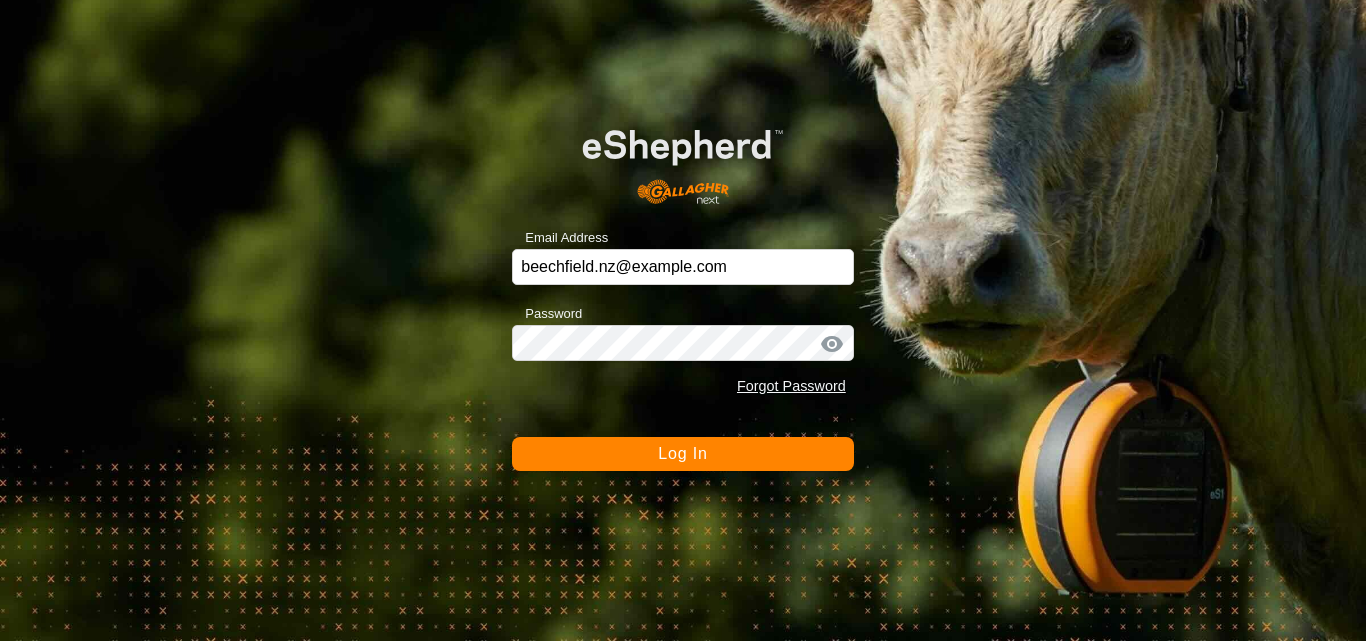 scroll, scrollTop: 0, scrollLeft: 0, axis: both 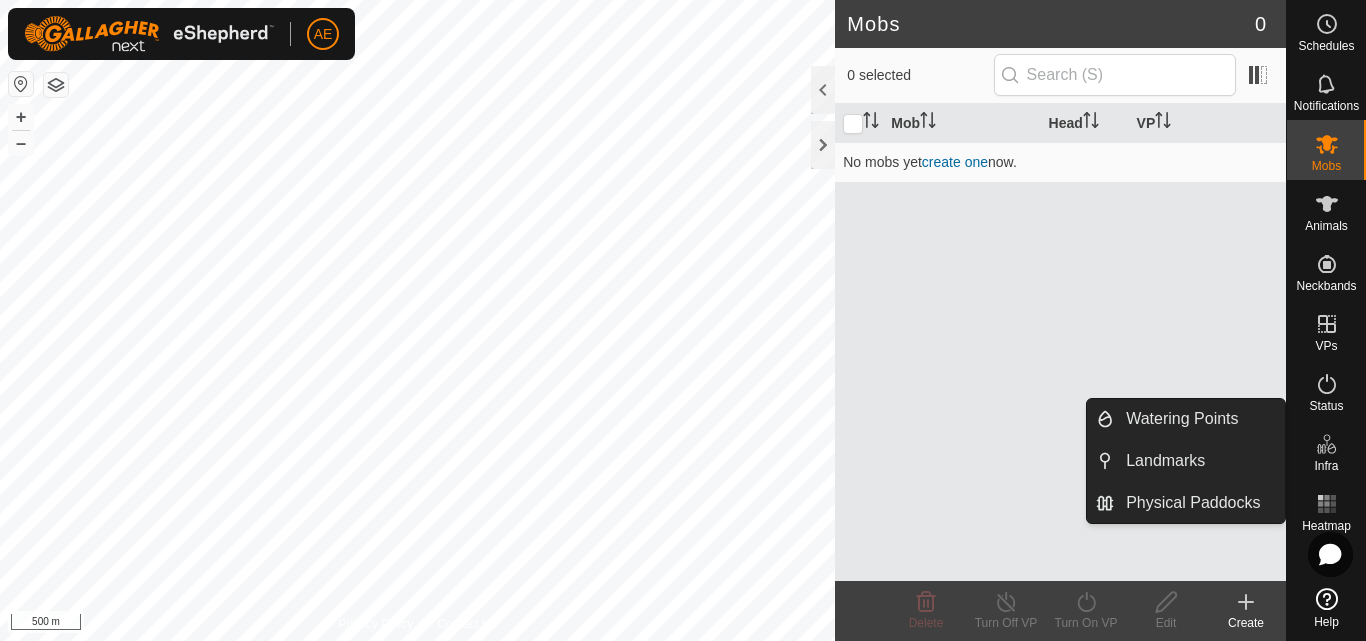 click on "Infra" at bounding box center [1326, 466] 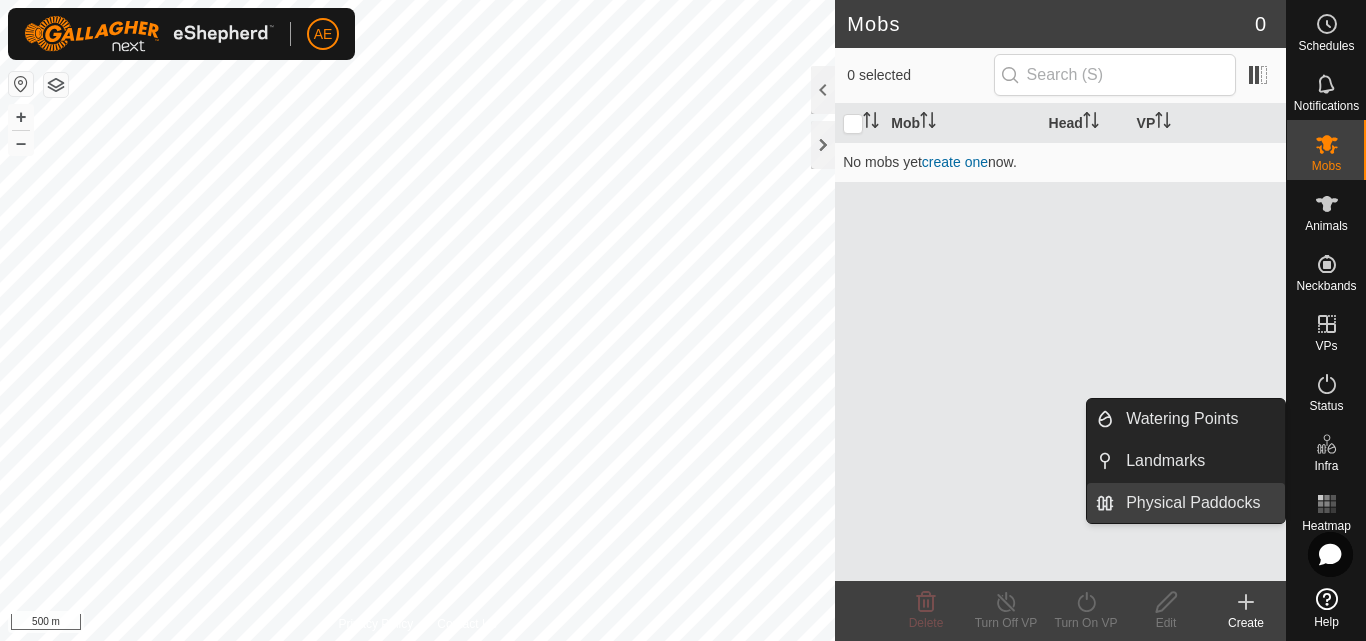 click on "Physical Paddocks" at bounding box center [1199, 503] 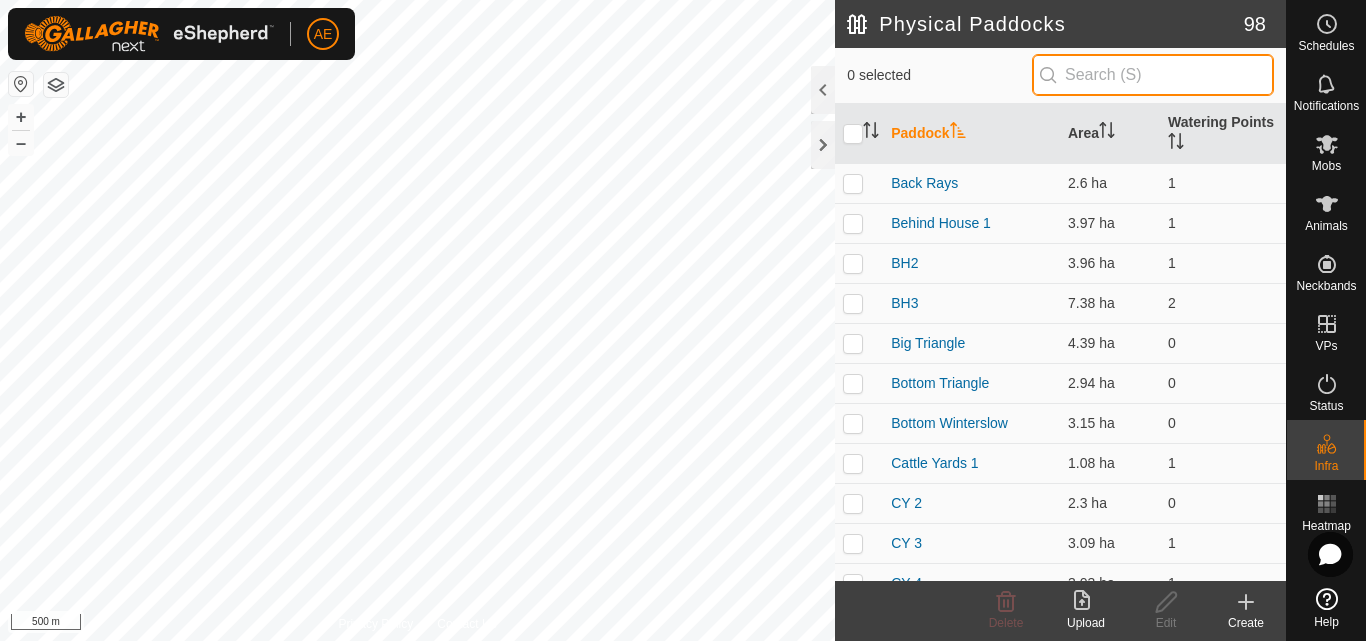 click at bounding box center (1153, 75) 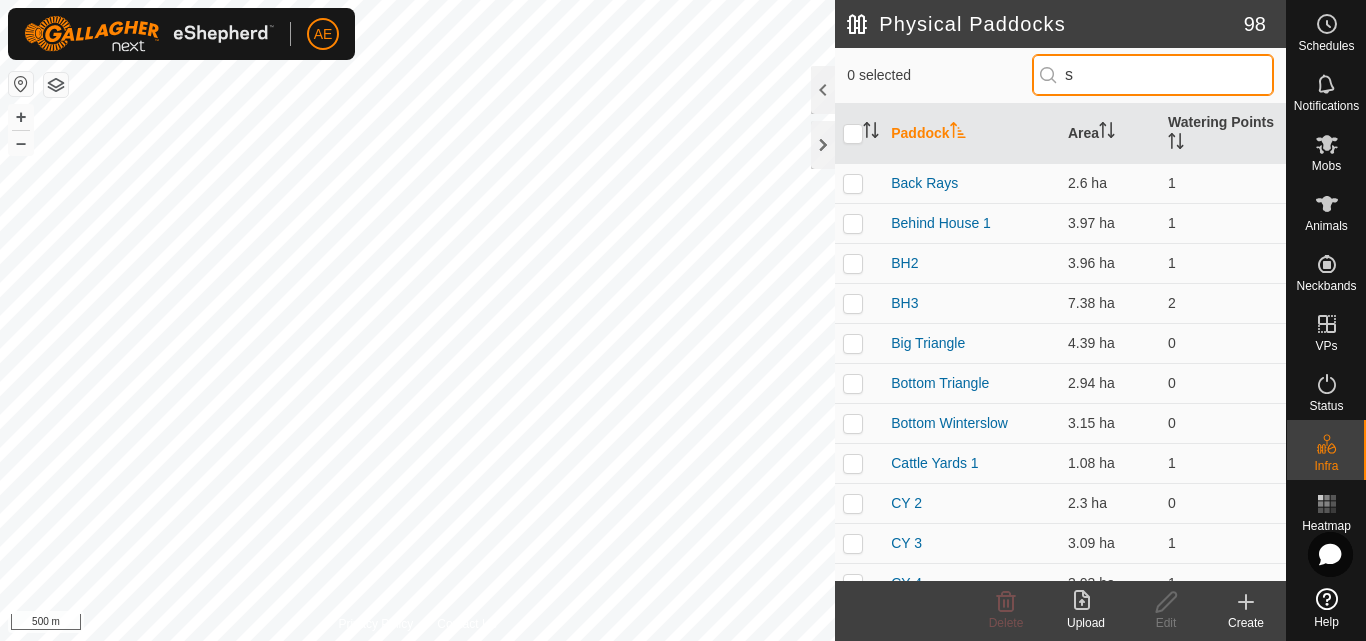 type on "sh" 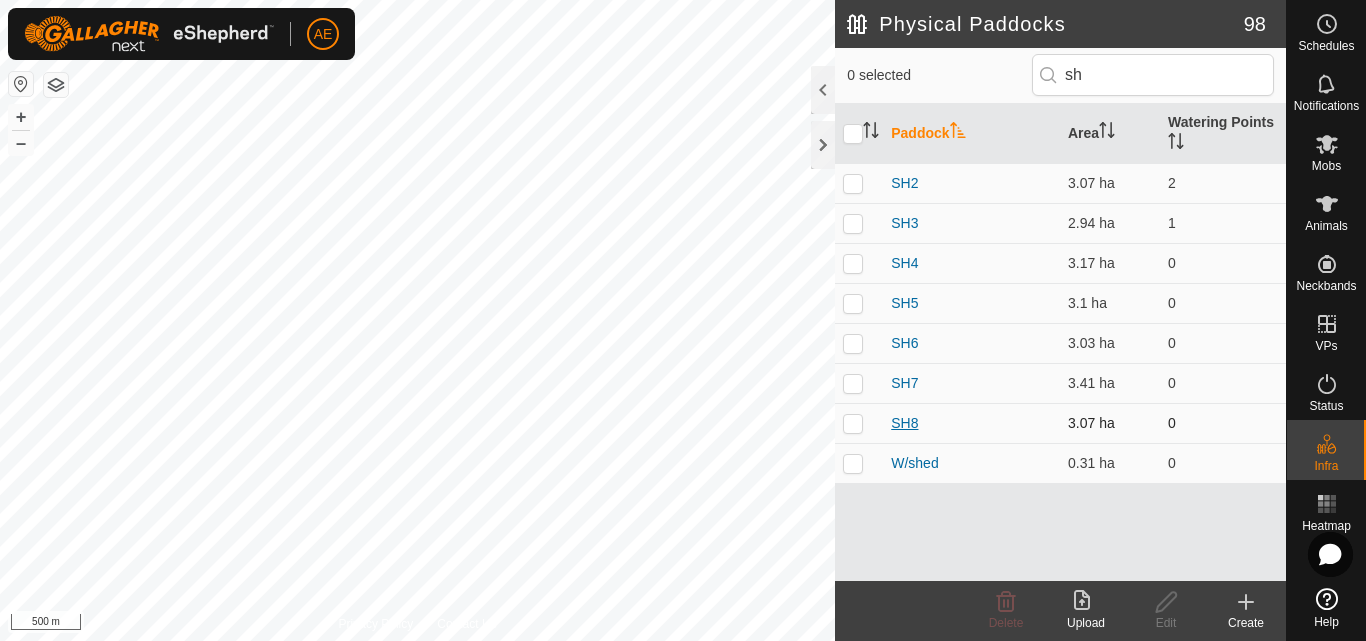 click on "SH8" at bounding box center [904, 423] 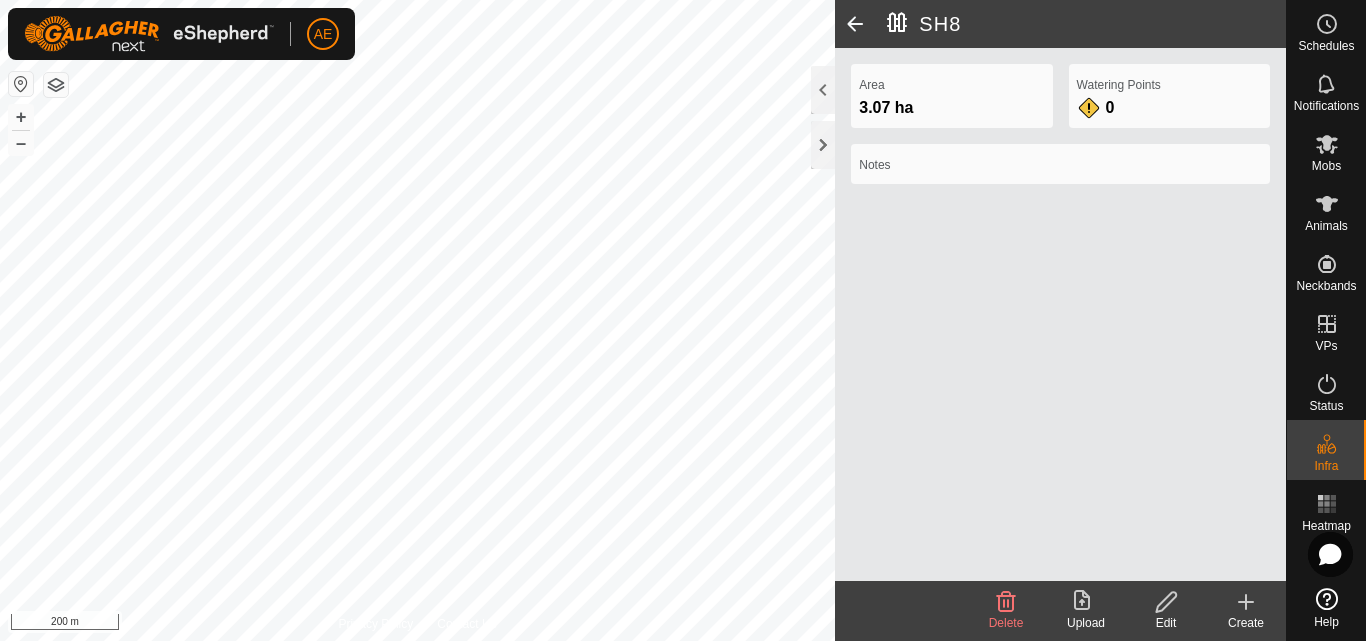 click 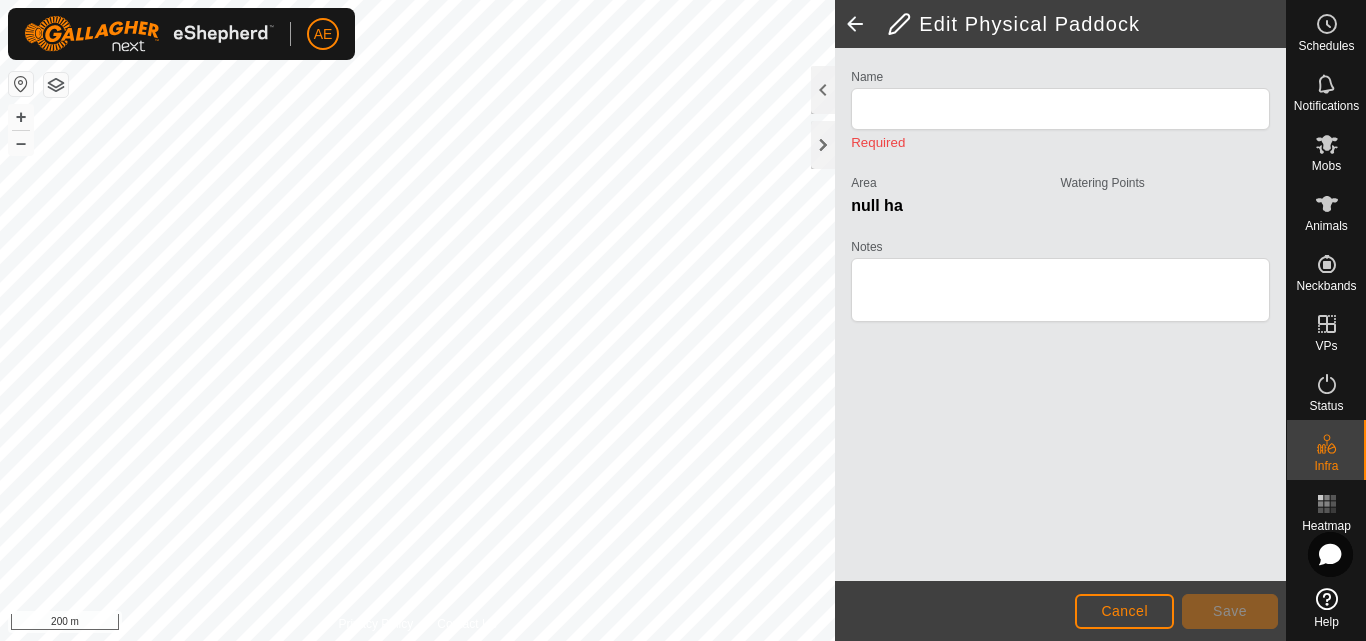 type on "SH8" 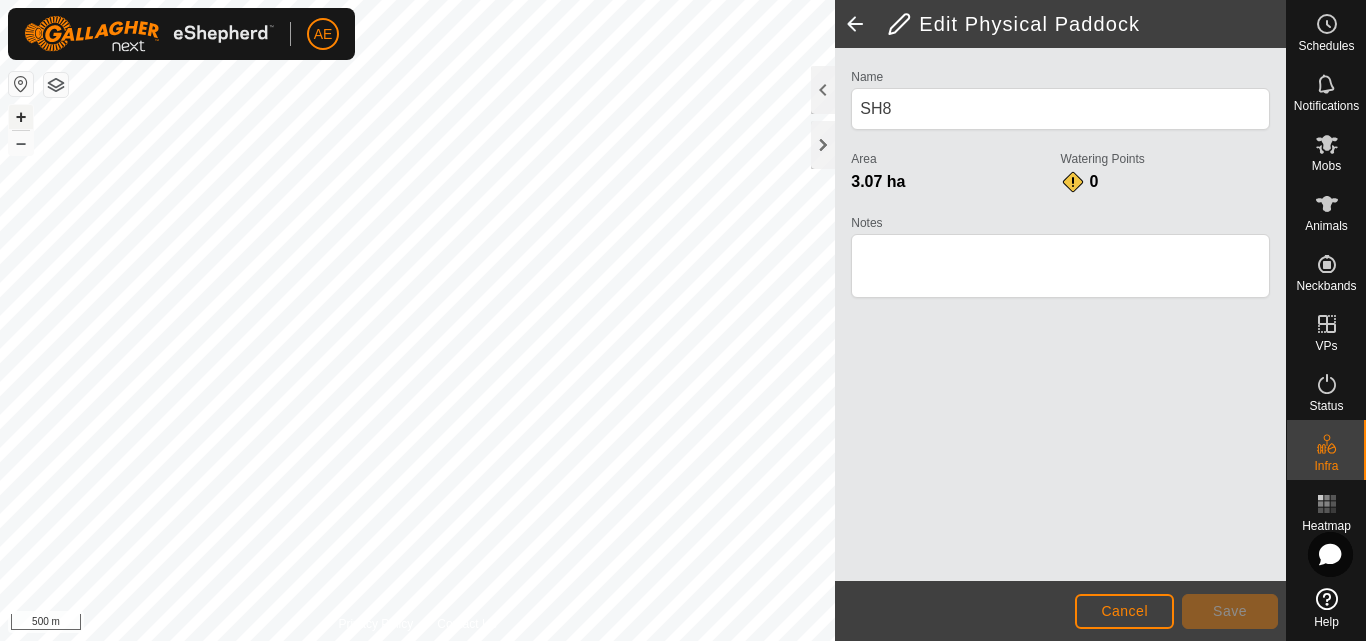 click on "+" at bounding box center (21, 117) 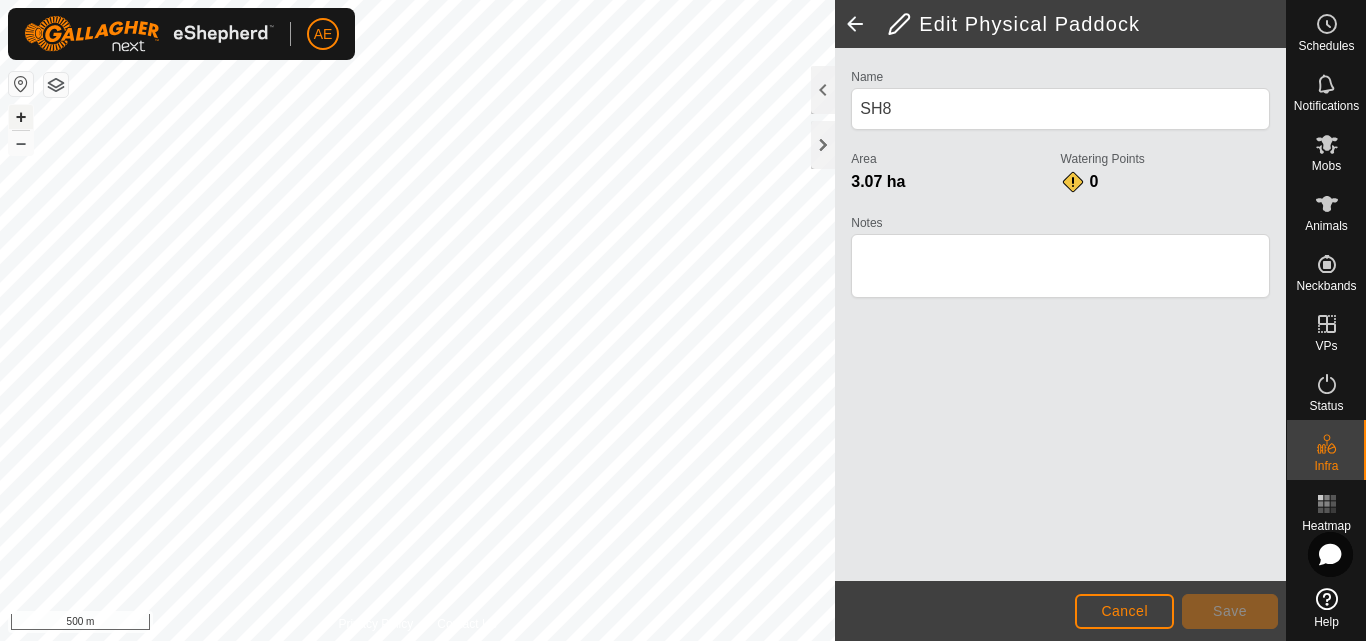 click on "+" at bounding box center [21, 117] 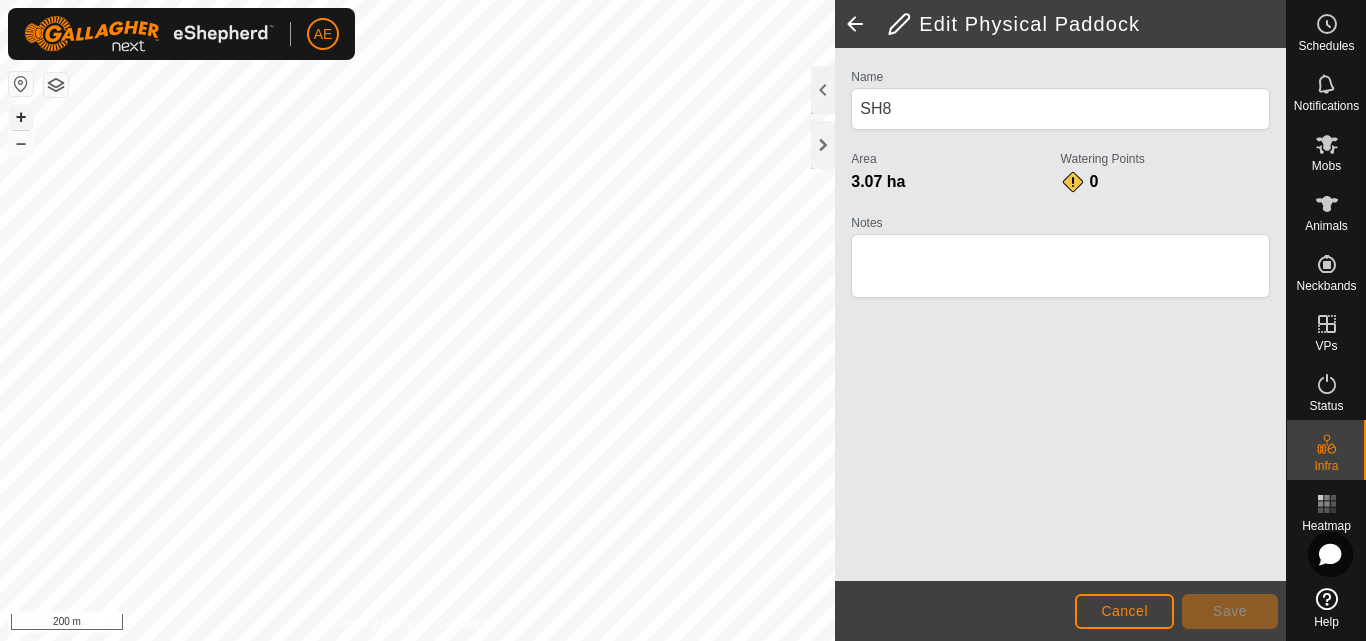 click on "+" at bounding box center (21, 117) 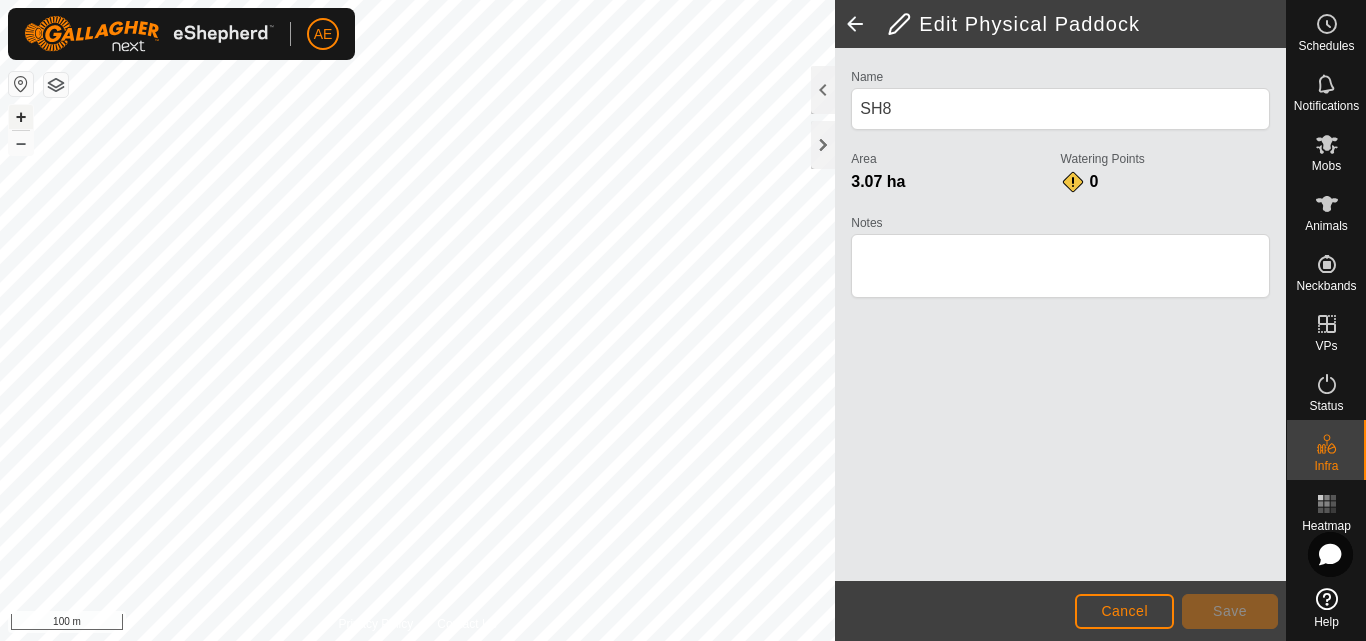 click on "+" at bounding box center (21, 117) 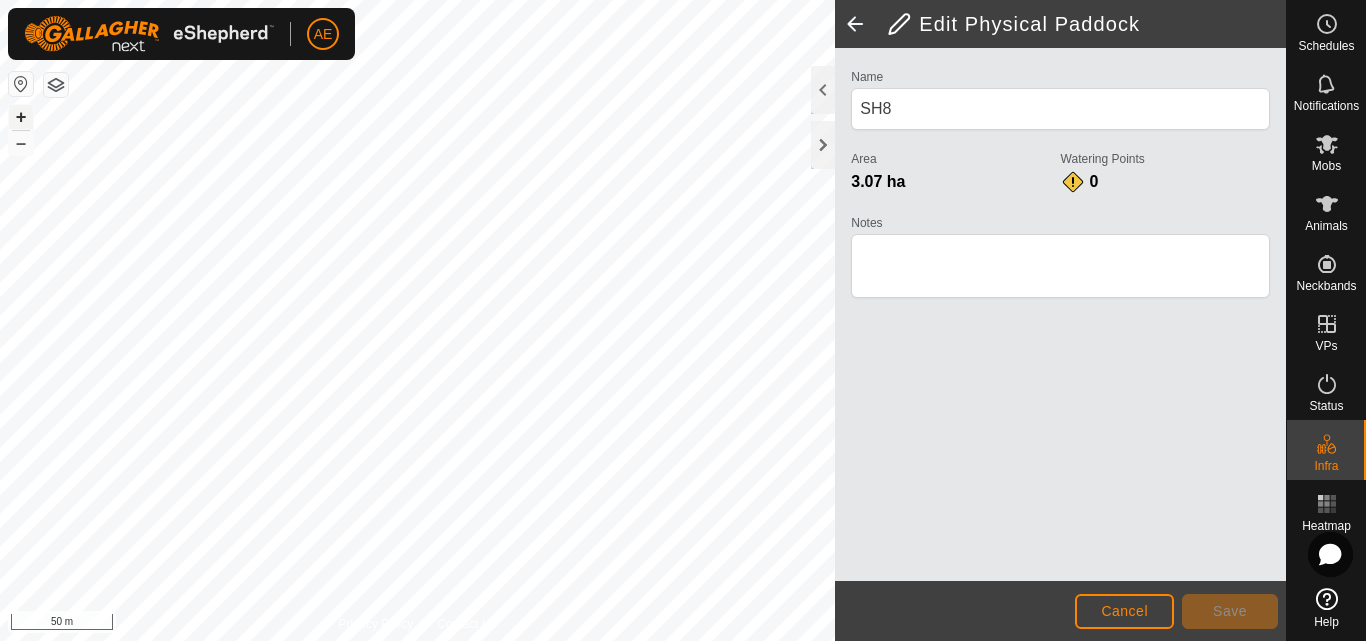 click on "+" at bounding box center [21, 117] 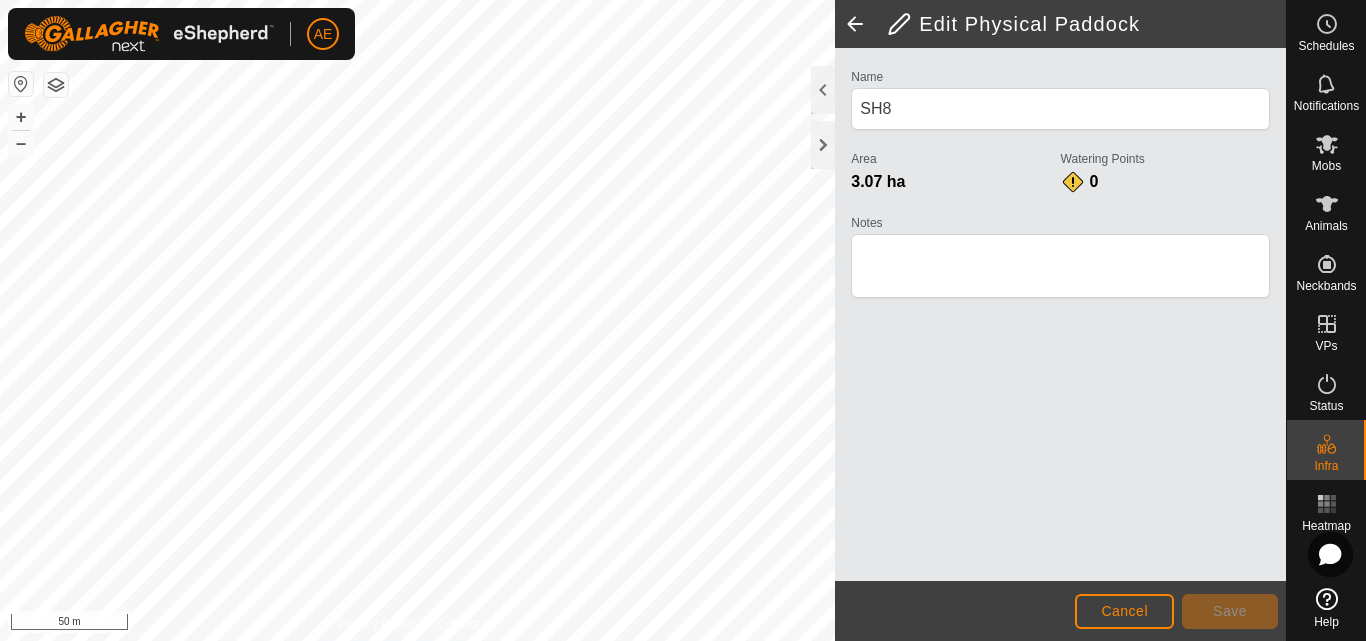 click on "AE Schedules Notifications Mobs Animals Neckbands VPs Status Infra Heatmap Help Privacy Policy Contact Us
rockpile
+ – ⇧ i 50 m  Edit Physical Paddock  Name SH8 Area 3.07 ha  Watering Points 0 Notes                    Cancel Save" at bounding box center [683, 320] 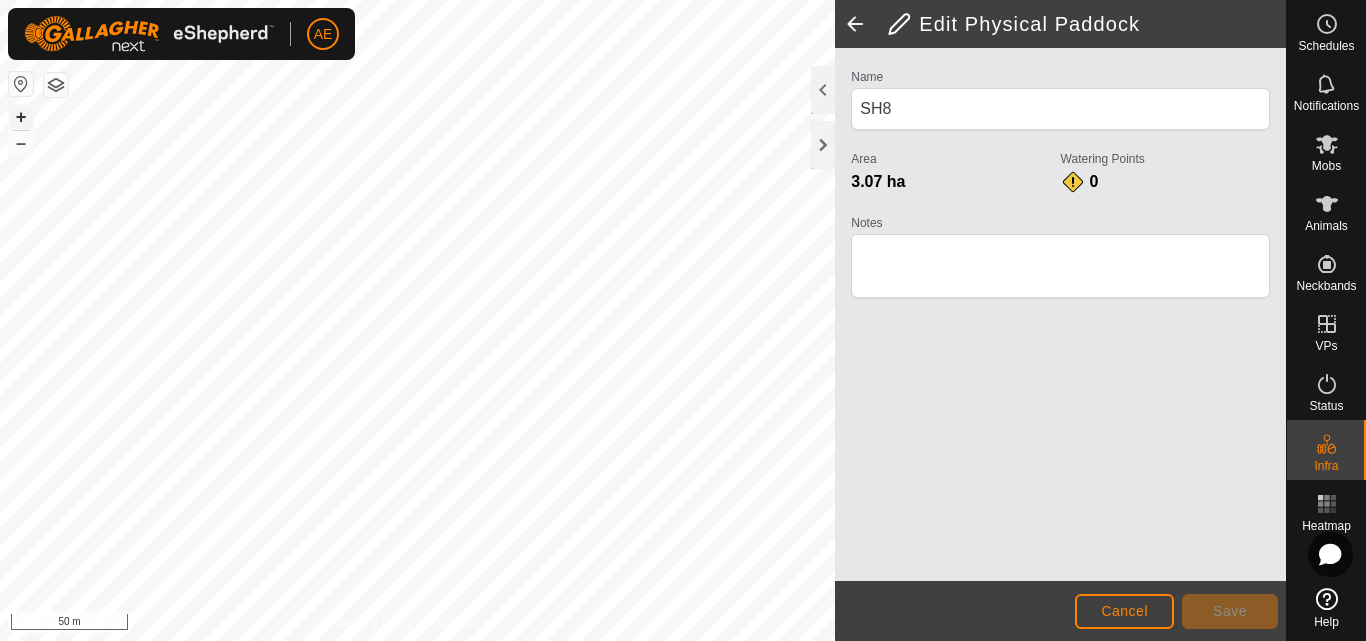 click on "+" at bounding box center [21, 117] 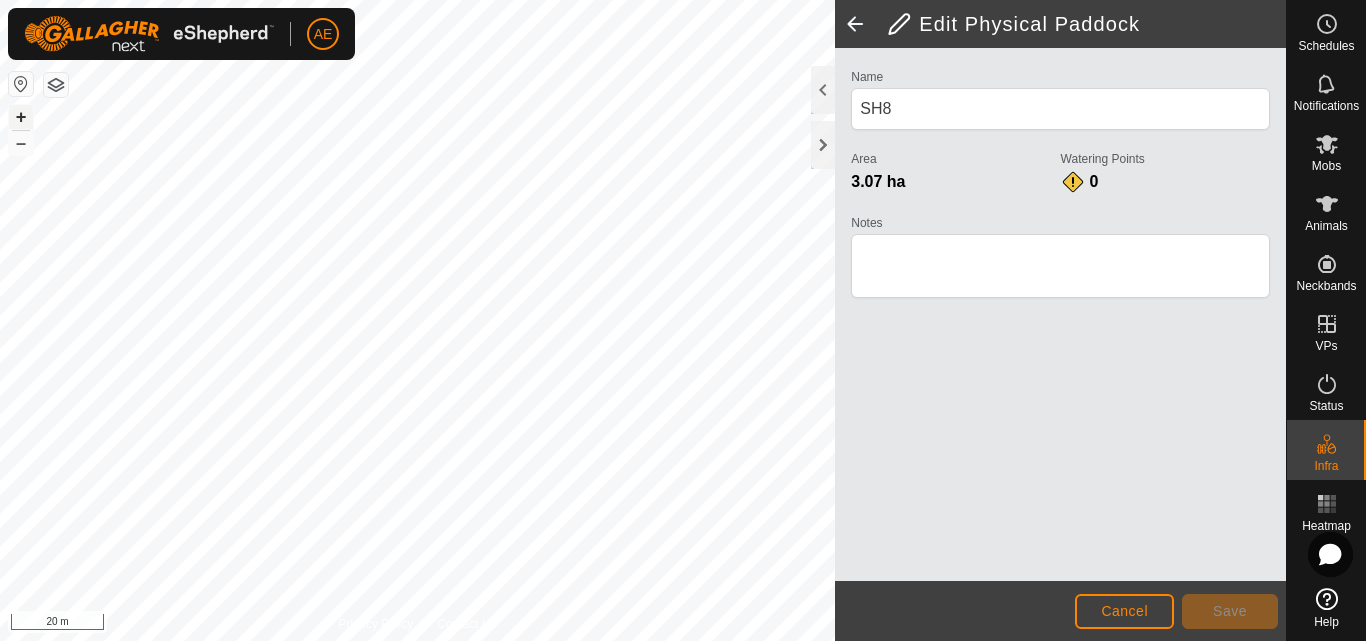 click on "+" at bounding box center (21, 117) 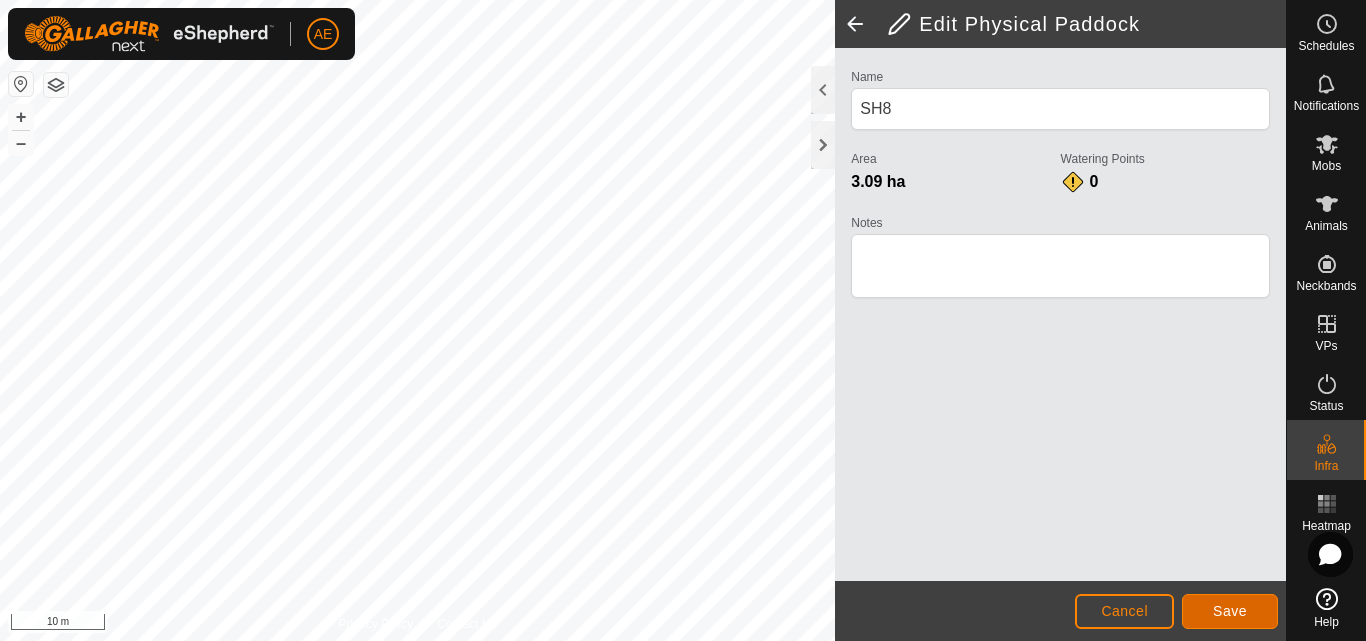 click on "Save" 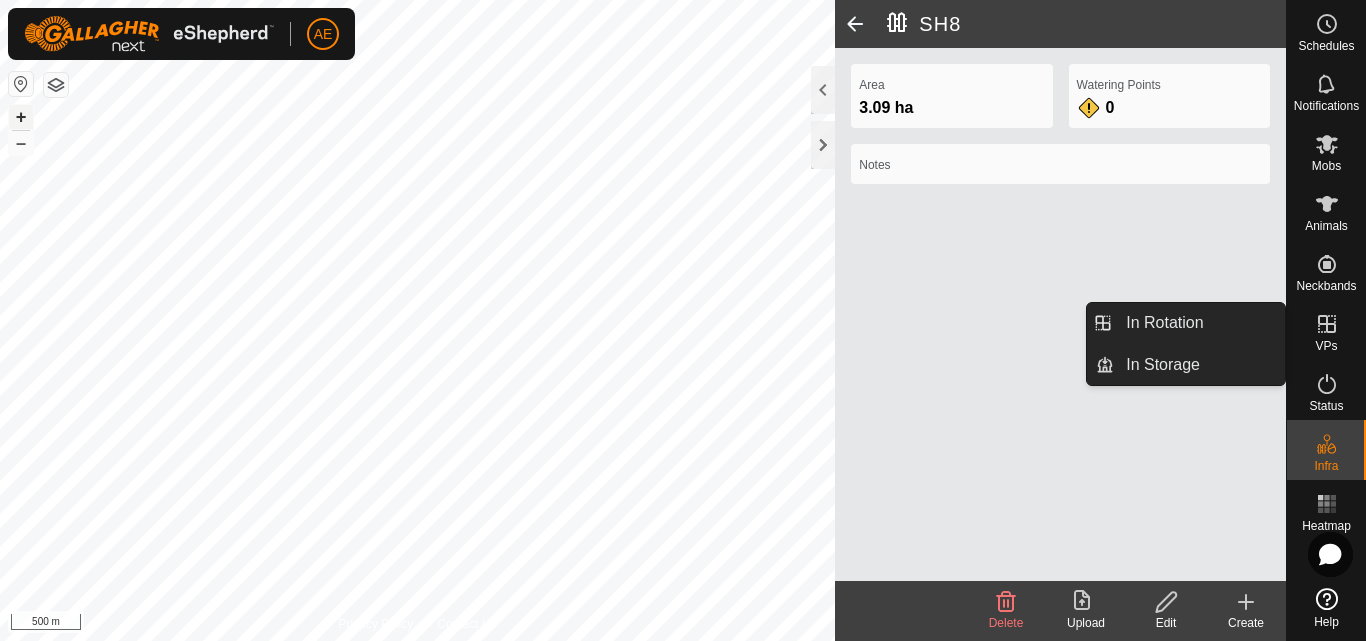 click on "+" at bounding box center [21, 117] 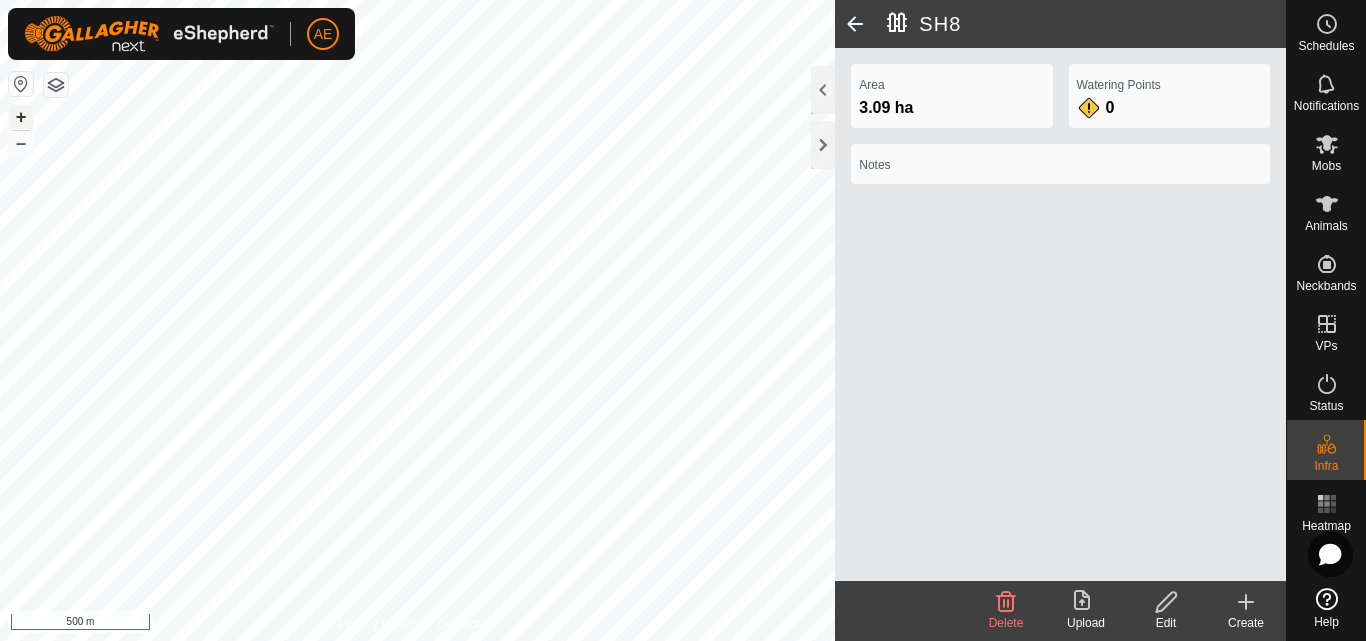 click on "+" at bounding box center [21, 117] 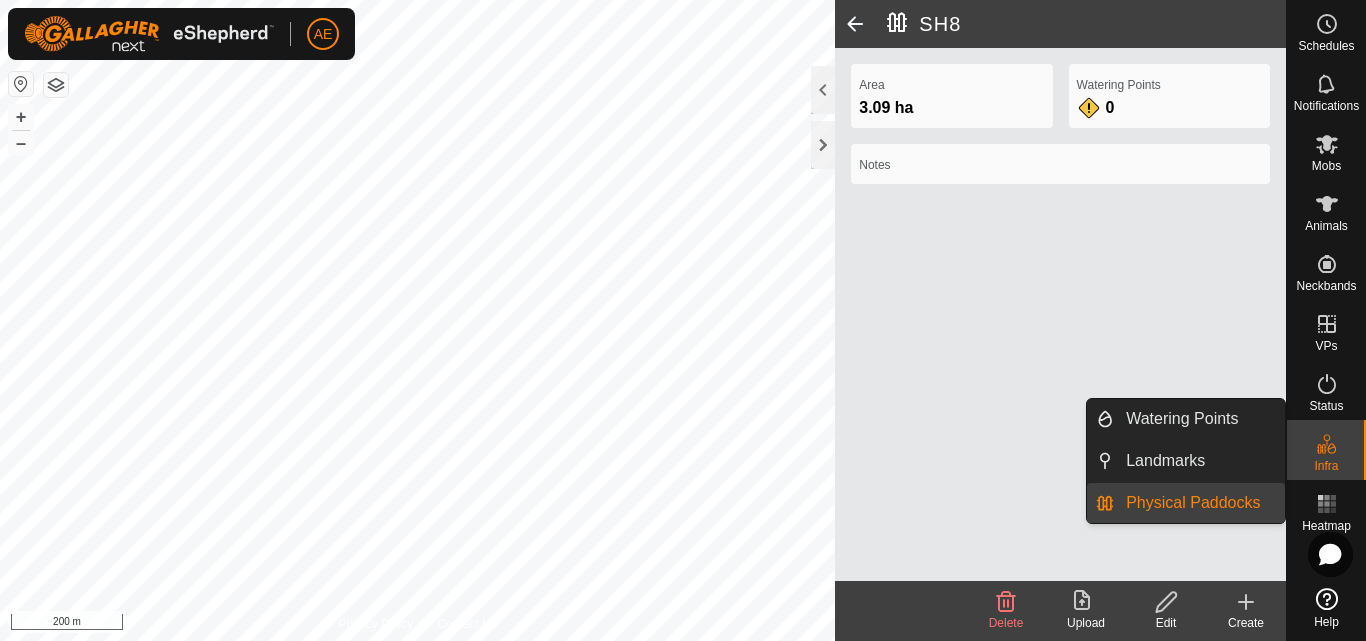click on "Physical Paddocks" at bounding box center (1199, 503) 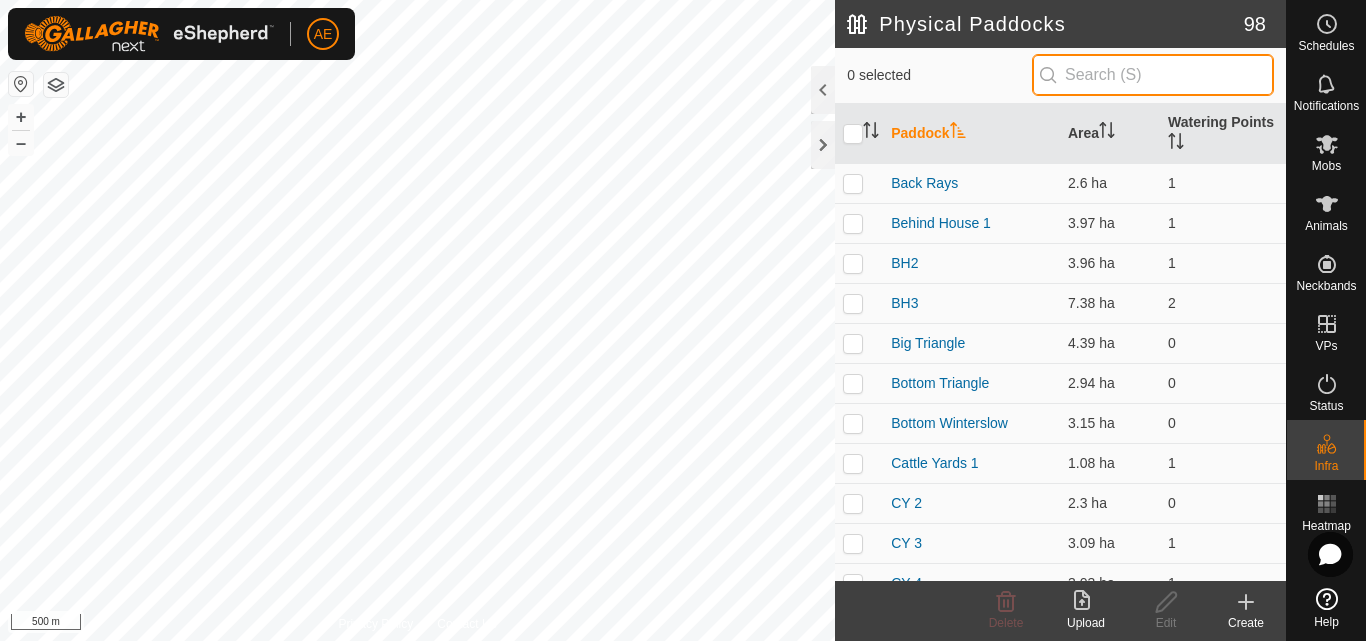 click at bounding box center [1153, 75] 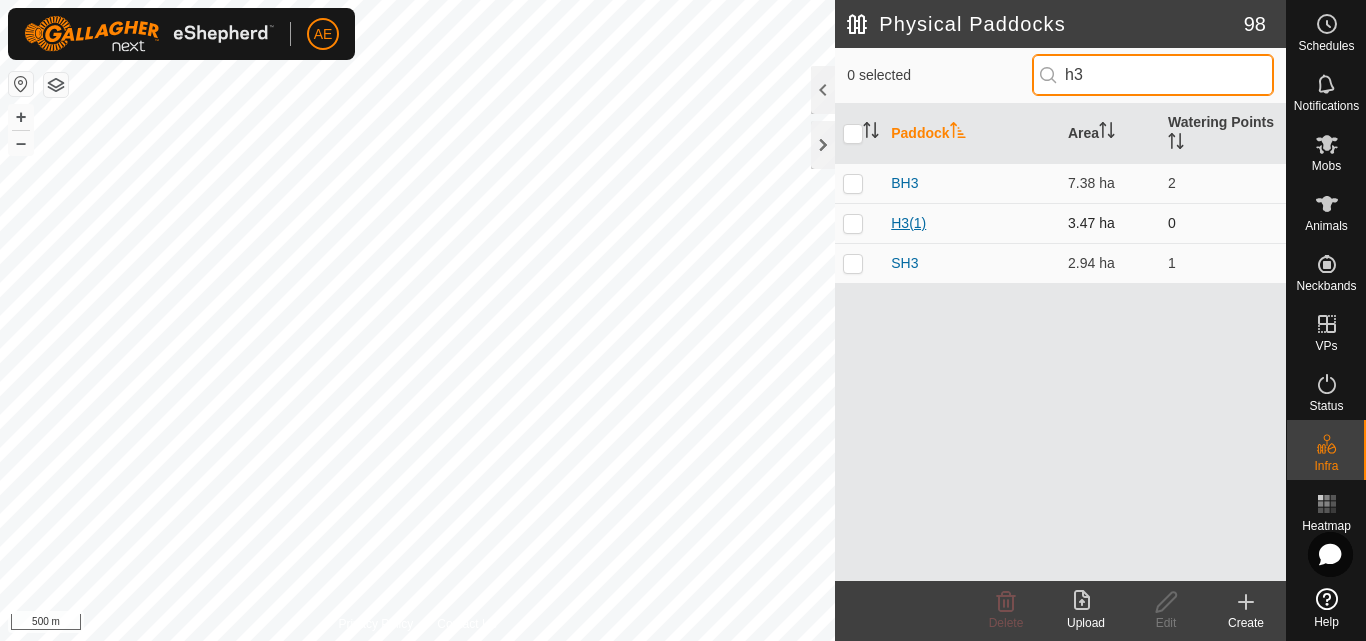 type on "h3" 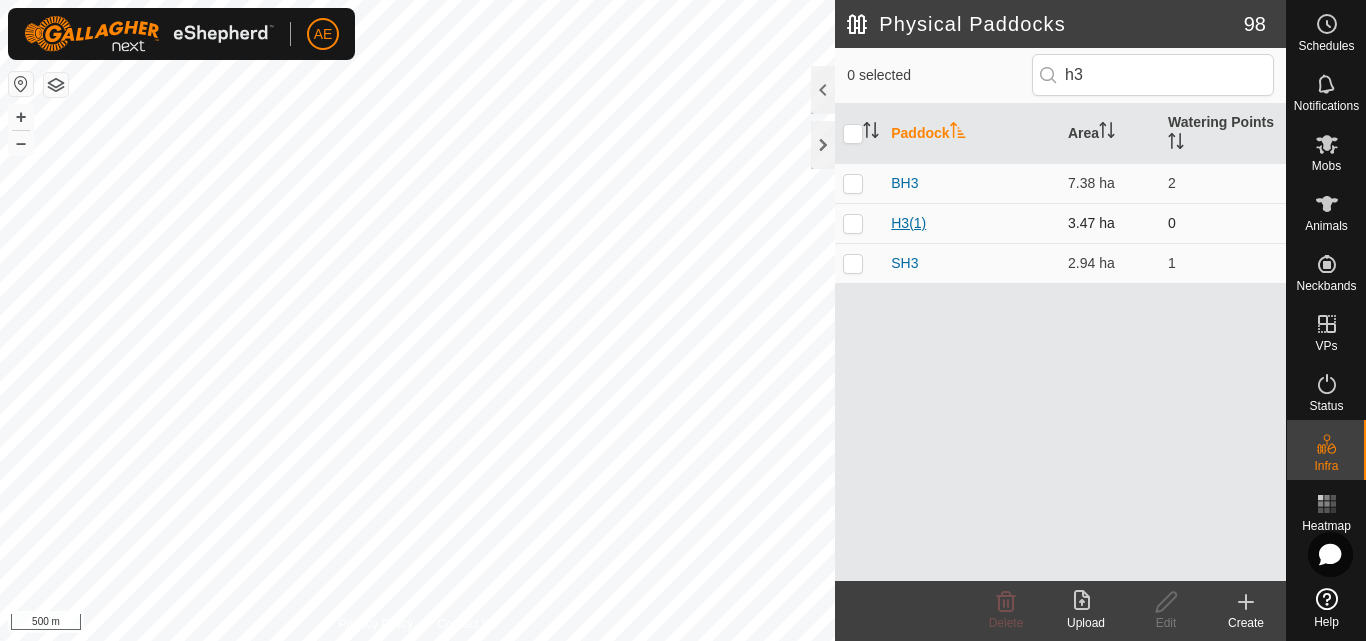 click on "H3(1)" at bounding box center (908, 223) 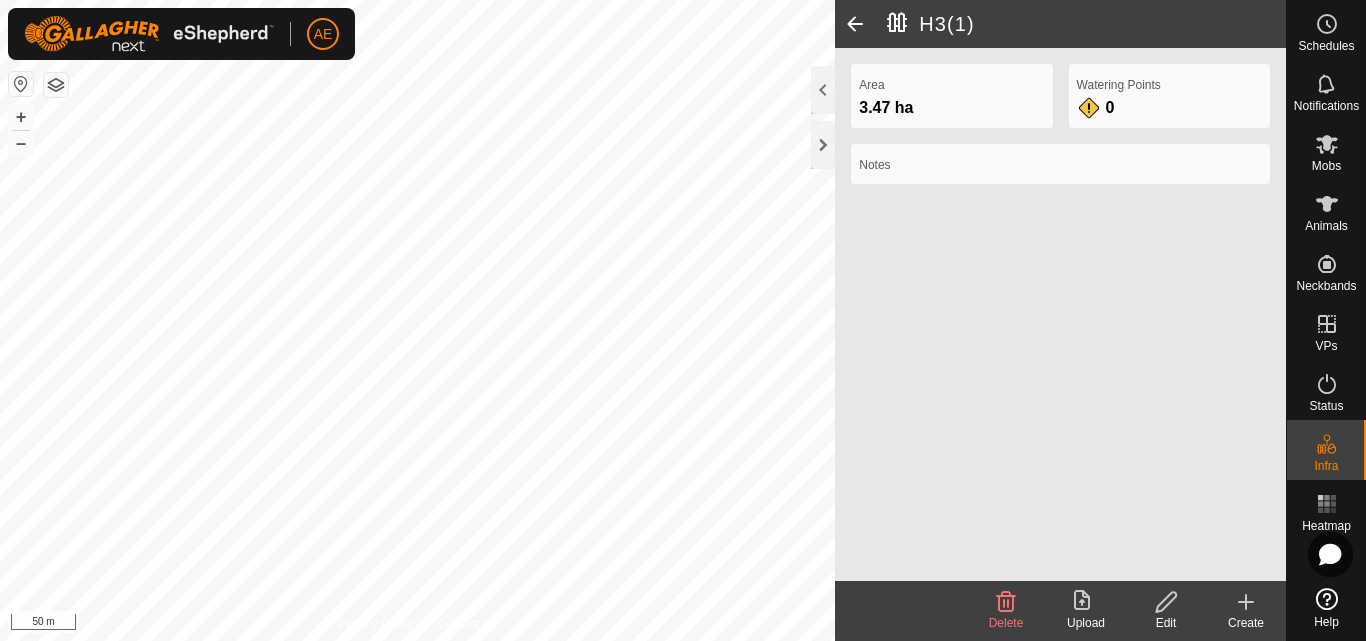 click 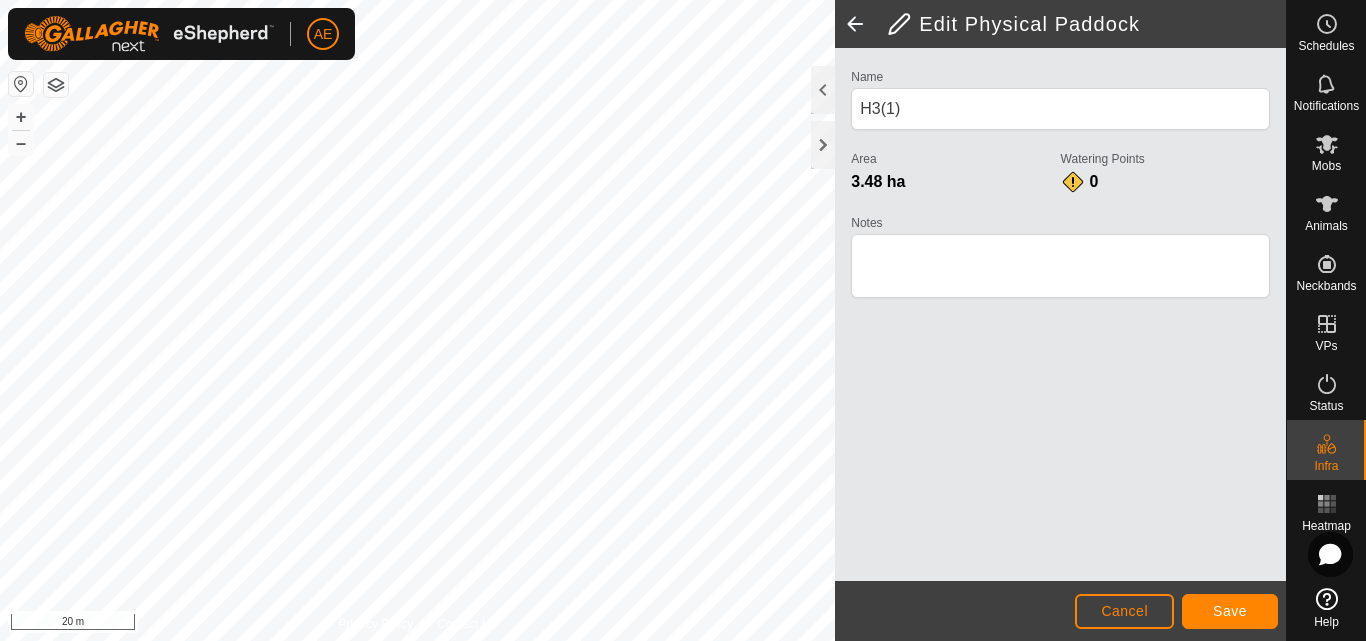 click on "Privacy Policy Contact Us + – ⇧ i 20 m  Edit Physical Paddock  Name H3(1) Area 3.48 ha  Watering Points 0 Notes                    Cancel Save" 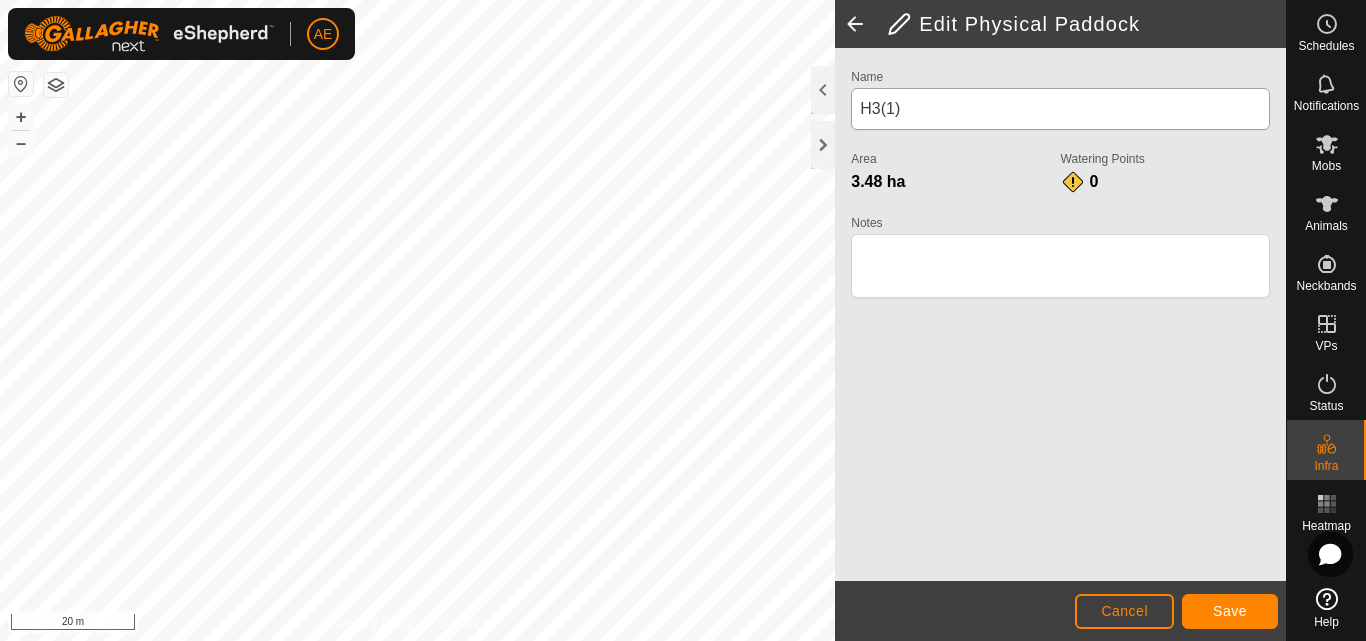 click on "Privacy Policy Contact Us + – ⇧ i 20 m  Edit Physical Paddock  Name H3(1) Area 3.48 ha  Watering Points 0 Notes                    Cancel Save" 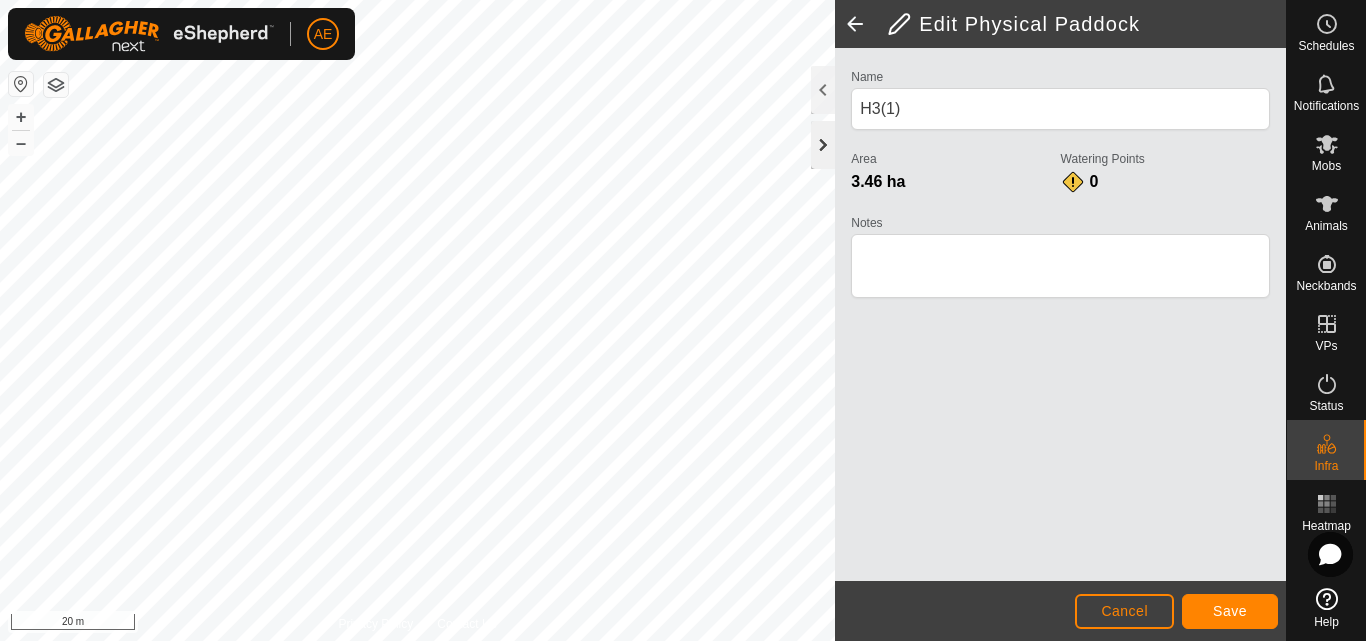 click on "Privacy Policy Contact Us + – ⇧ i 20 m  Edit Physical Paddock  Name H3(1) Area 3.46 ha  Watering Points 0 Notes                    Cancel Save" 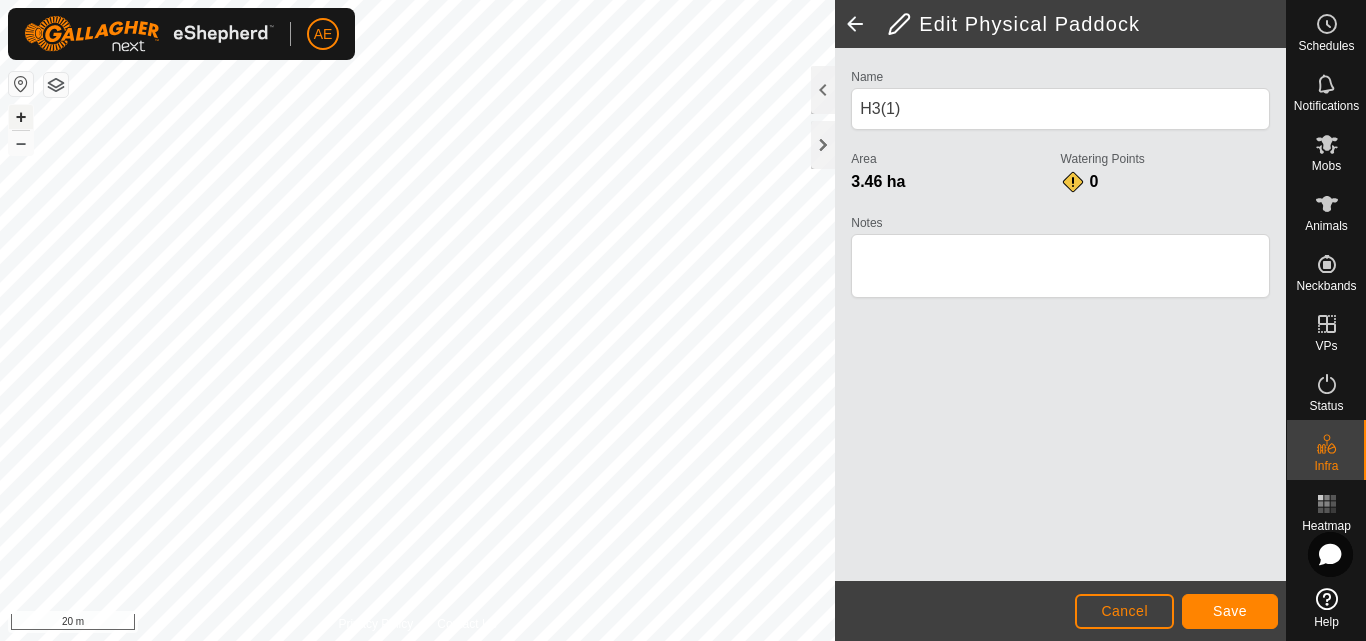 click on "+" at bounding box center (21, 117) 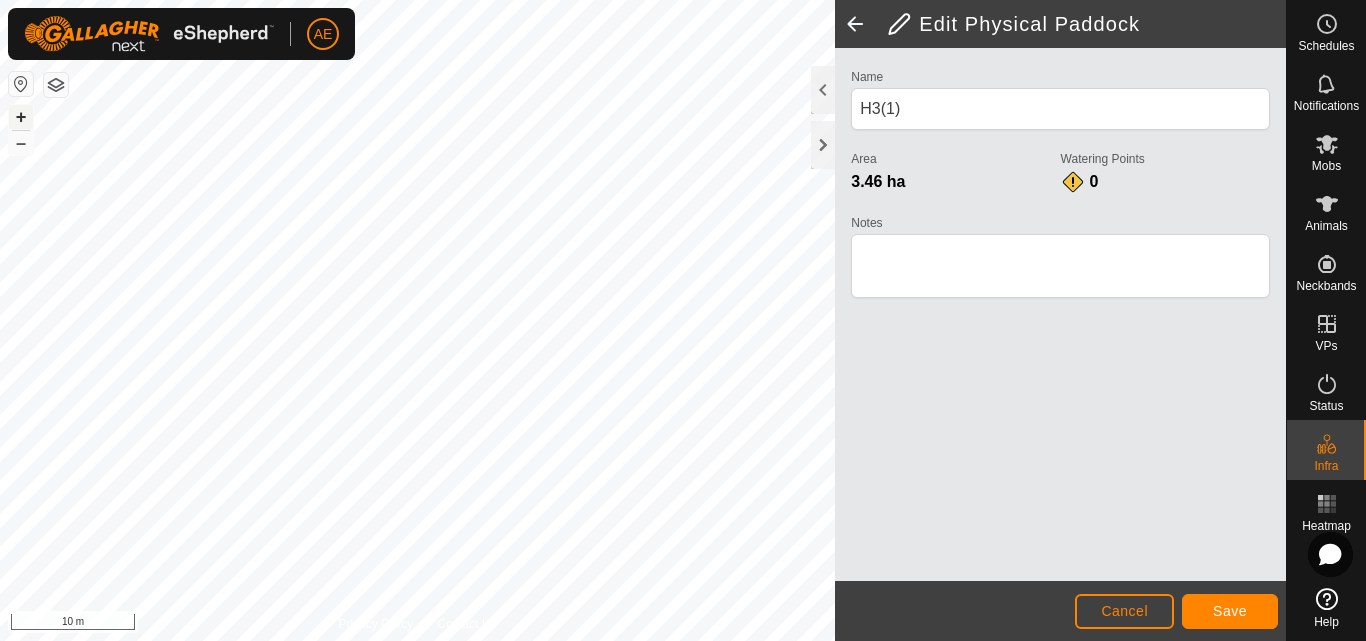 click on "+" at bounding box center (21, 117) 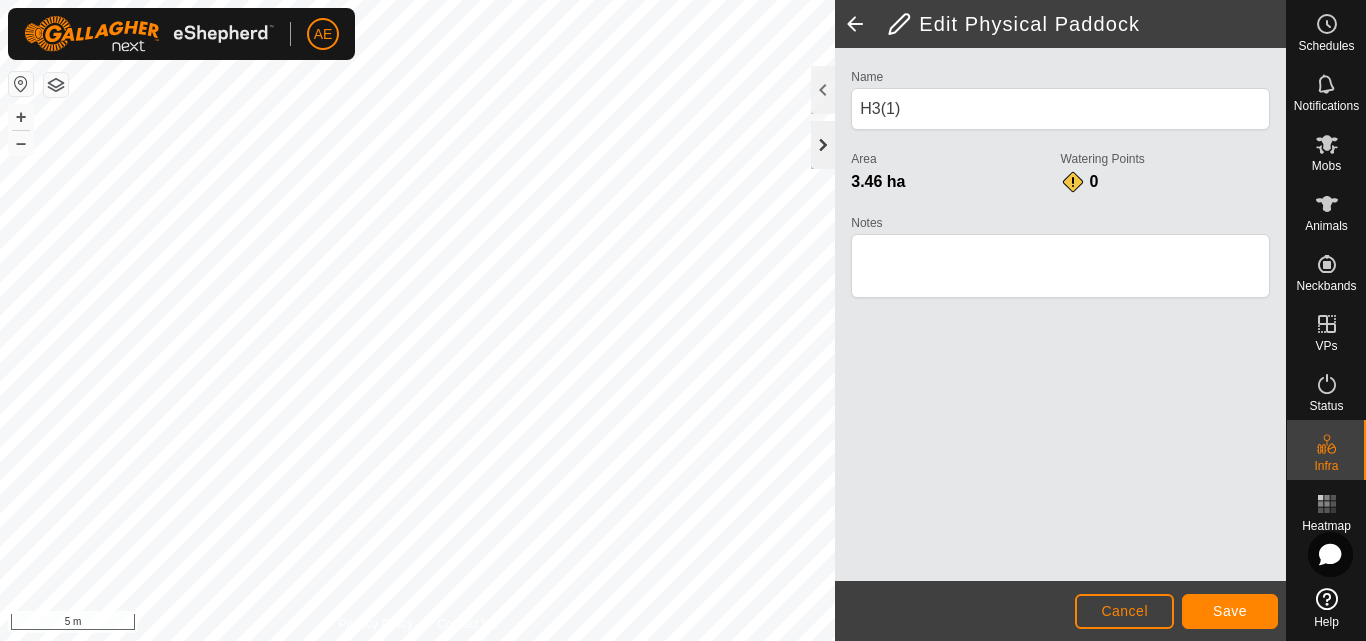 click 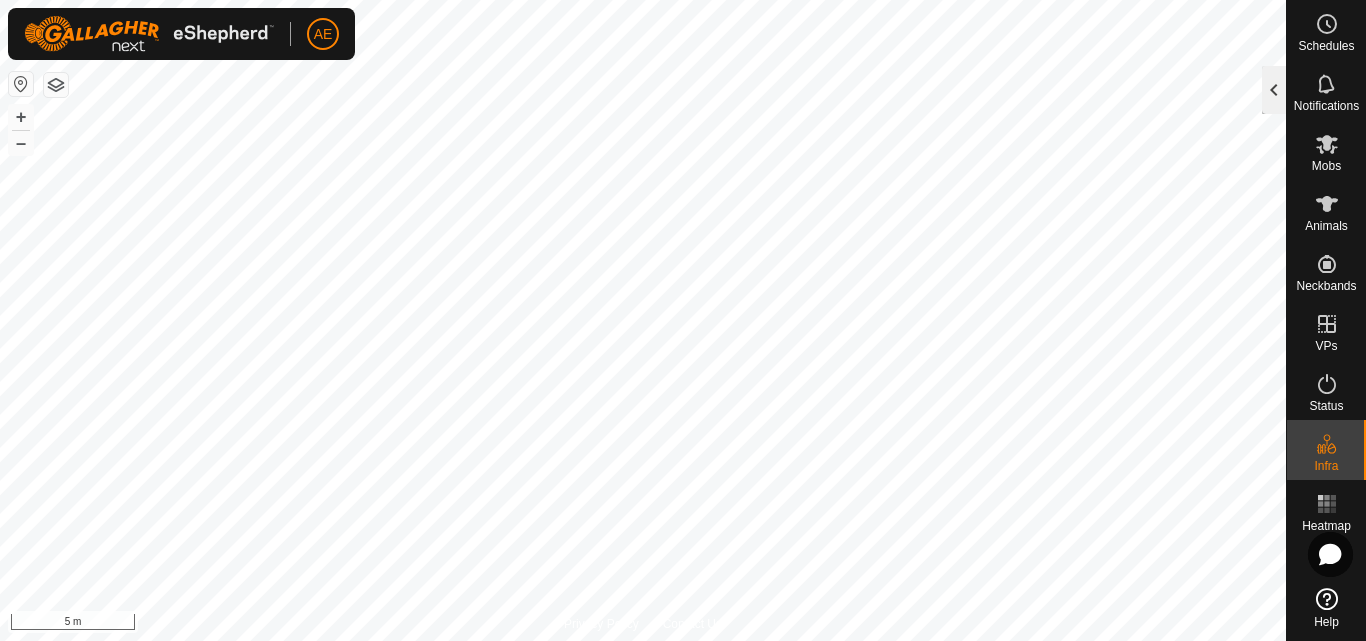 click 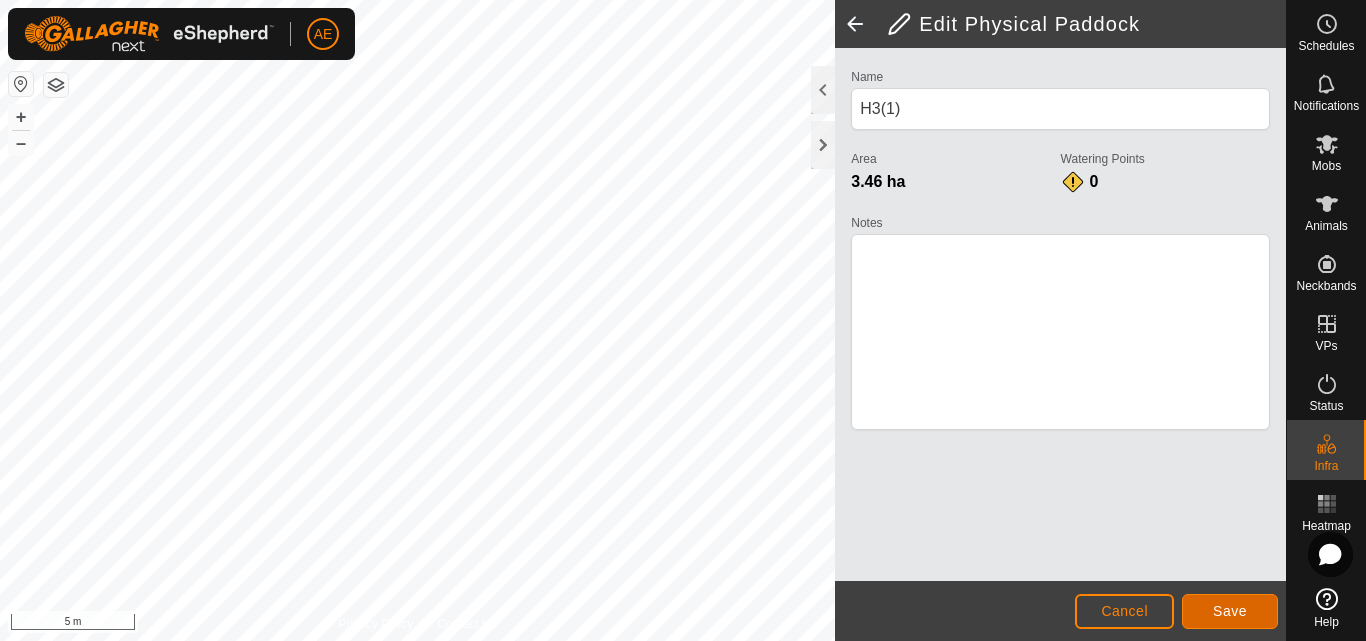 click on "Save" 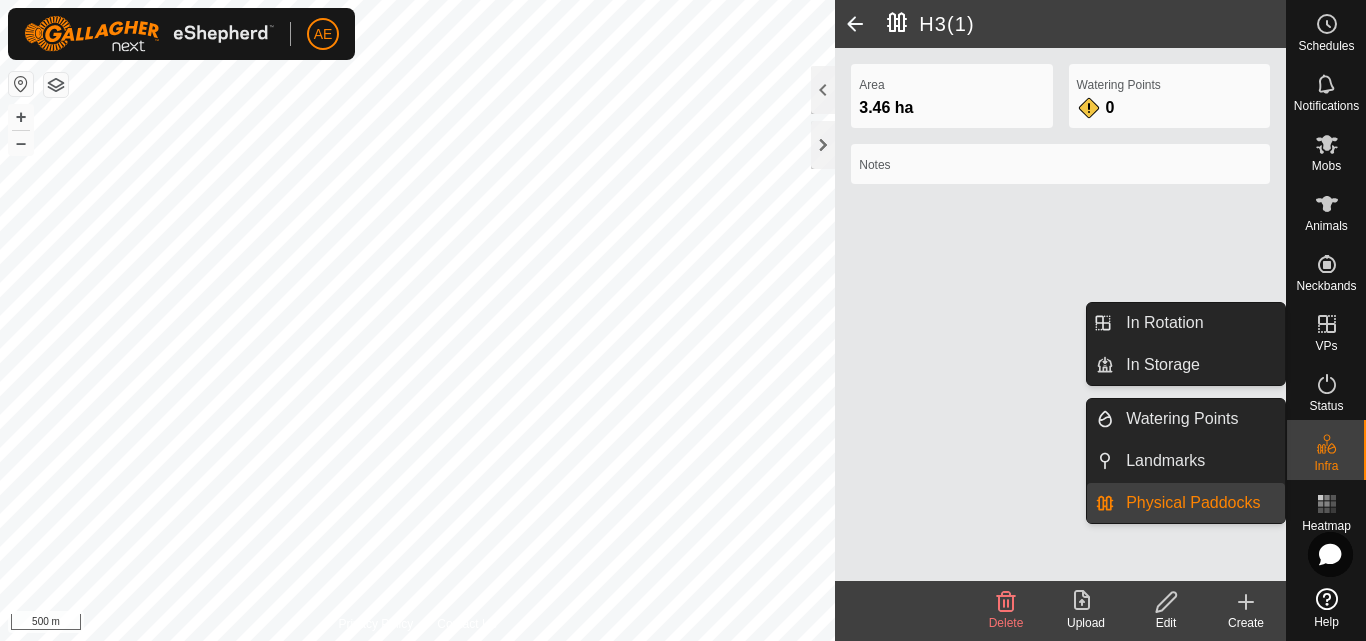 click on "Physical Paddocks" at bounding box center (1199, 503) 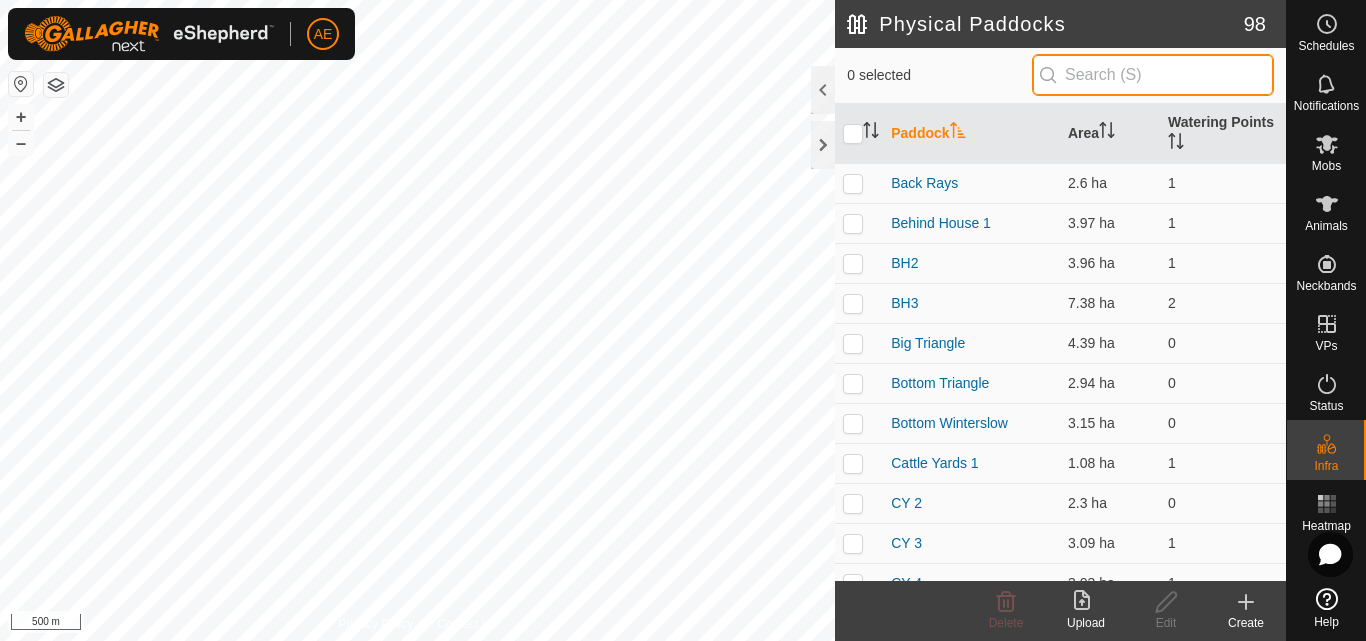 click at bounding box center (1153, 75) 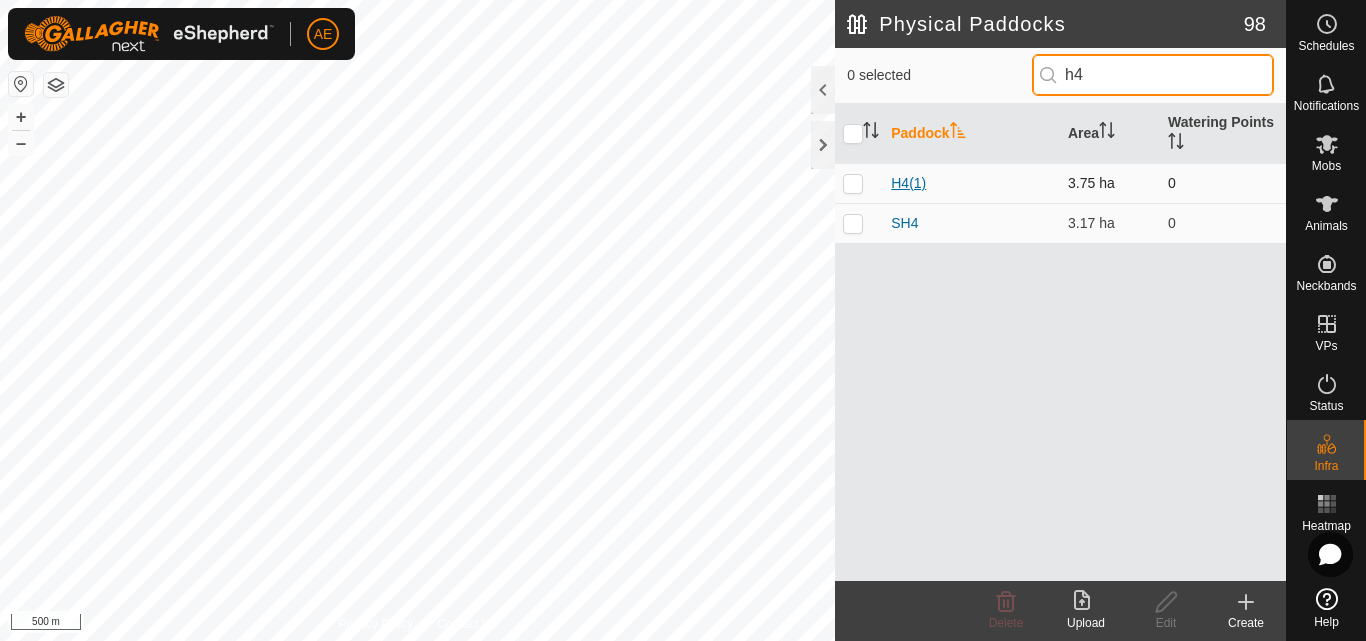 type on "h4" 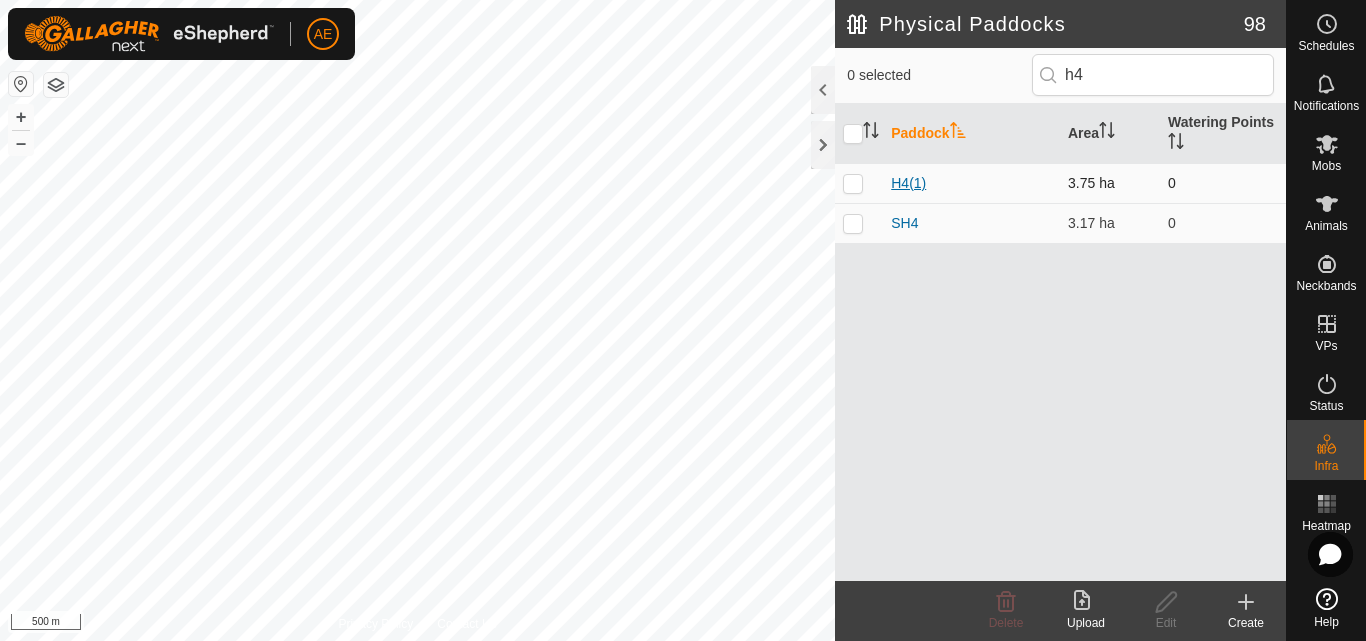 click on "H4(1)" at bounding box center (908, 183) 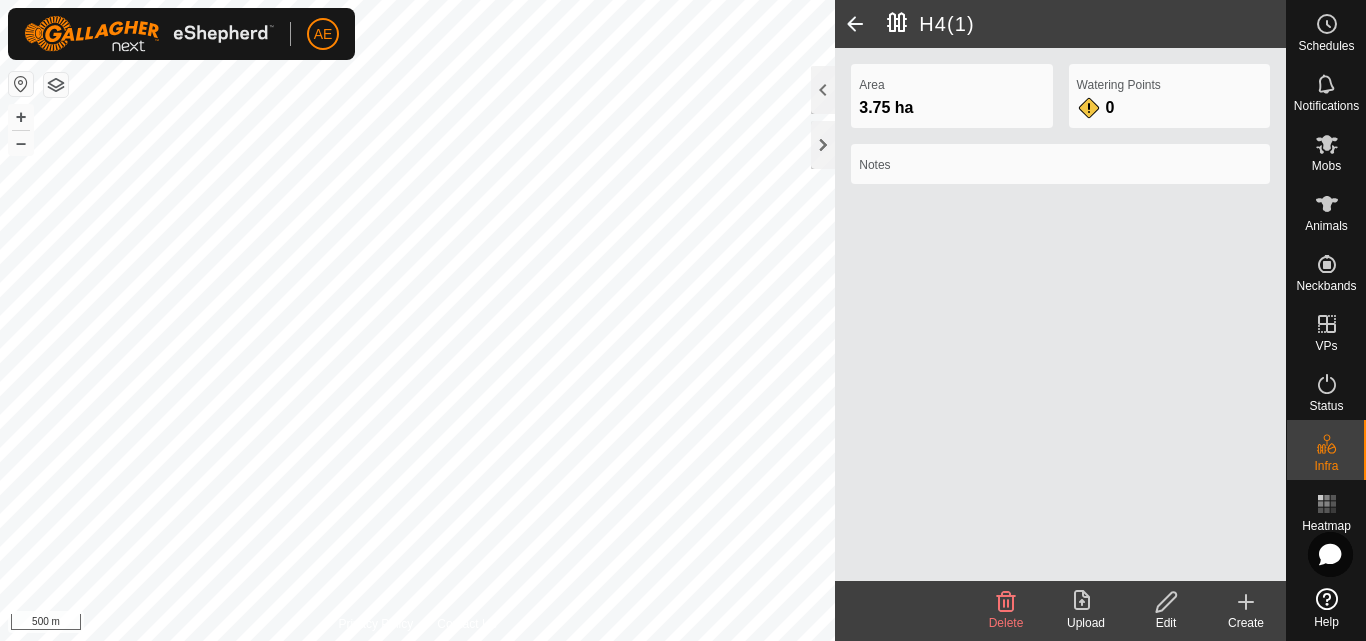 click on "Notes" 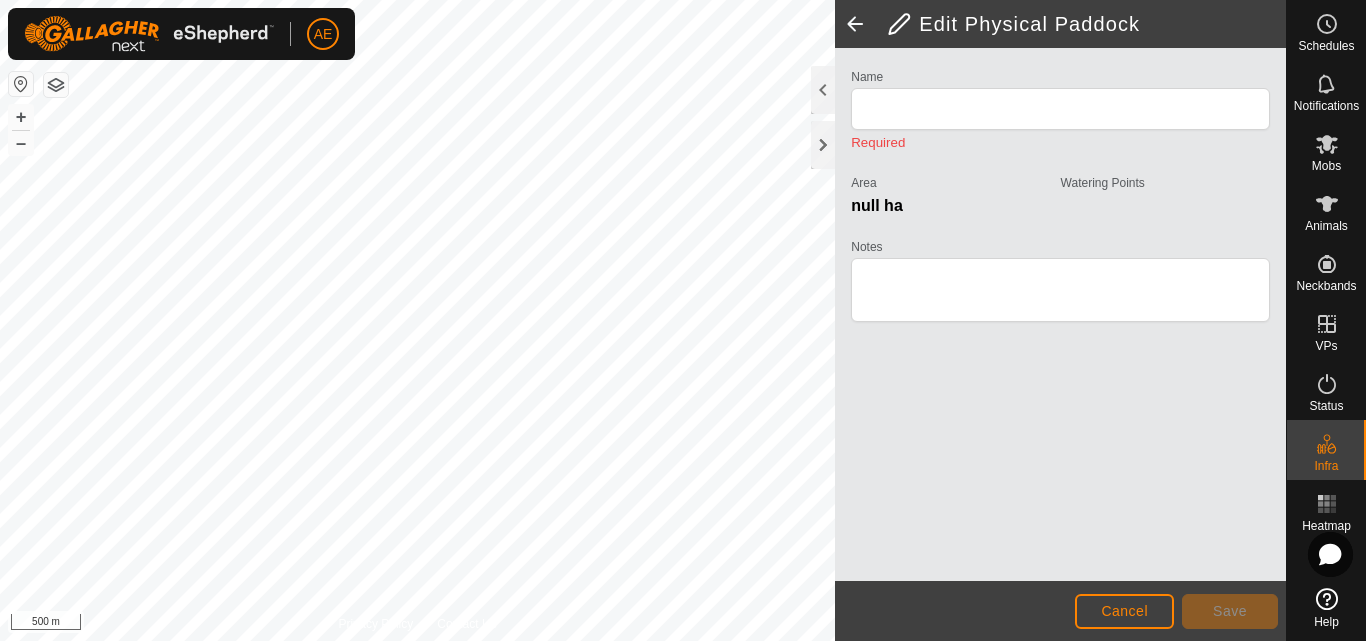 type on "H4(1)" 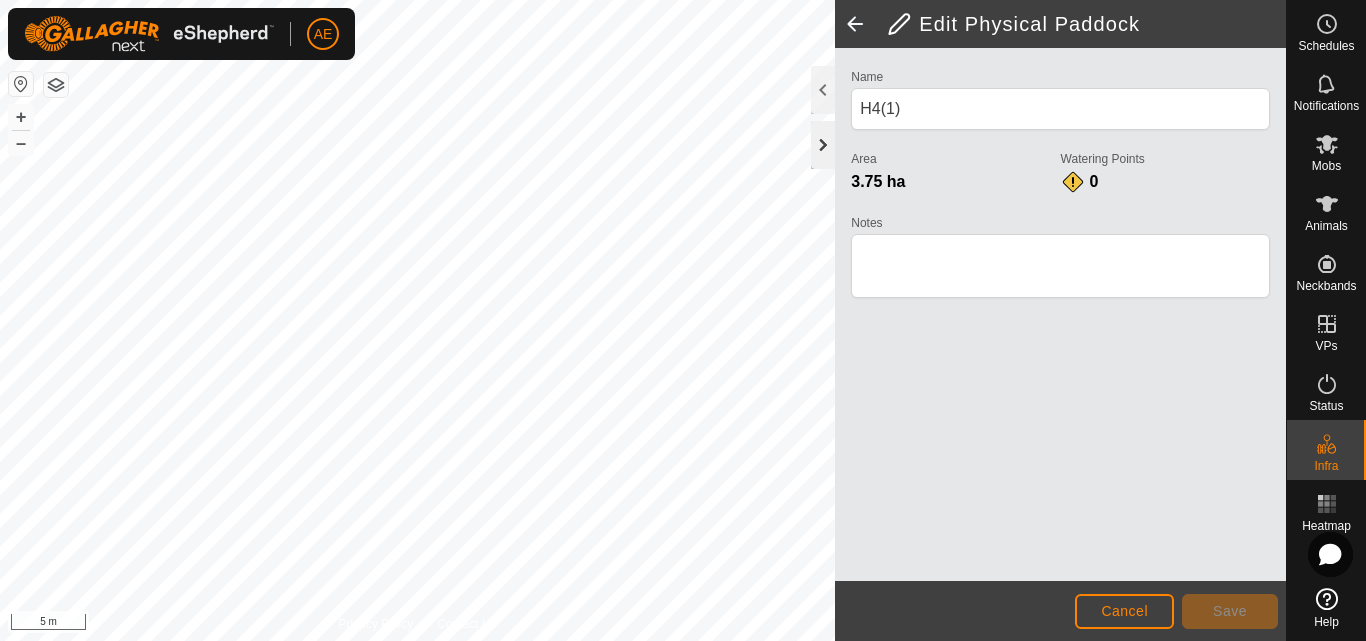 click 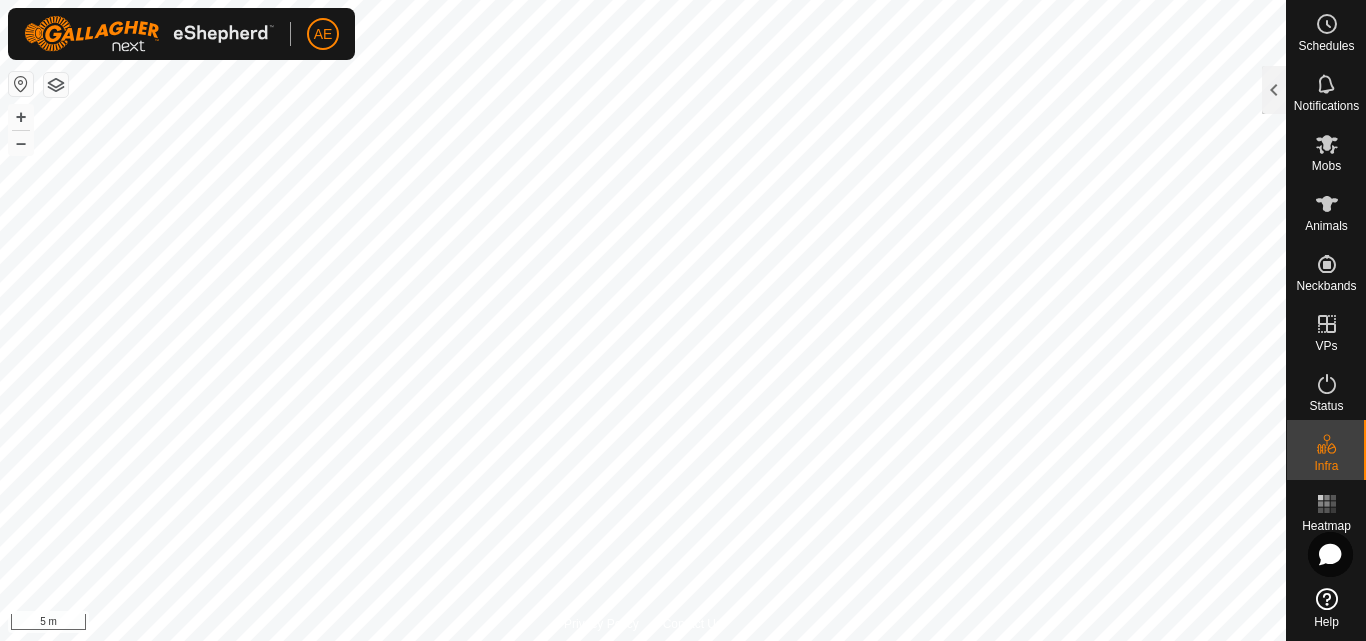click on "AE Schedules Notifications Mobs Animals Neckbands VPs Status Infra Heatmap Help Privacy Policy Contact Us + – ⇧ i 5 m  Edit Physical Paddock  Name H4(1) Area 3.76 ha  Watering Points 0 Notes                    Cancel Save" at bounding box center (683, 320) 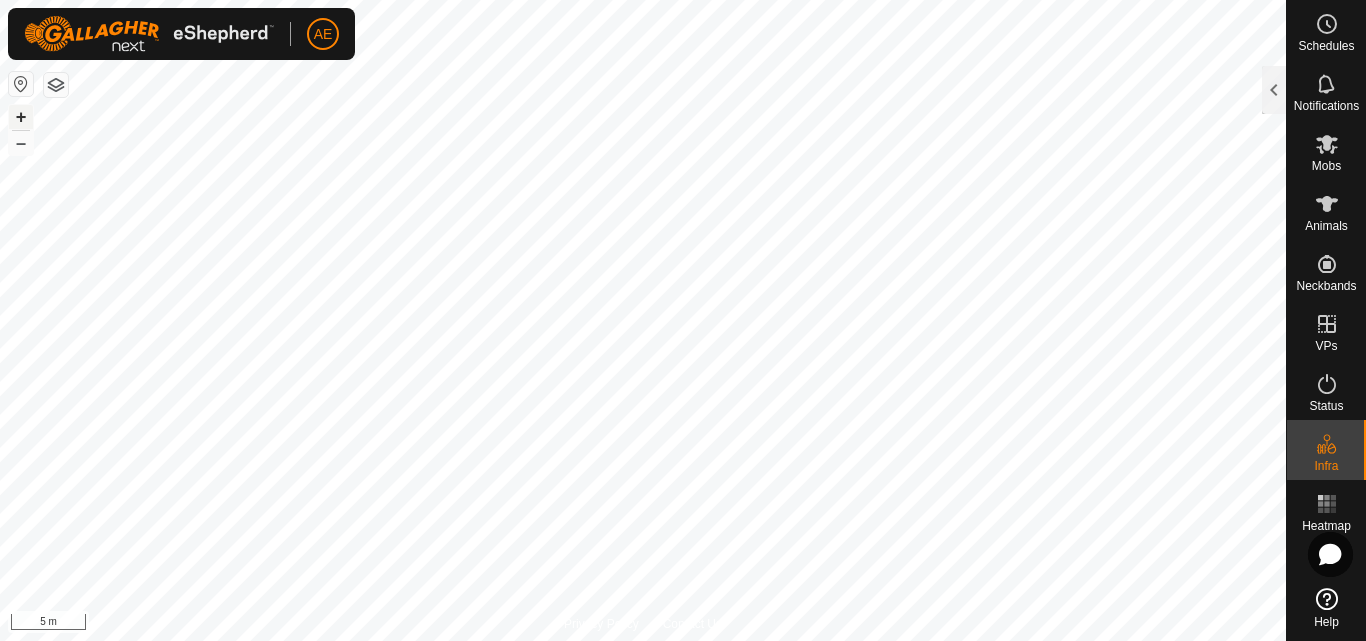click on "+" at bounding box center (21, 117) 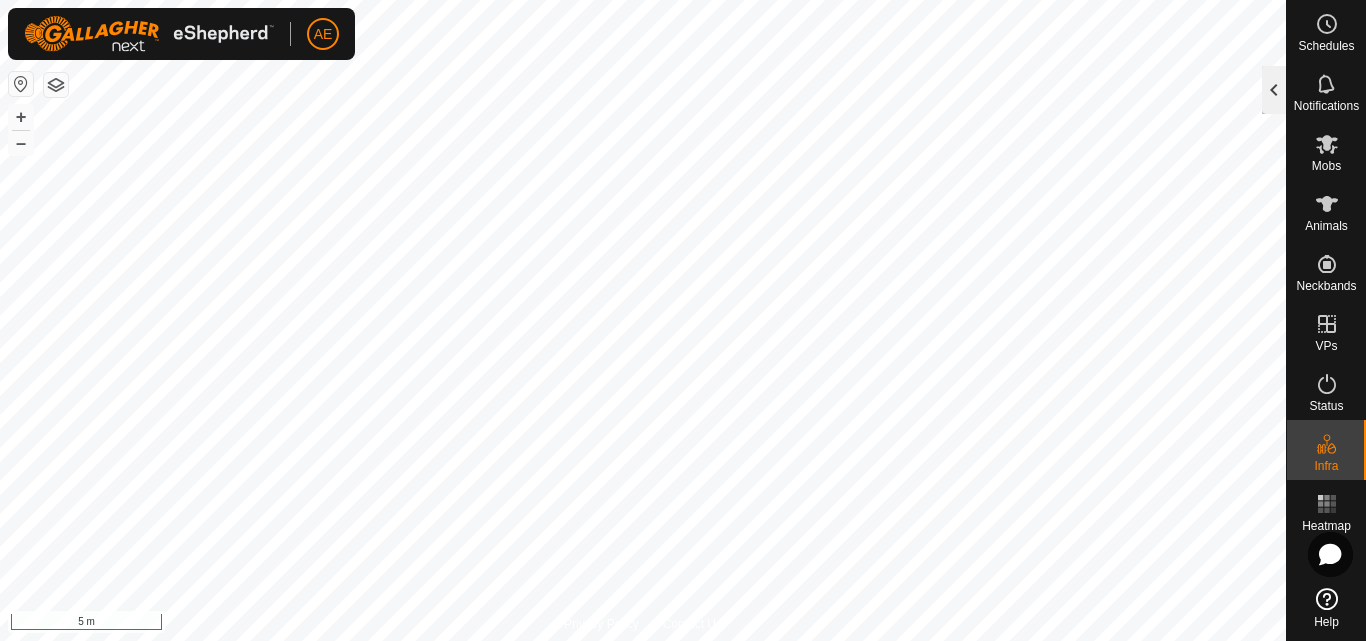 click 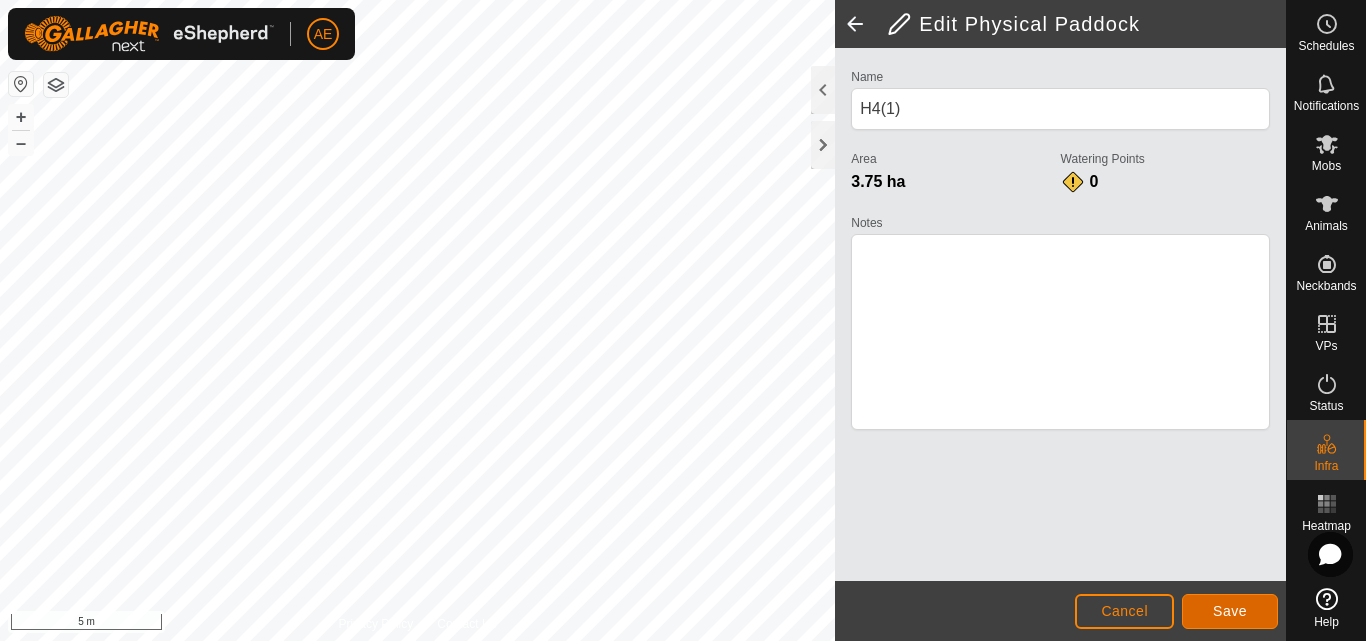click on "Save" 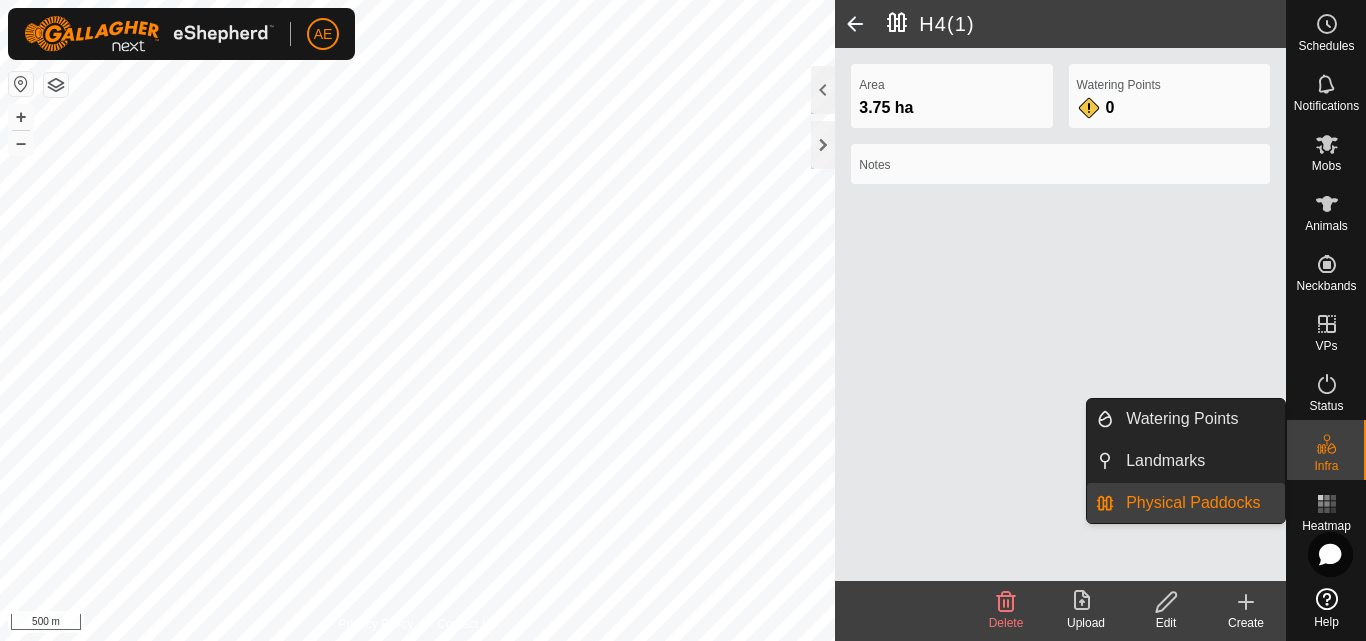 click on "Physical Paddocks" at bounding box center (1199, 503) 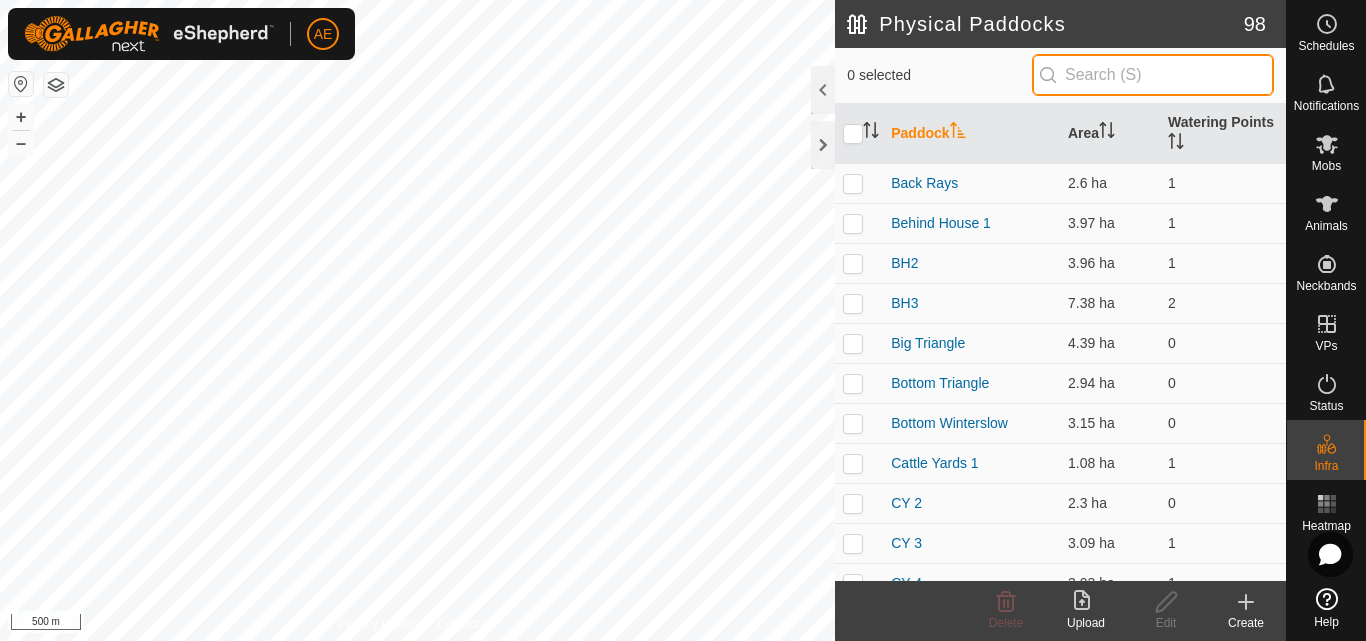 click at bounding box center [1153, 75] 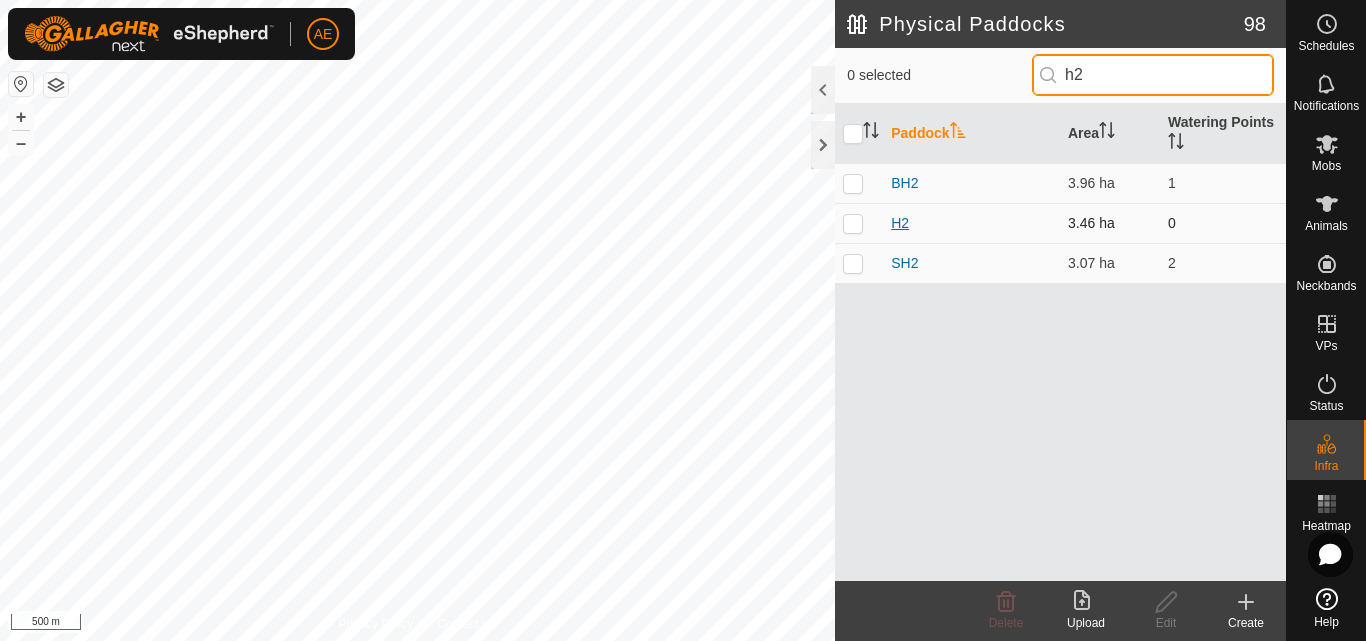 type on "h2" 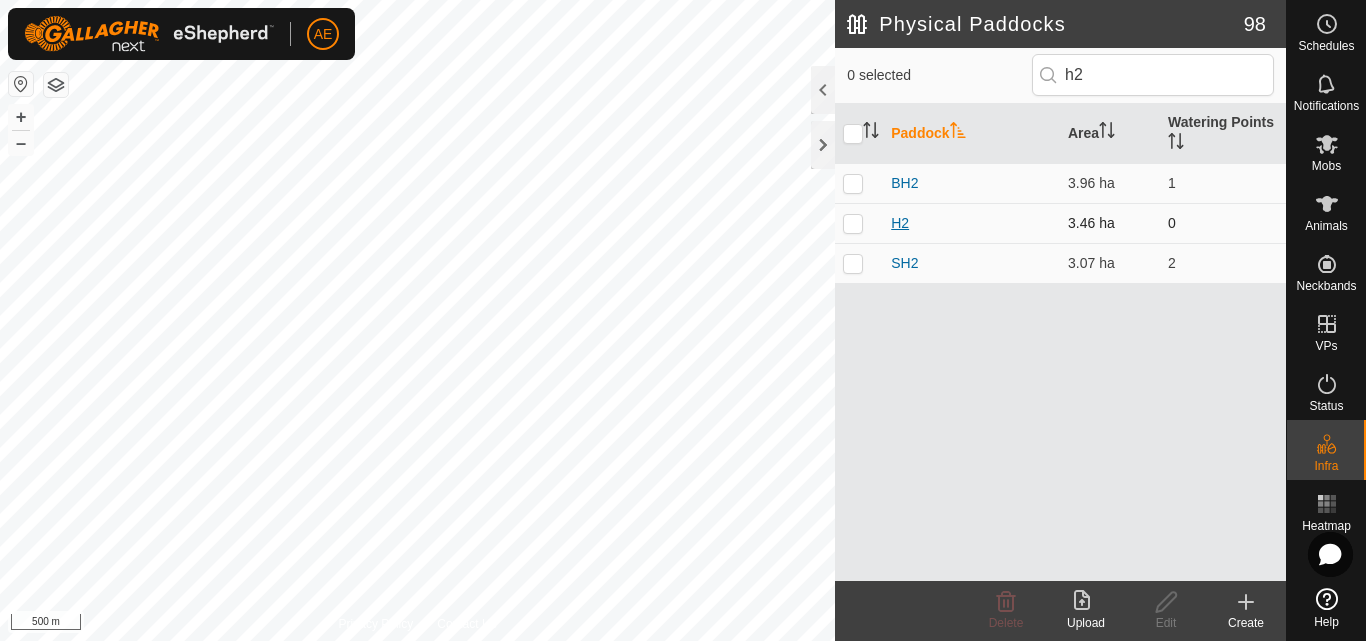 click on "H2" at bounding box center [900, 223] 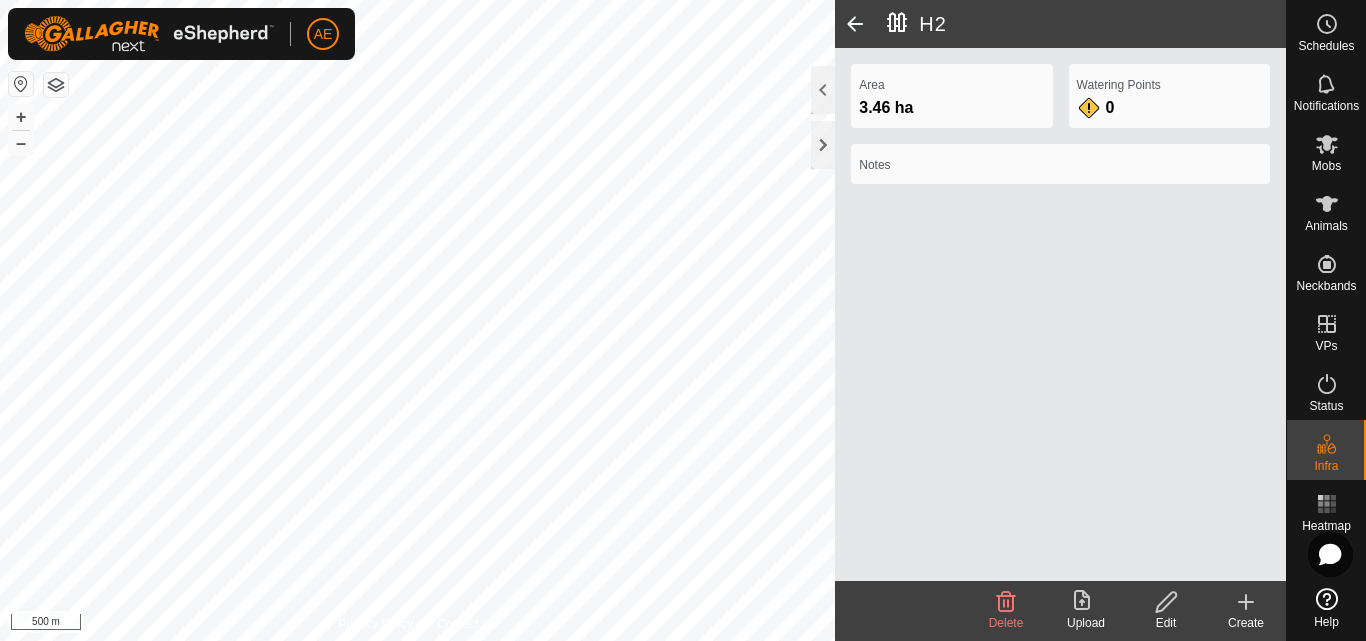 click on "Edit" 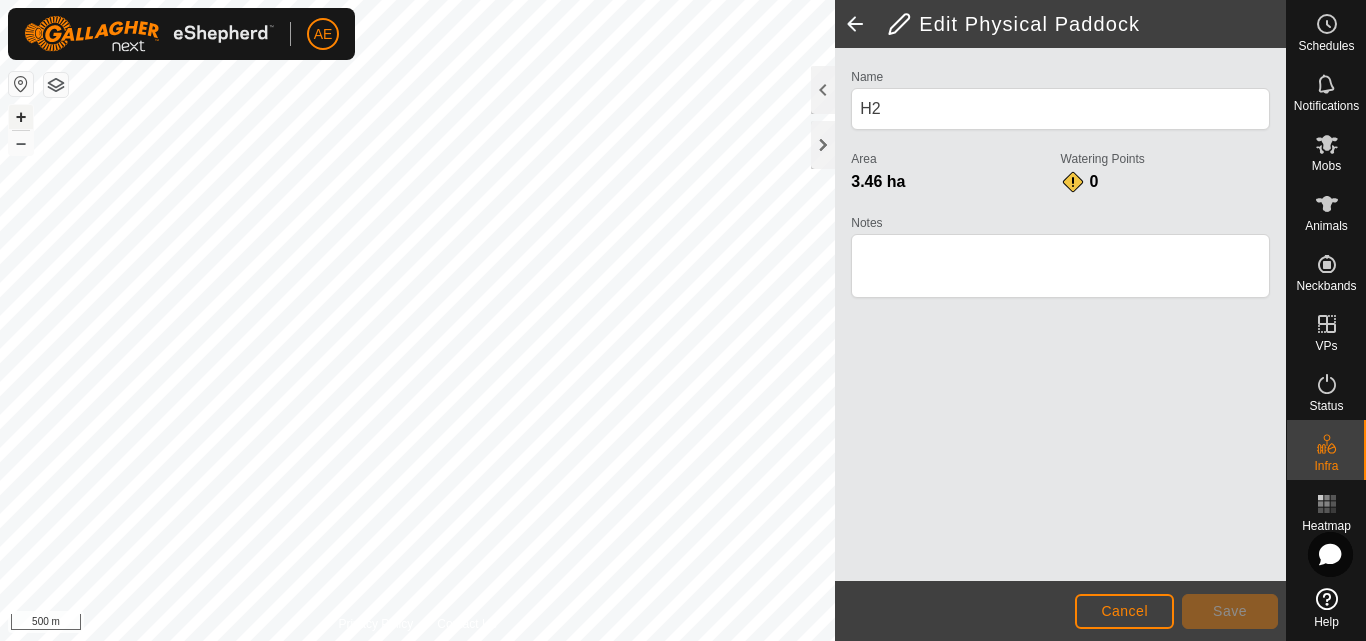 click on "+" at bounding box center [21, 117] 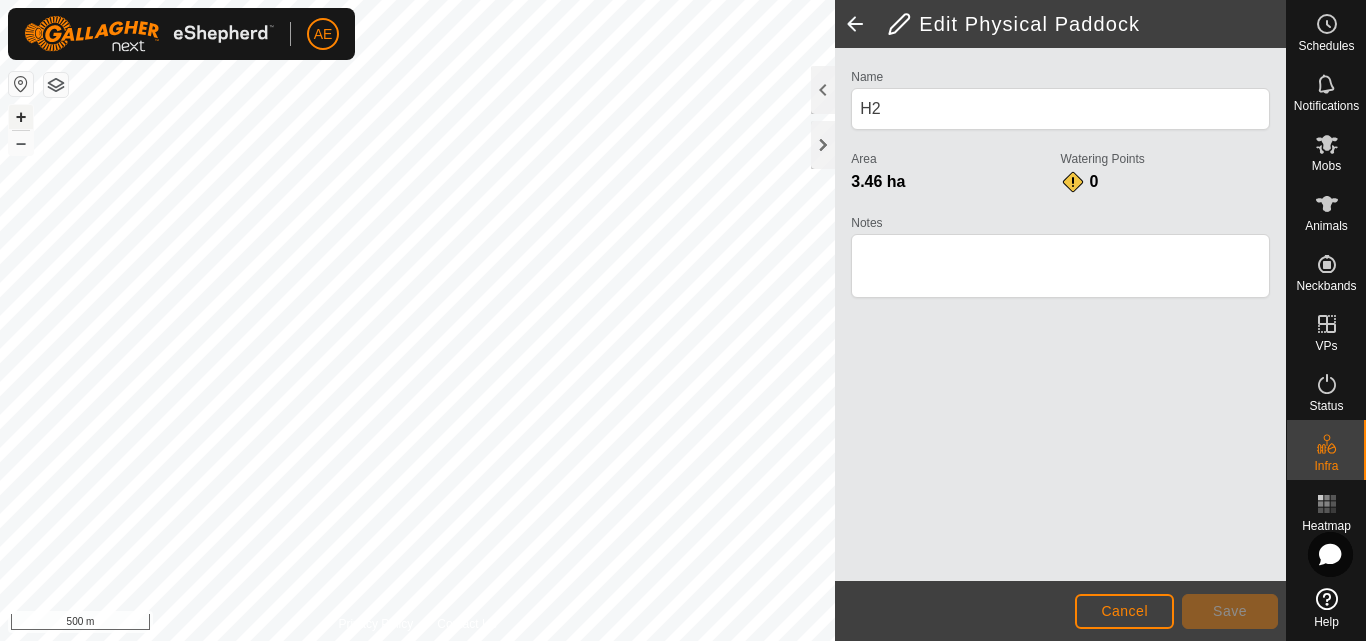 click on "+" at bounding box center (21, 117) 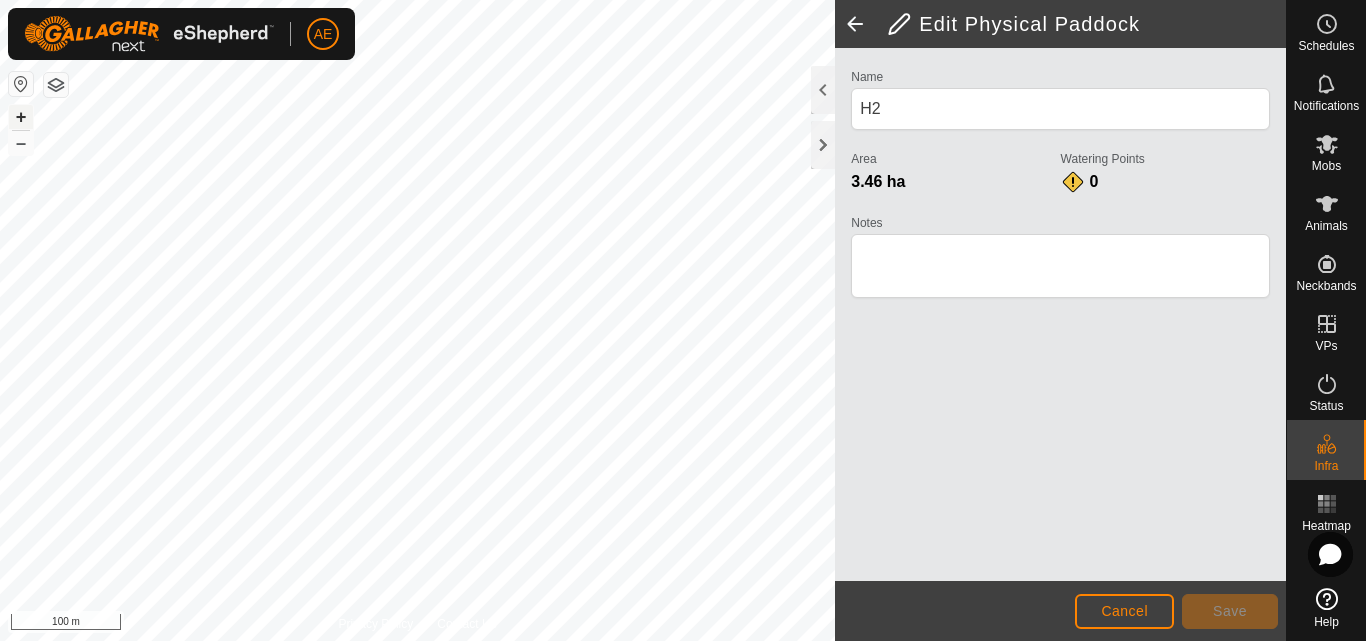 click on "+" at bounding box center [21, 117] 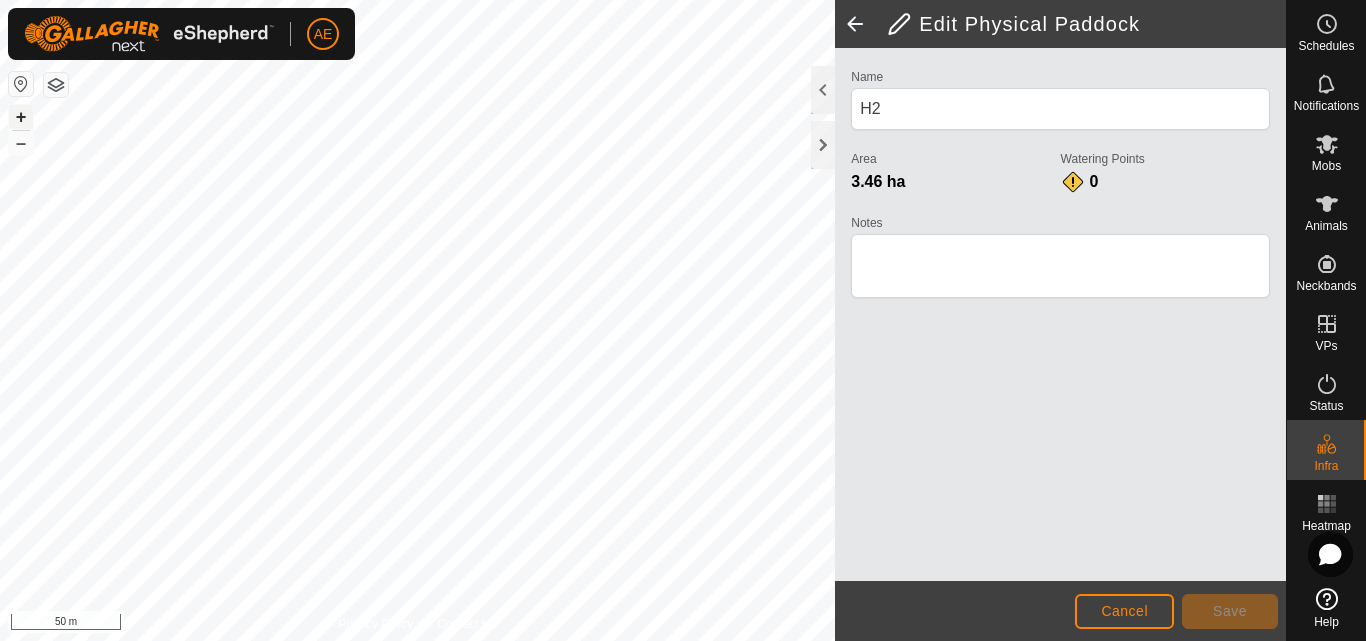 click on "+" at bounding box center [21, 117] 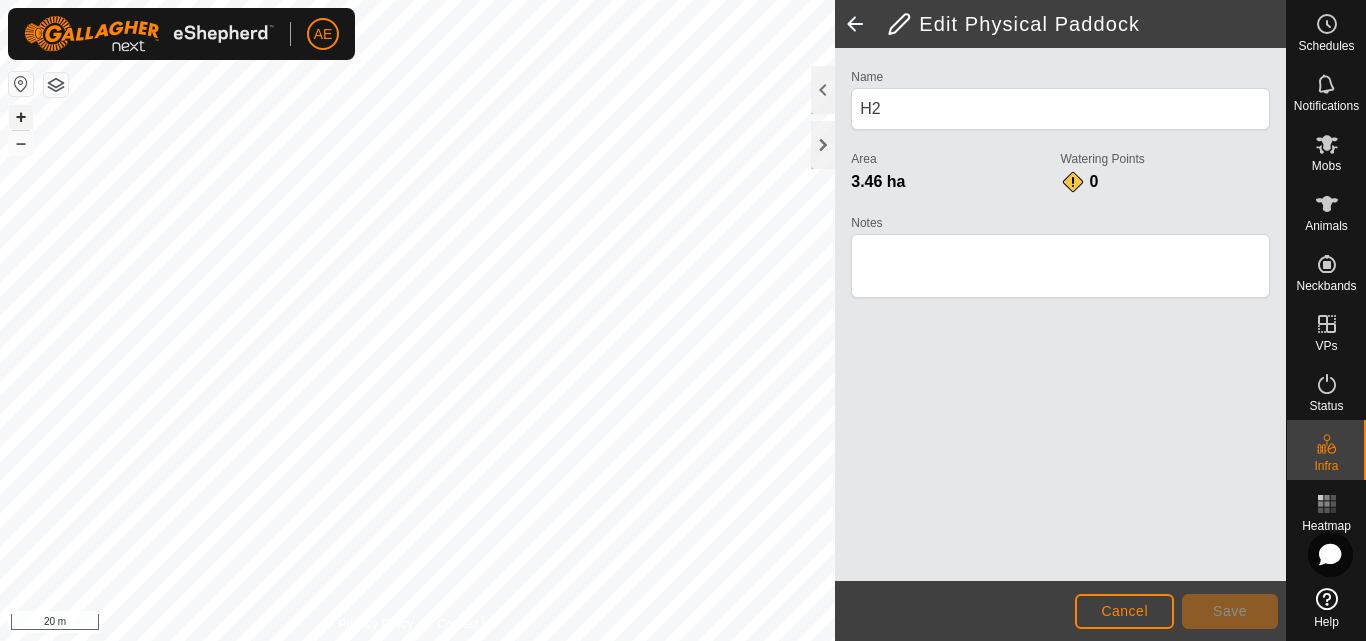 click on "+" at bounding box center [21, 117] 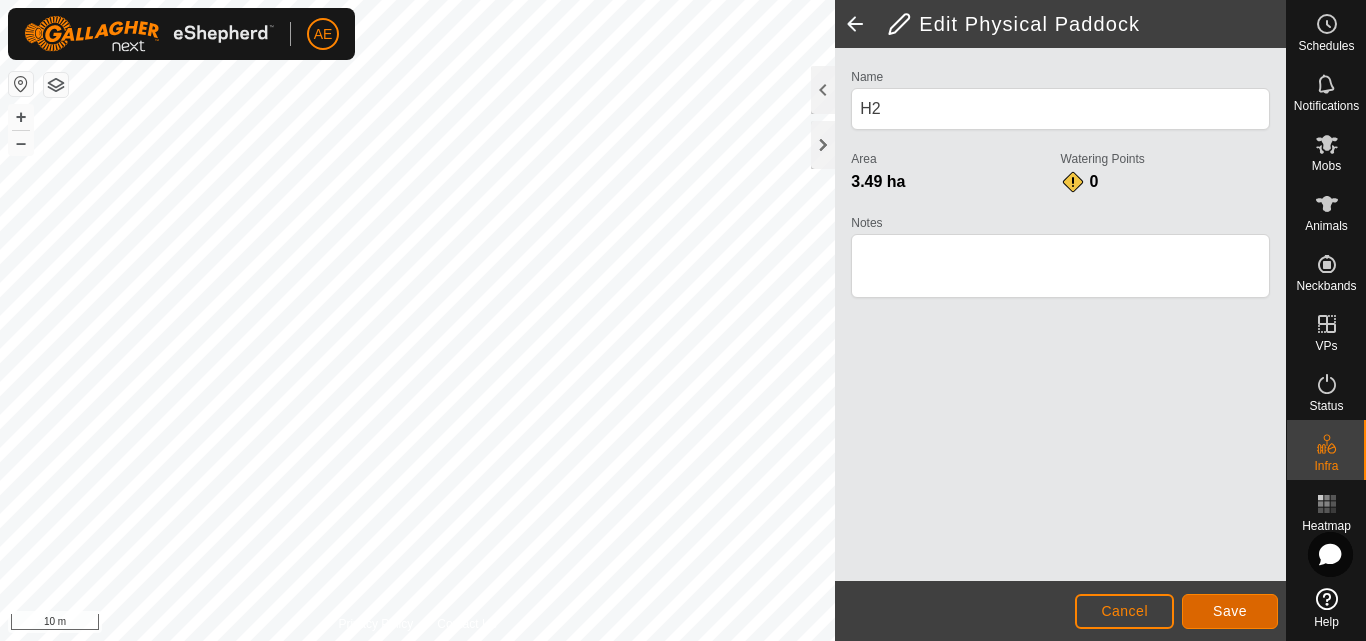 click on "Save" 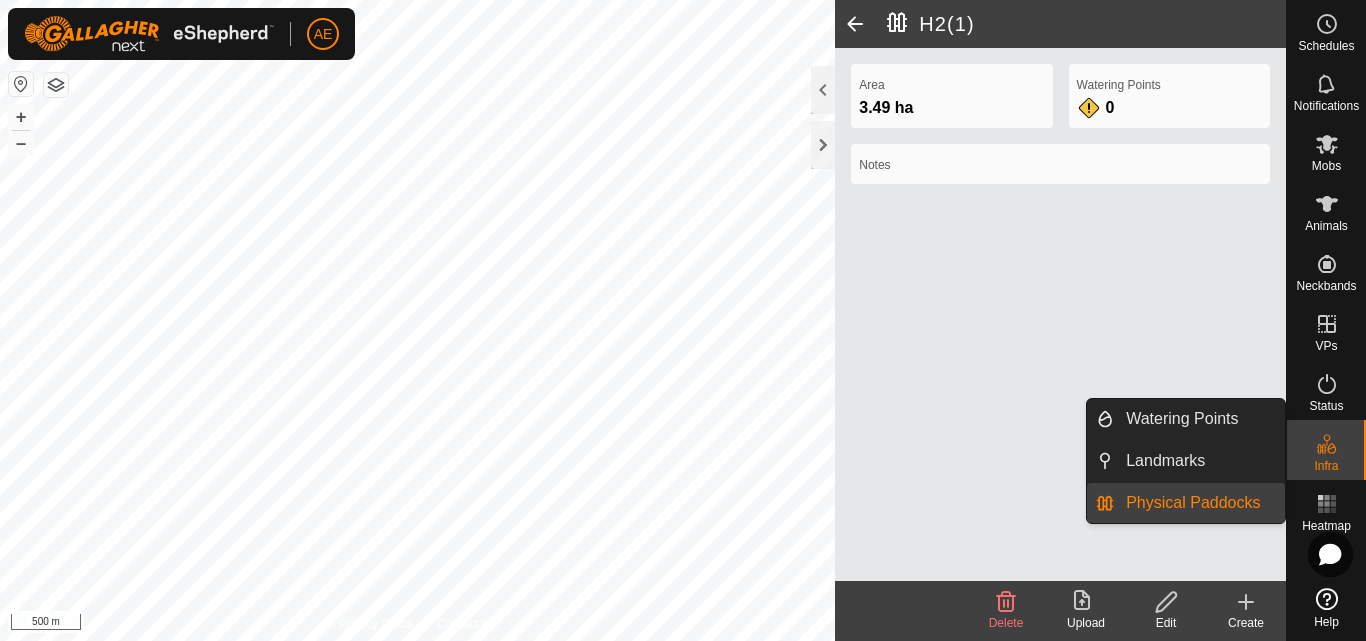click on "Physical Paddocks" at bounding box center [1199, 503] 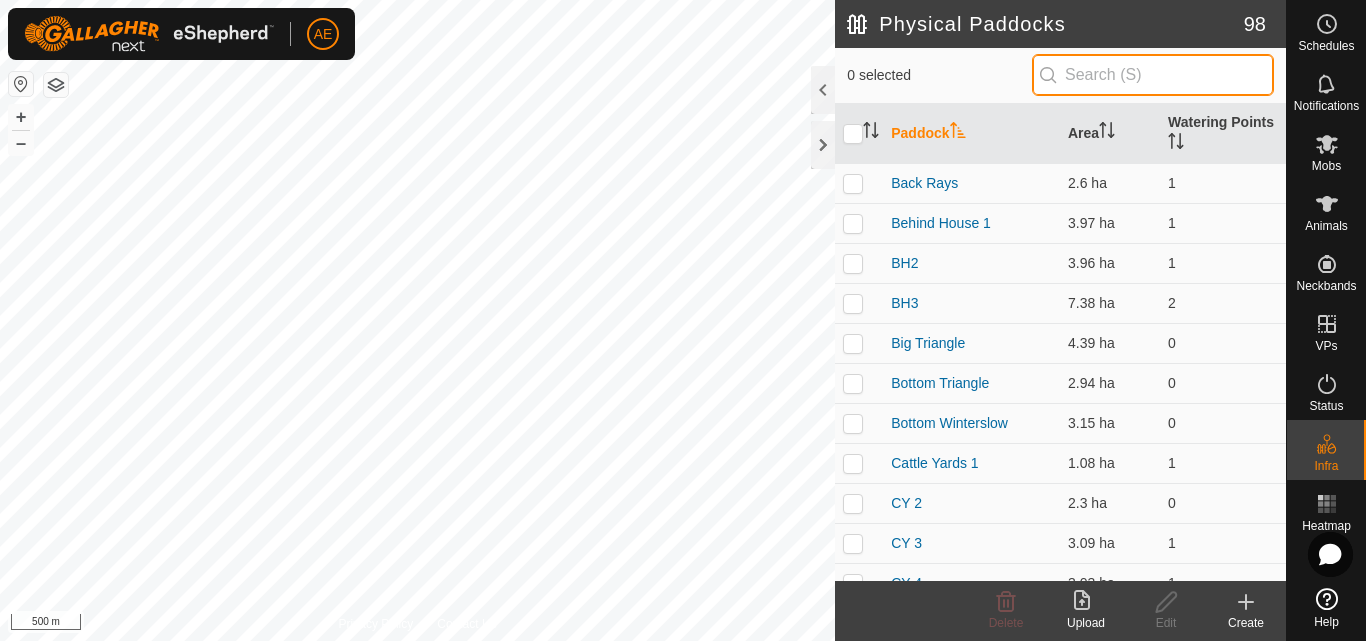 click at bounding box center [1153, 75] 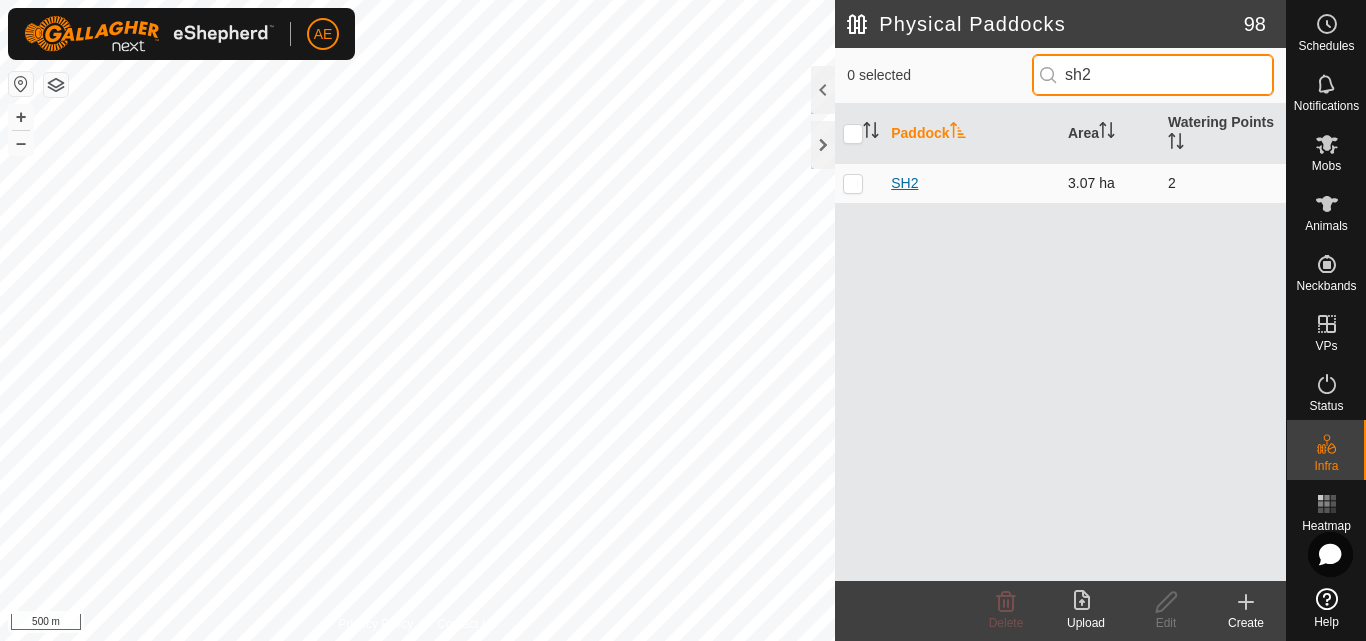 type on "sh2" 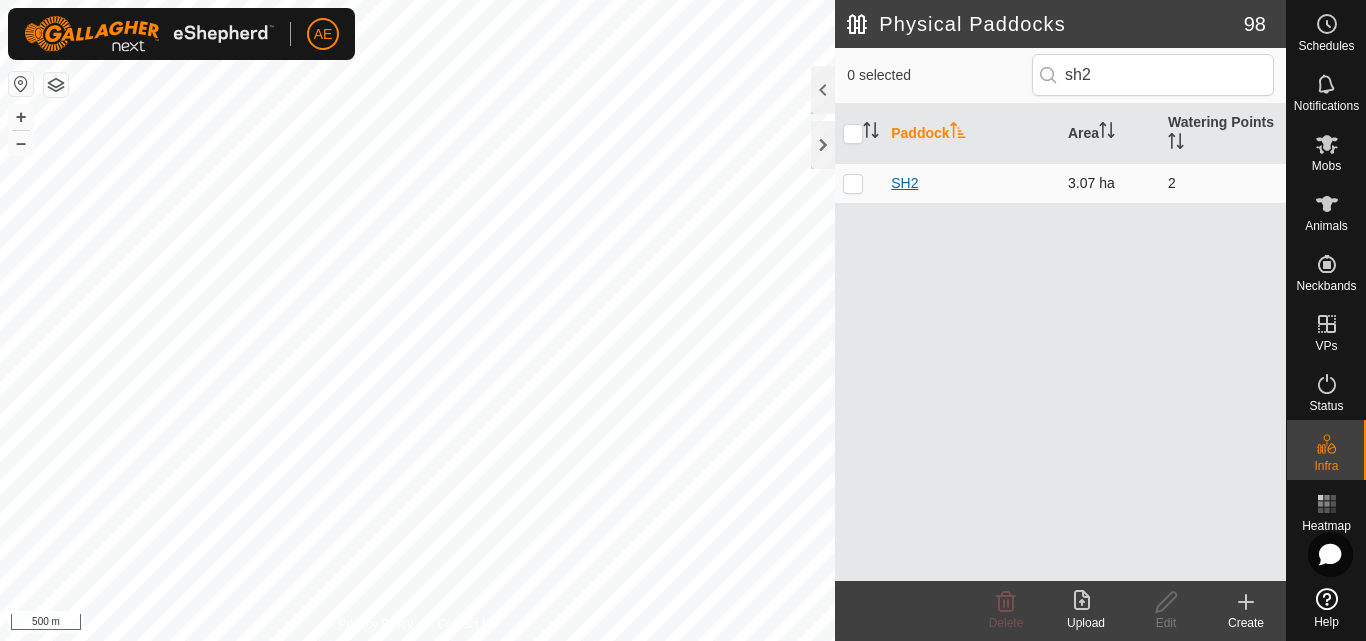 click on "SH2" at bounding box center (904, 183) 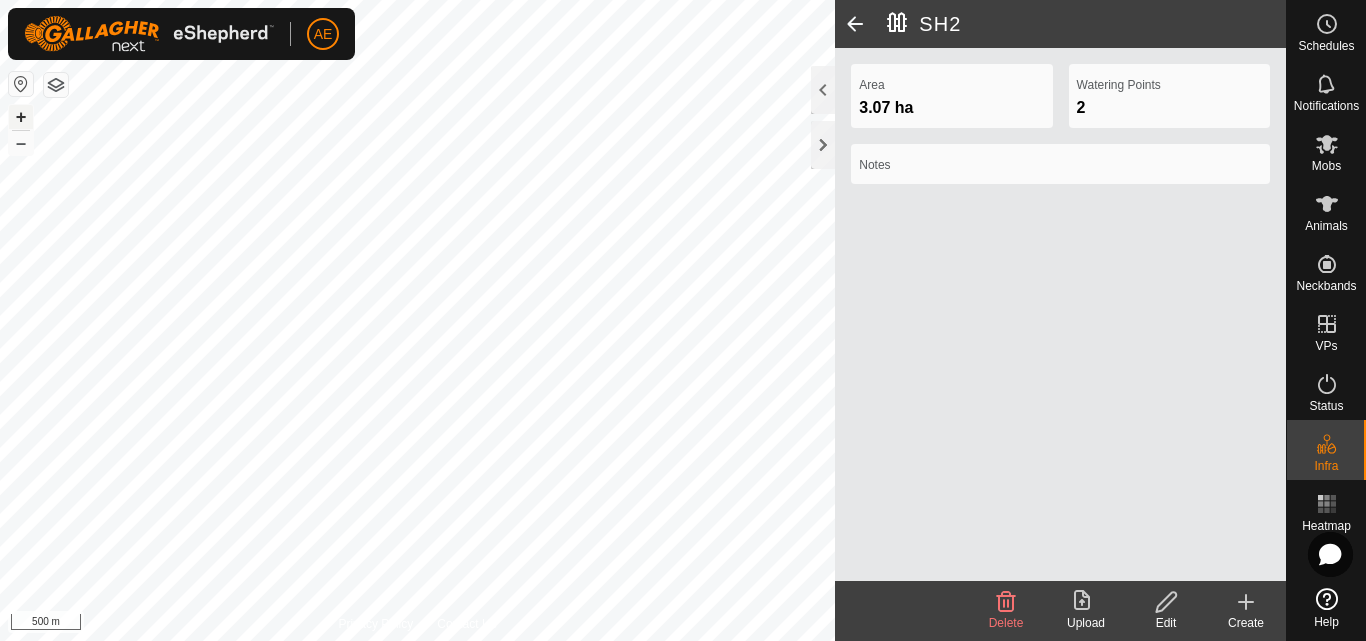 click on "+" at bounding box center [21, 117] 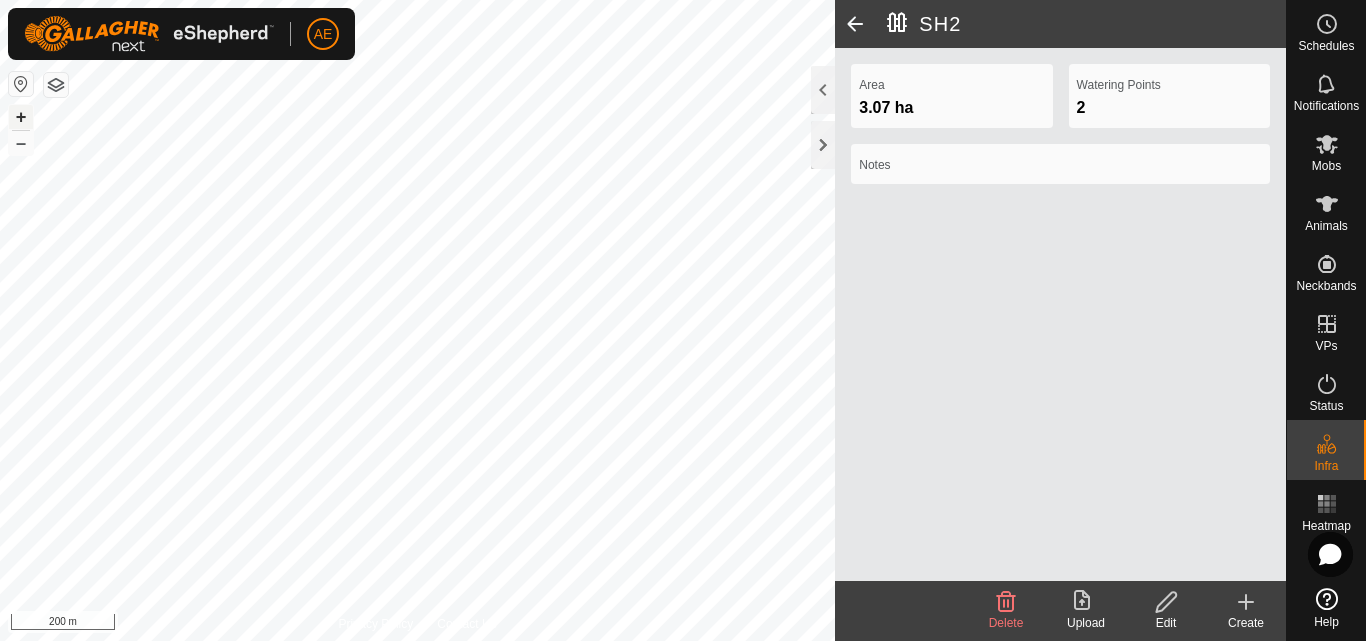 click on "+" at bounding box center (21, 117) 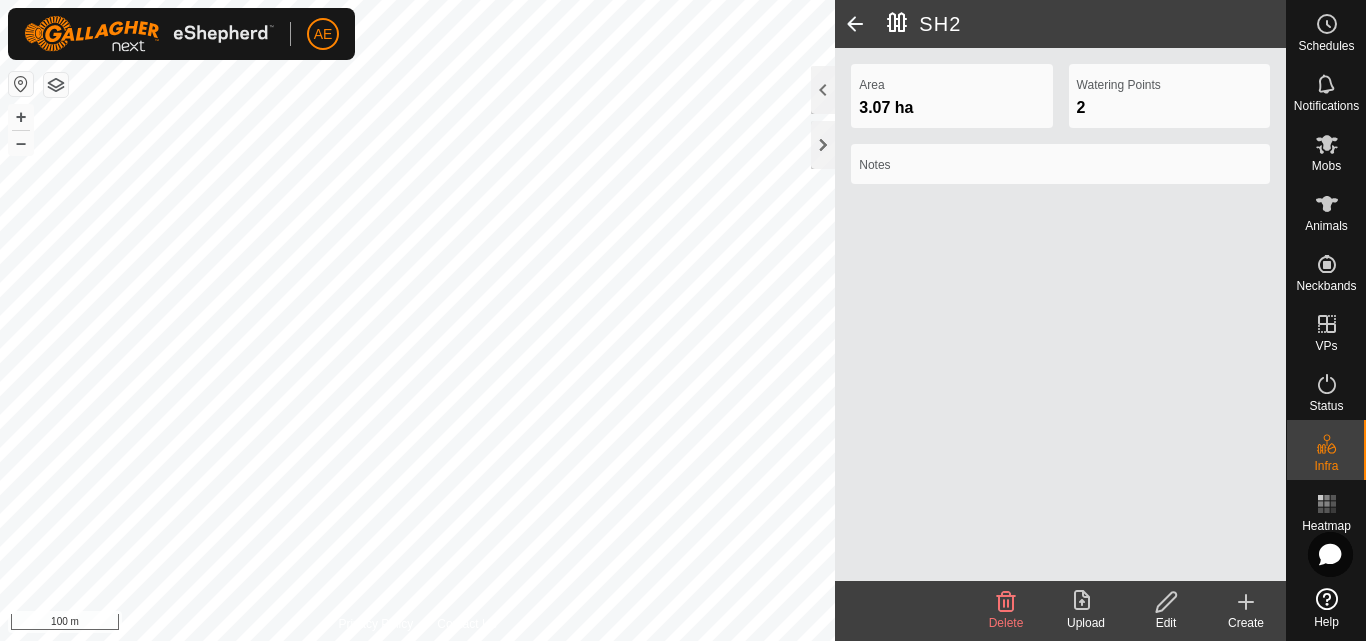 click on "AE Schedules Notifications Mobs Animals Neckbands VPs Status Infra Heatmap Help Privacy Policy Contact Us + – ⇧ i 100 m  SH2  Area 3.07 ha  Watering Points 2 Notes Delete  Upload   Edit   Create" at bounding box center (683, 320) 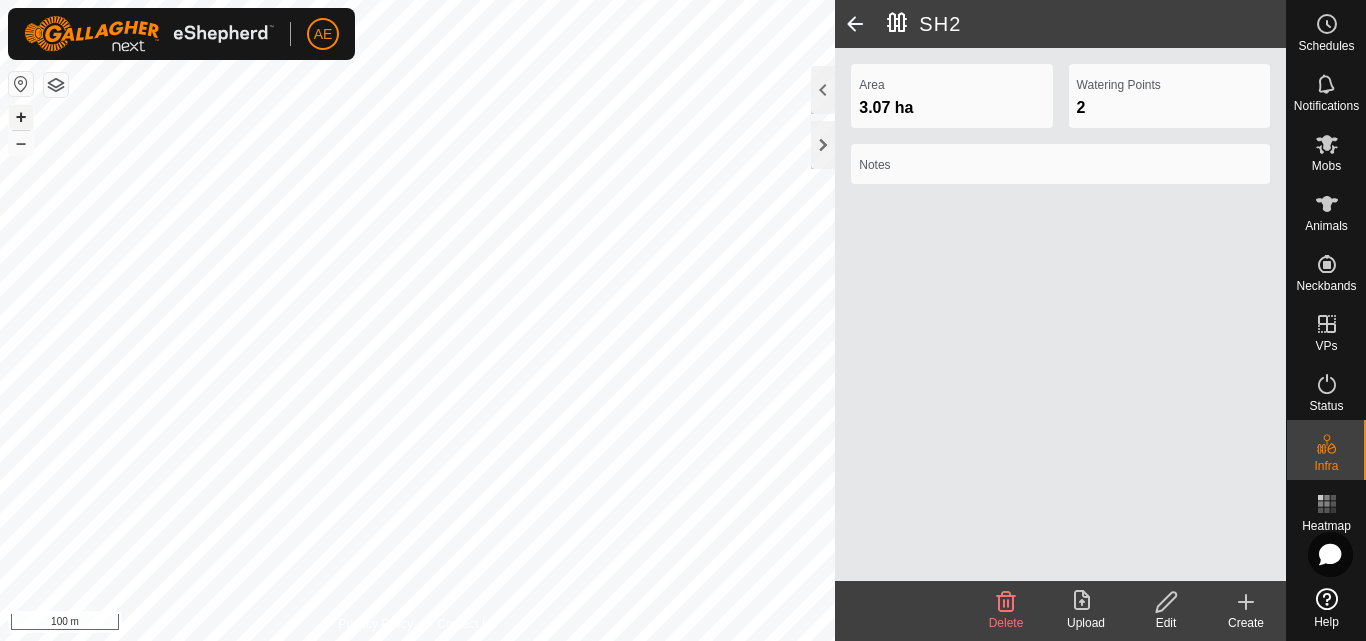 click on "+" at bounding box center (21, 117) 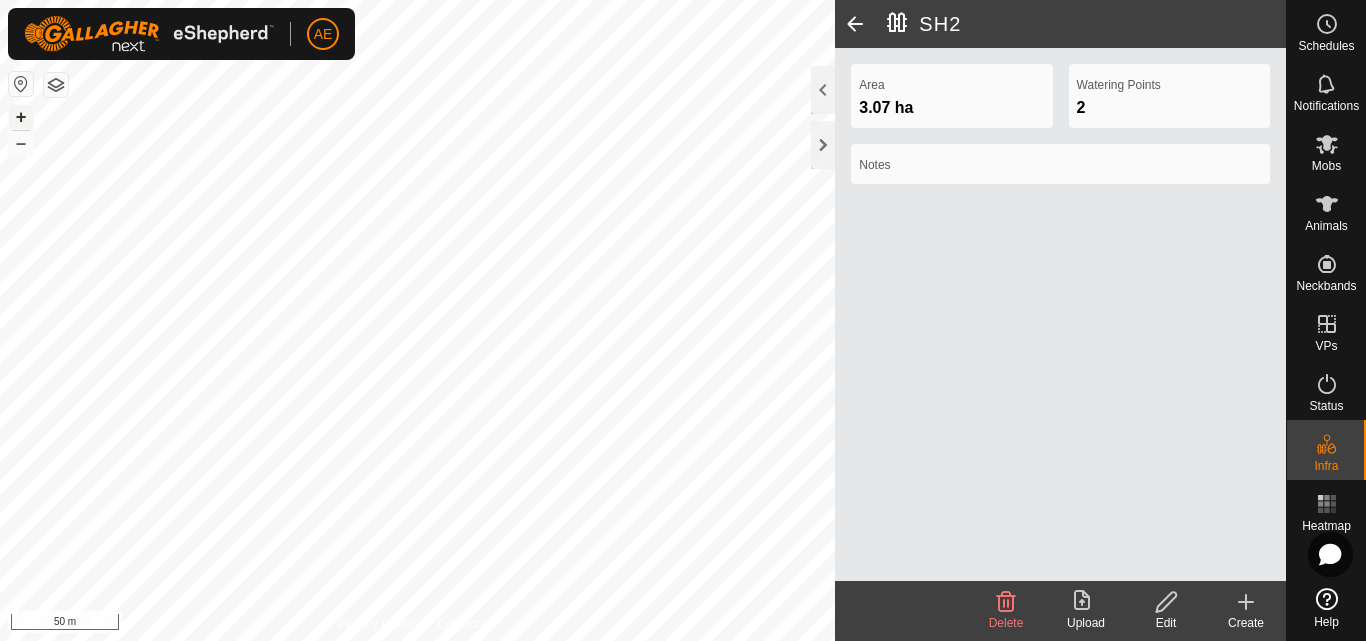 click on "+" at bounding box center [21, 117] 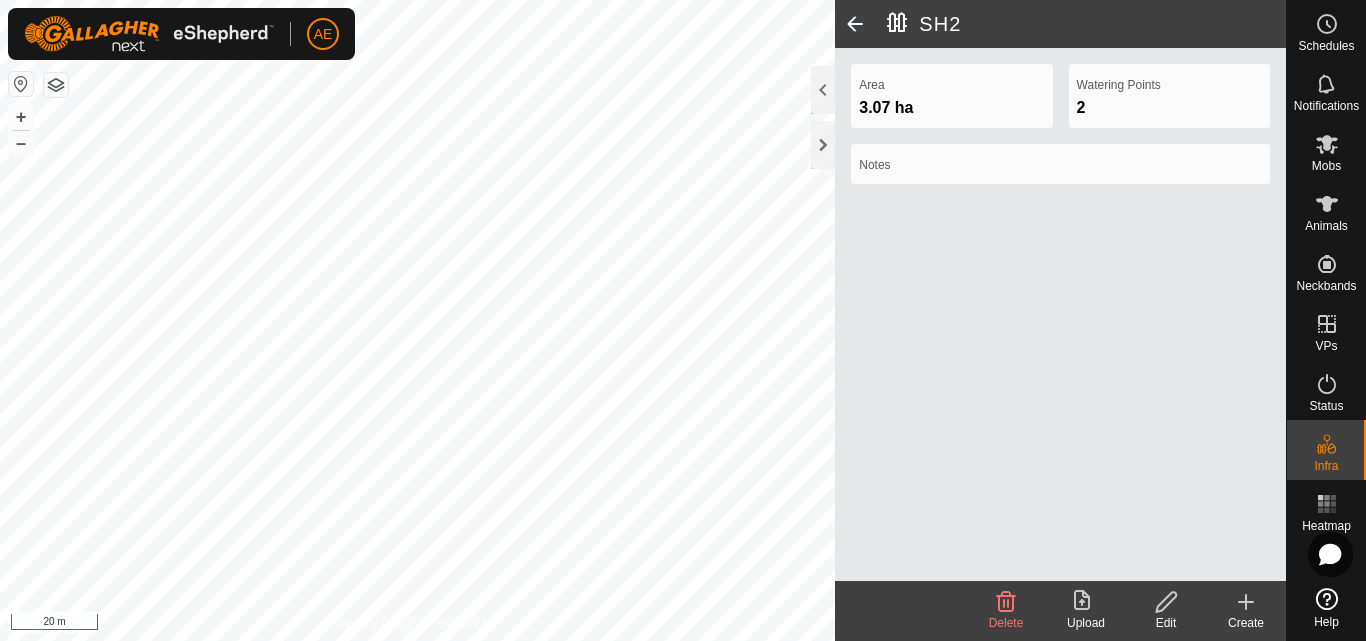 click on "AE Schedules Notifications Mobs Animals Neckbands VPs Status Infra Heatmap Help Privacy Policy Contact Us
SH2
3.07 ha
+ – ⇧ i 20 m  SH2  Area 3.07 ha  Watering Points 2 Notes Delete  Upload   Edit   Create" at bounding box center (683, 320) 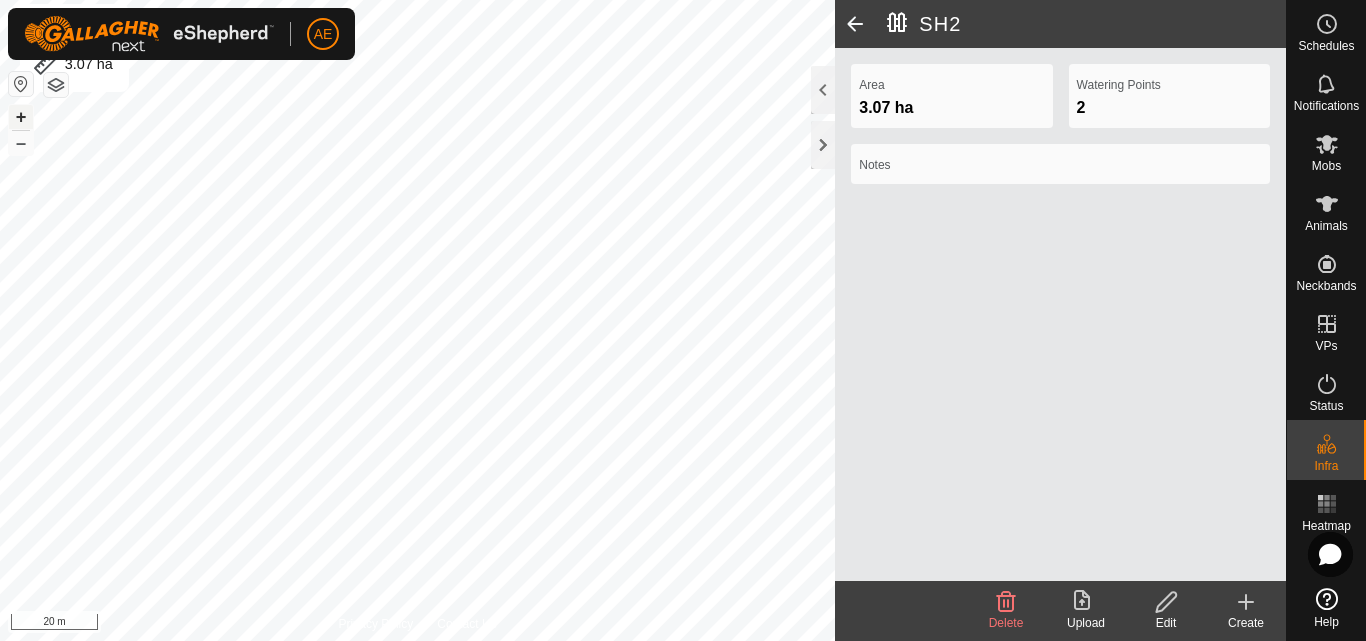 click on "+" at bounding box center (21, 117) 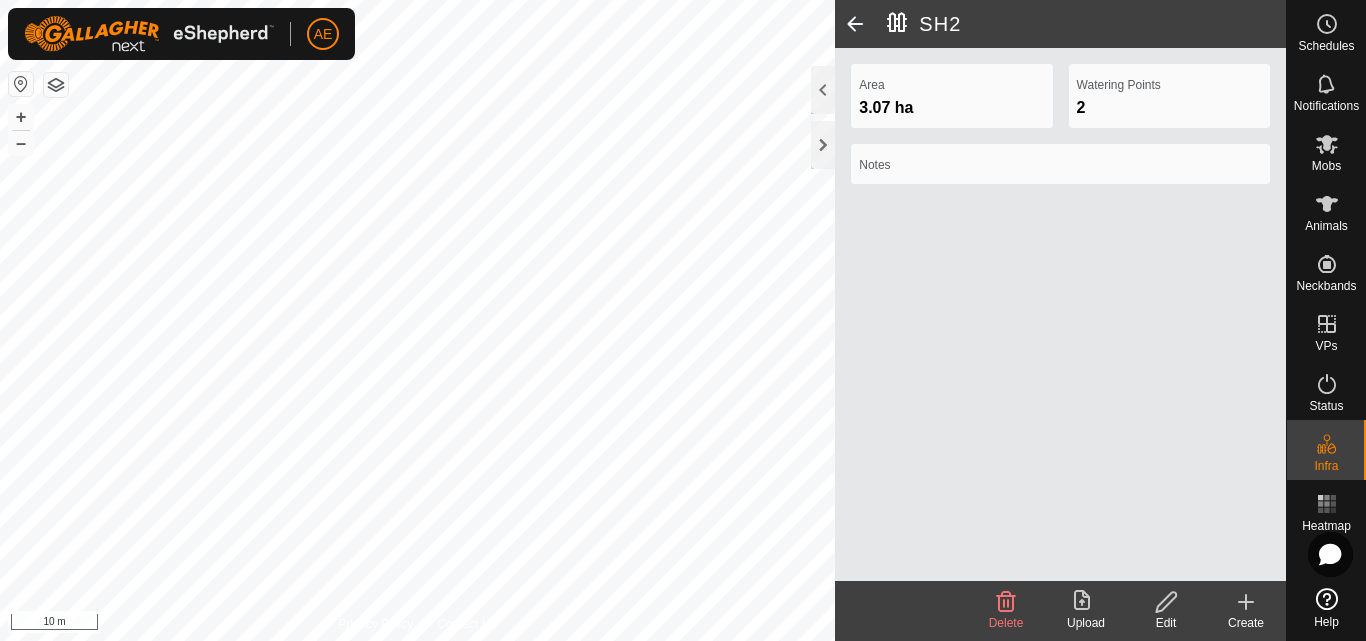 click on "Edit" 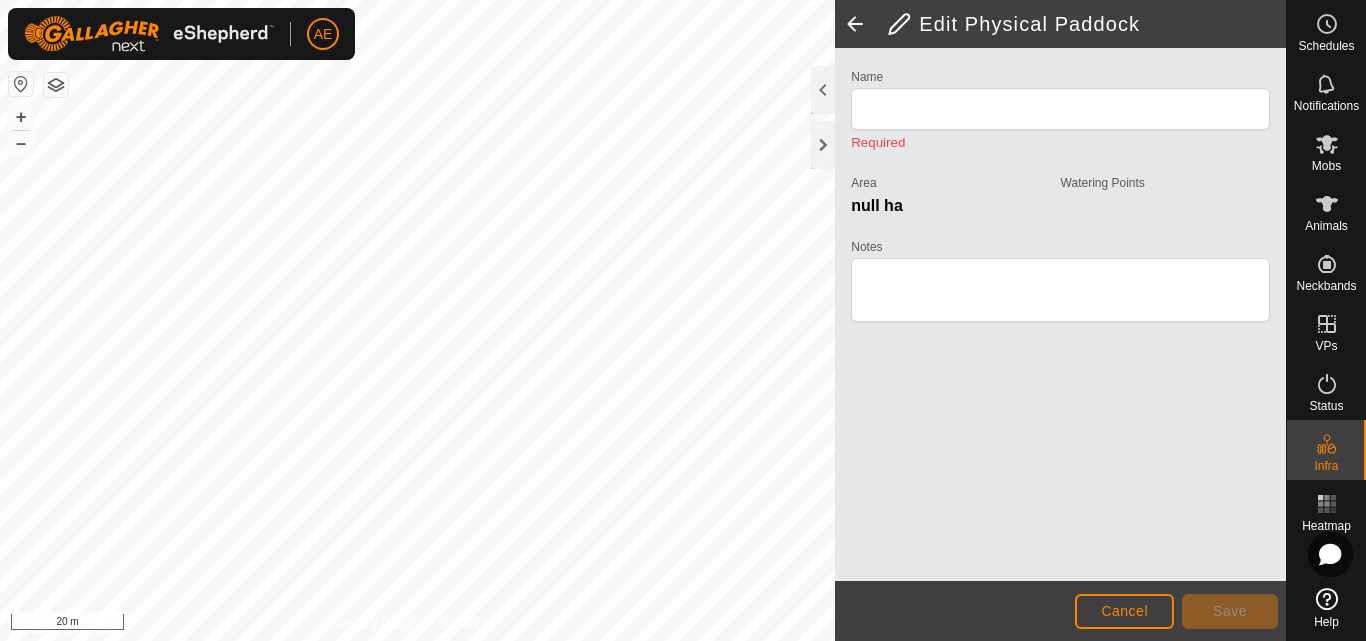 type on "SH2" 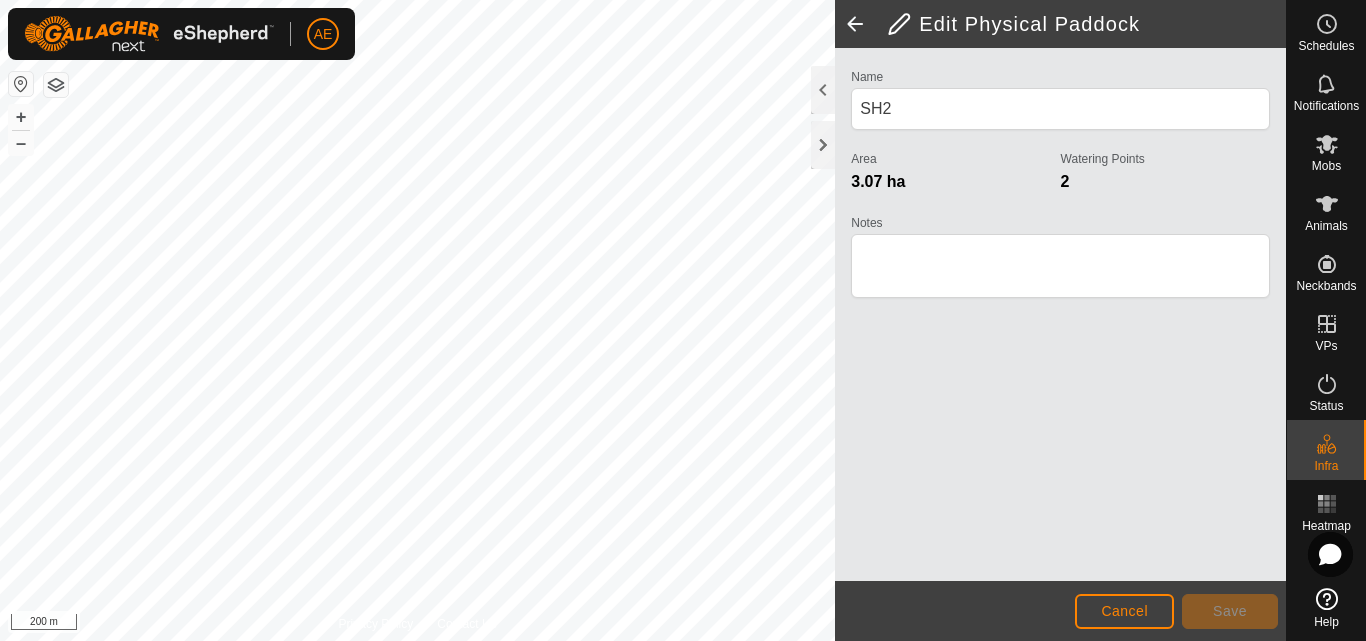 click on "Privacy Policy Contact Us
rockpile
+ – ⇧ i 200 m  Edit Physical Paddock  Name SH2 Area 3.07 ha  Watering Points 2 Notes                    Cancel Save" 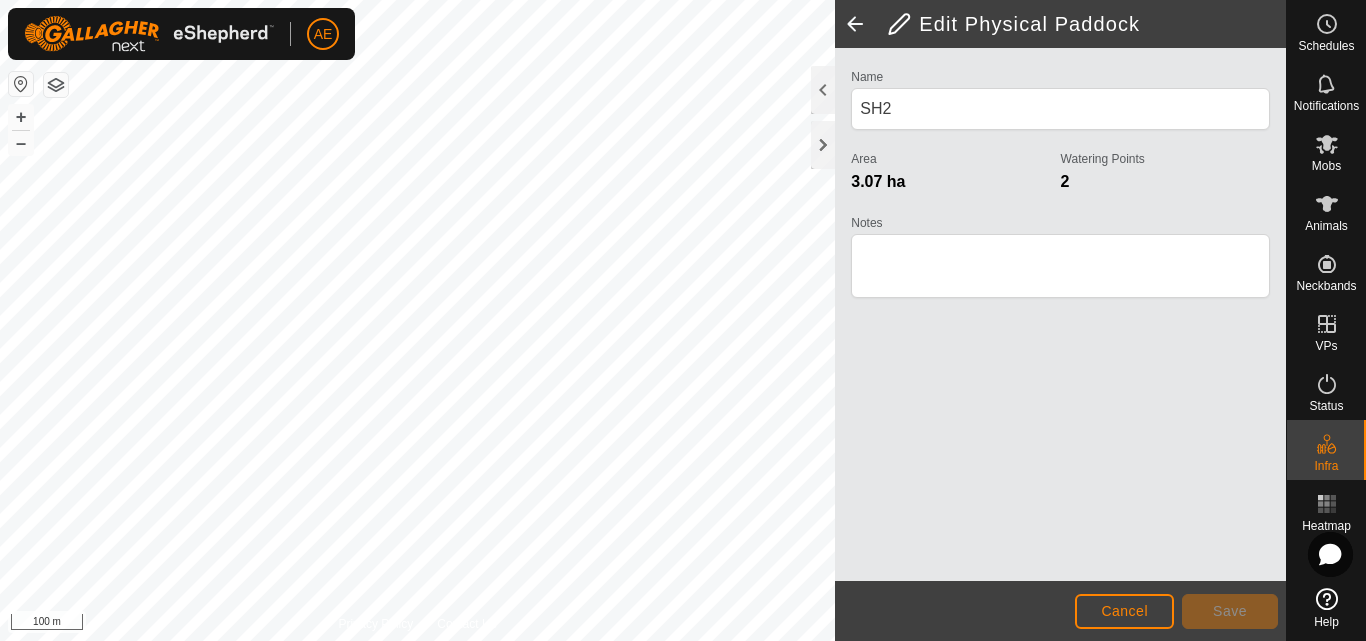 click on "AE Schedules Notifications Mobs Animals Neckbands VPs Status Infra Heatmap Help Privacy Policy Contact Us
rockpile
+ – ⇧ i 100 m  Edit Physical Paddock  Name SH2 Area 3.07 ha  Watering Points 2 Notes                    Cancel Save" at bounding box center [683, 320] 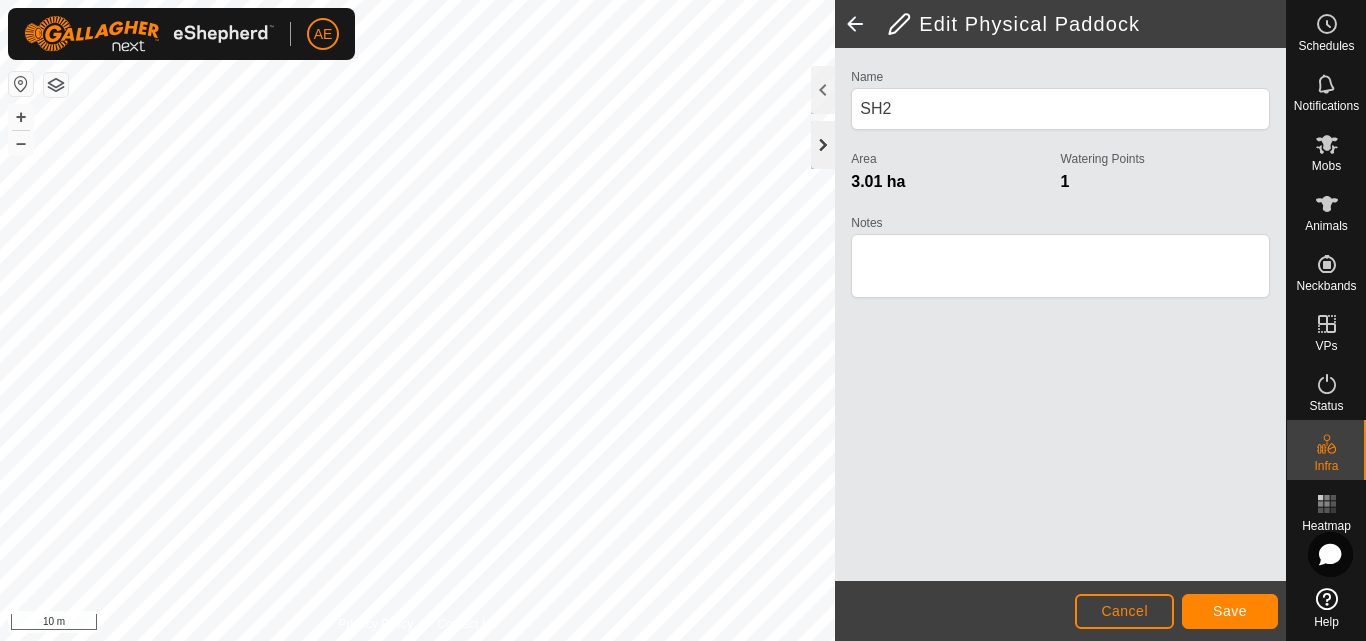 click 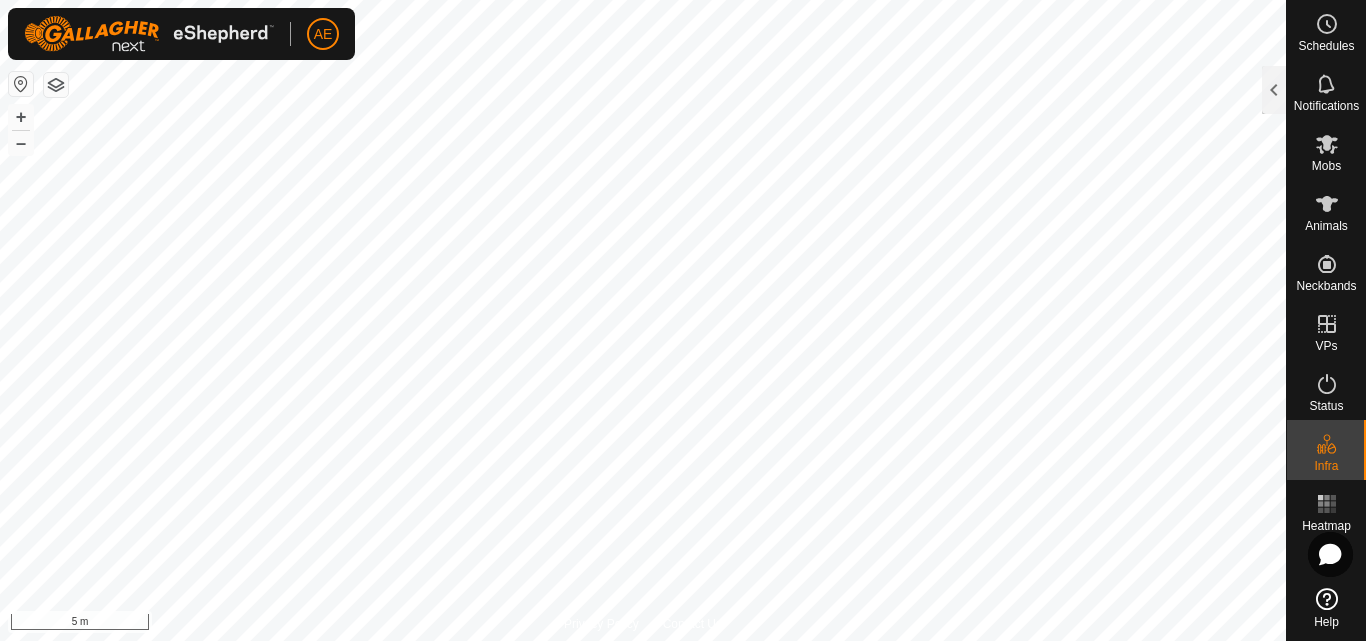 click on "AE Schedules Notifications Mobs Animals Neckbands VPs Status Infra Heatmap Help Privacy Policy Contact Us
WP BH3
Type:   trough
Capacity:  700L
Water Level:  100%
Drinkable:  Yes
+ – ⇧ i 5 m  Edit Physical Paddock  Name SH2 Area 3.01 ha  Watering Points 1 Notes                    Cancel Save" at bounding box center [683, 320] 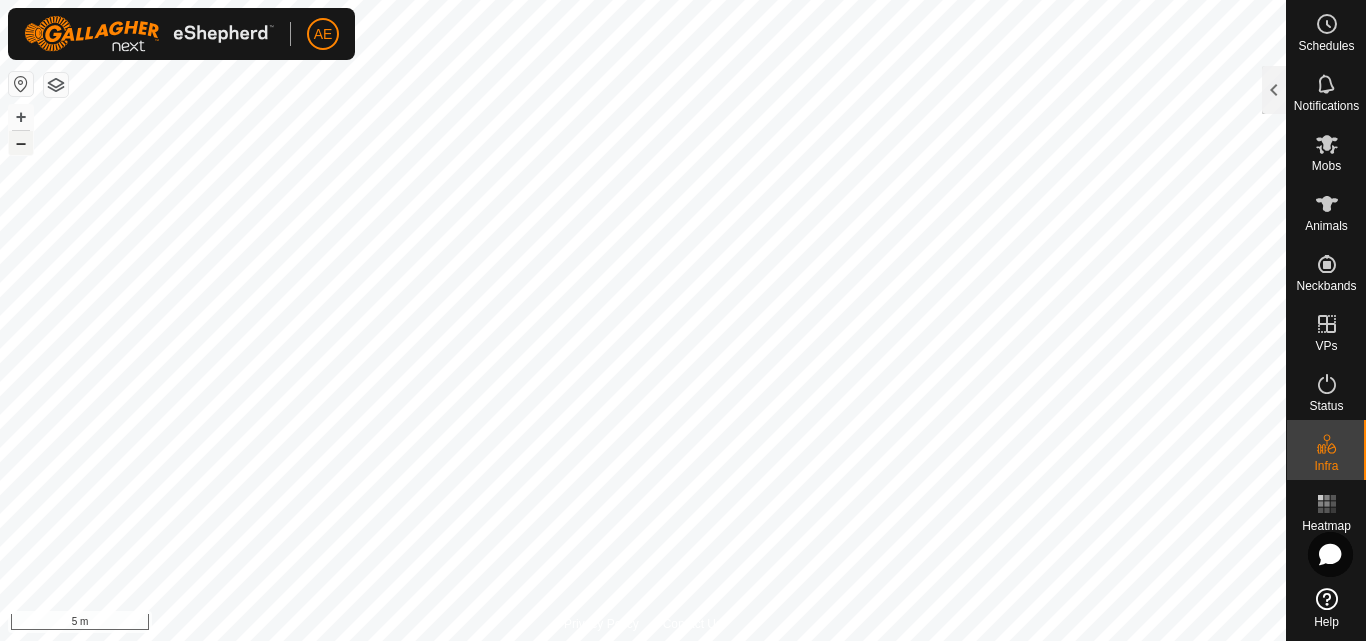 click on "–" at bounding box center [21, 143] 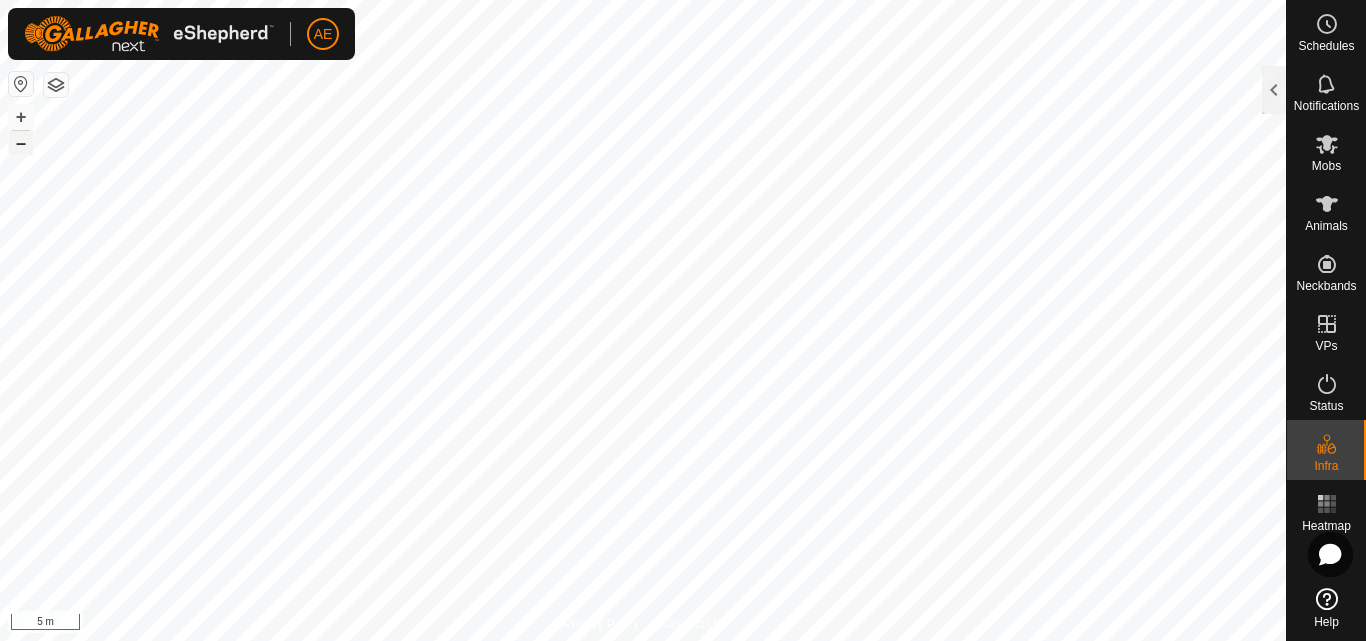 click on "–" at bounding box center [21, 143] 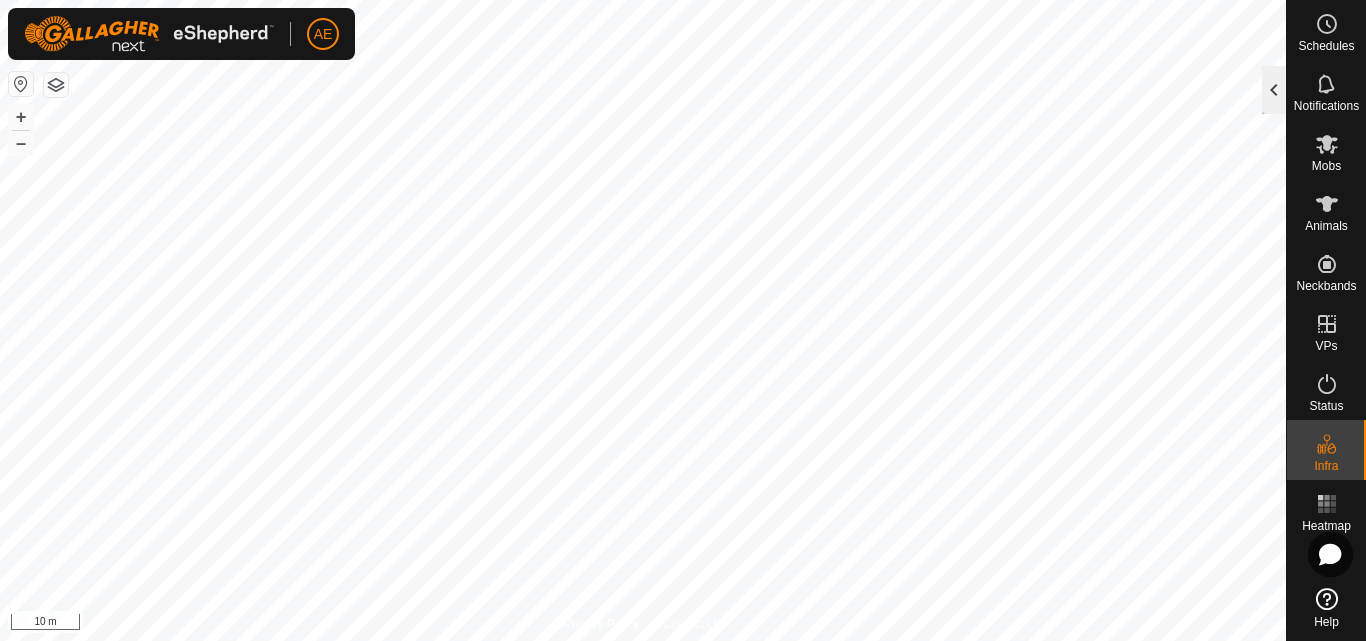 click 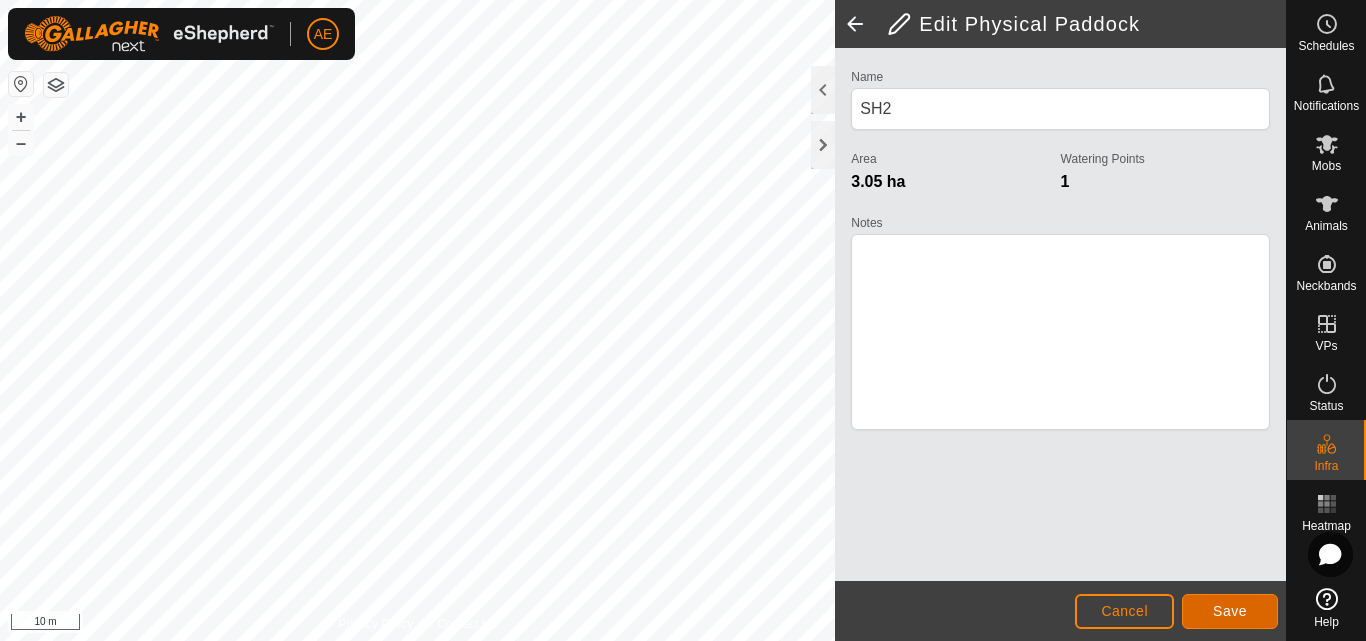 click on "Save" 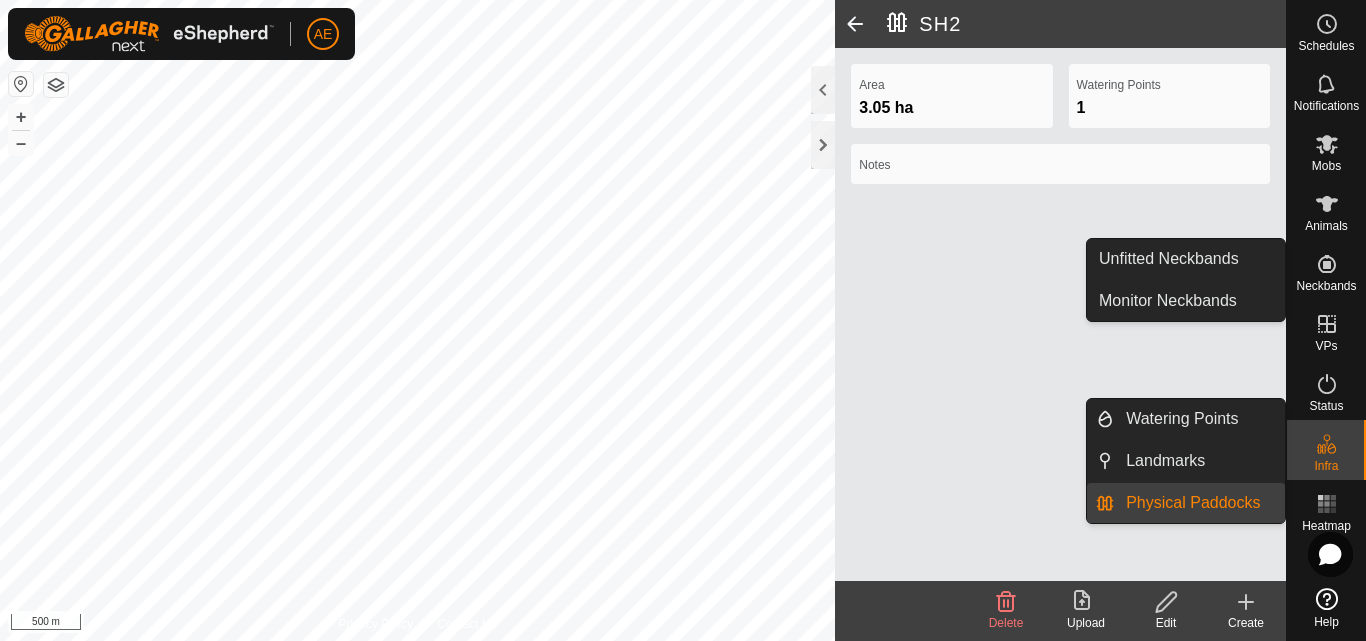 click on "Physical Paddocks" at bounding box center (1199, 503) 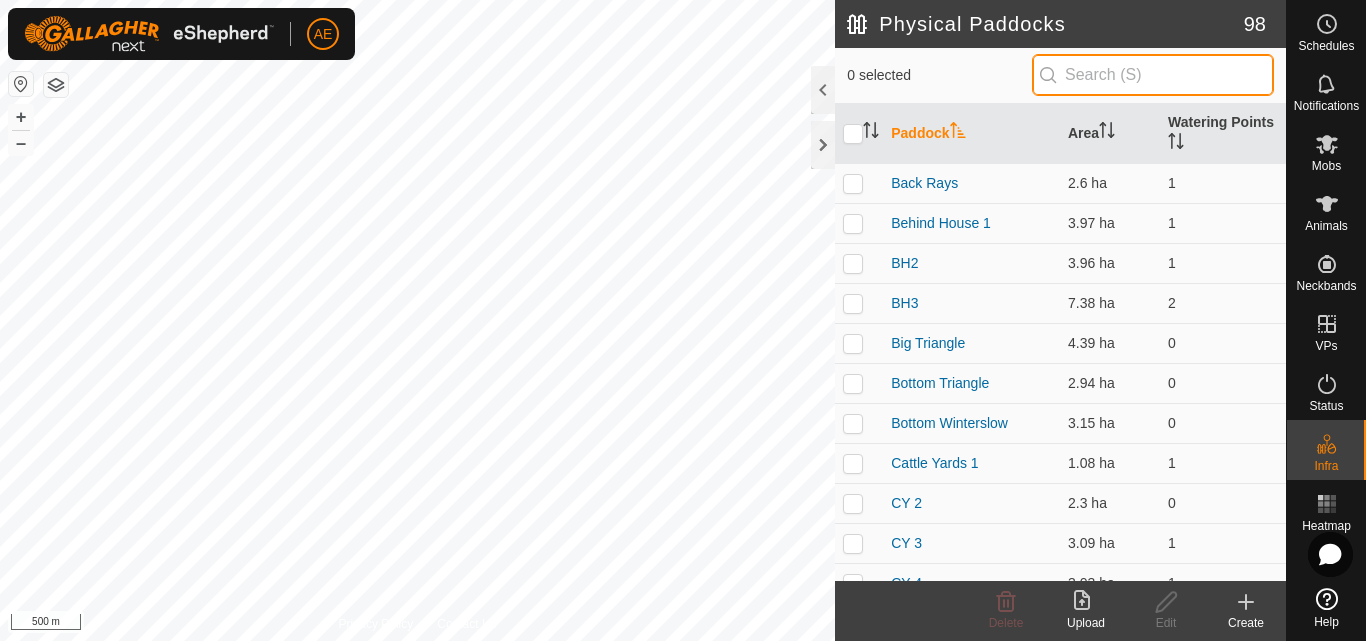 click at bounding box center [1153, 75] 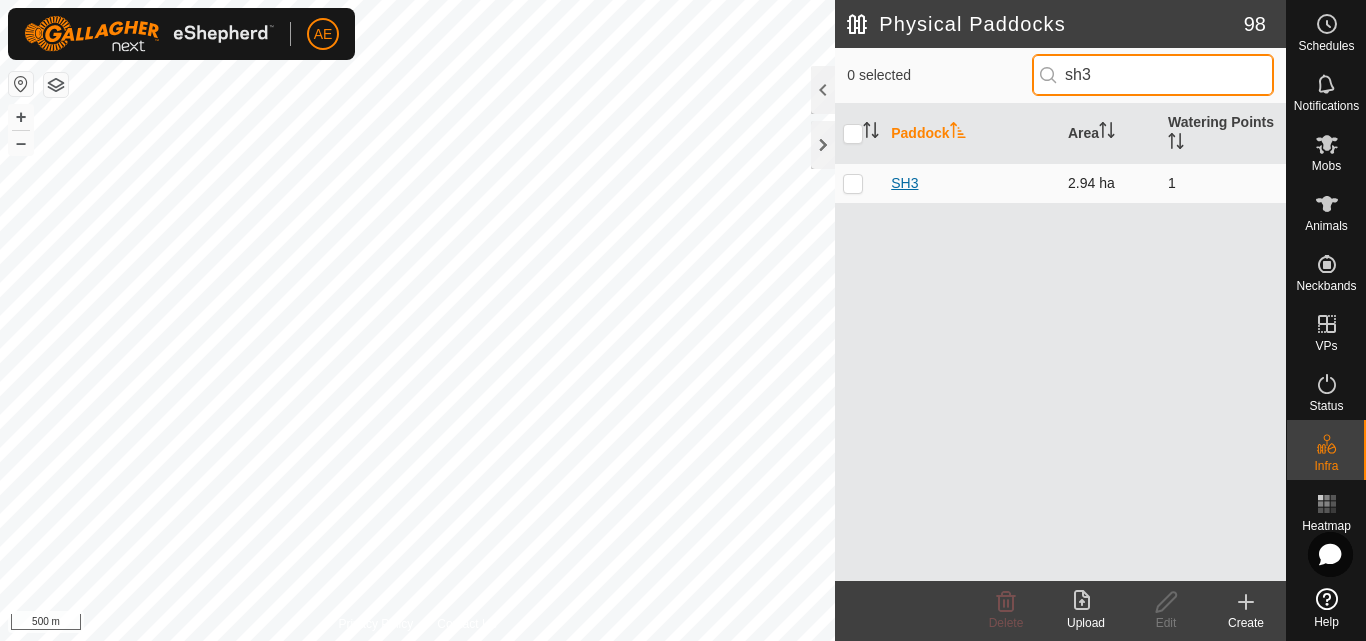 type on "sh3" 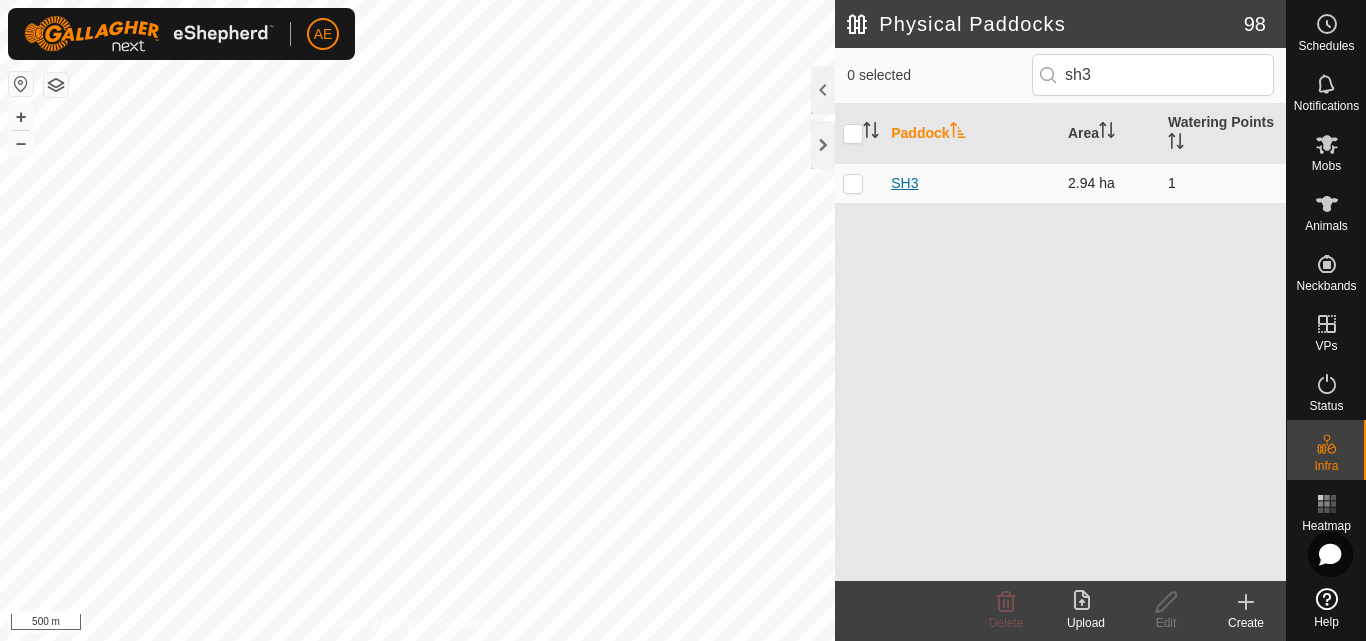 click on "SH3" at bounding box center (904, 183) 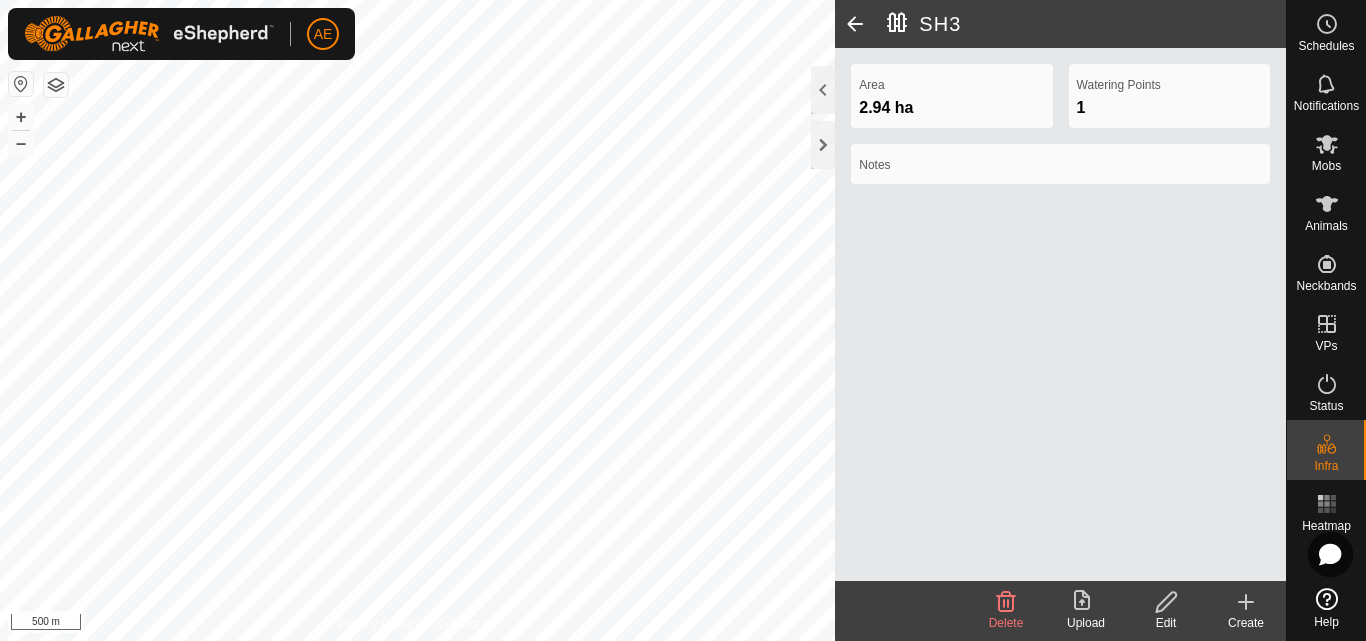 click 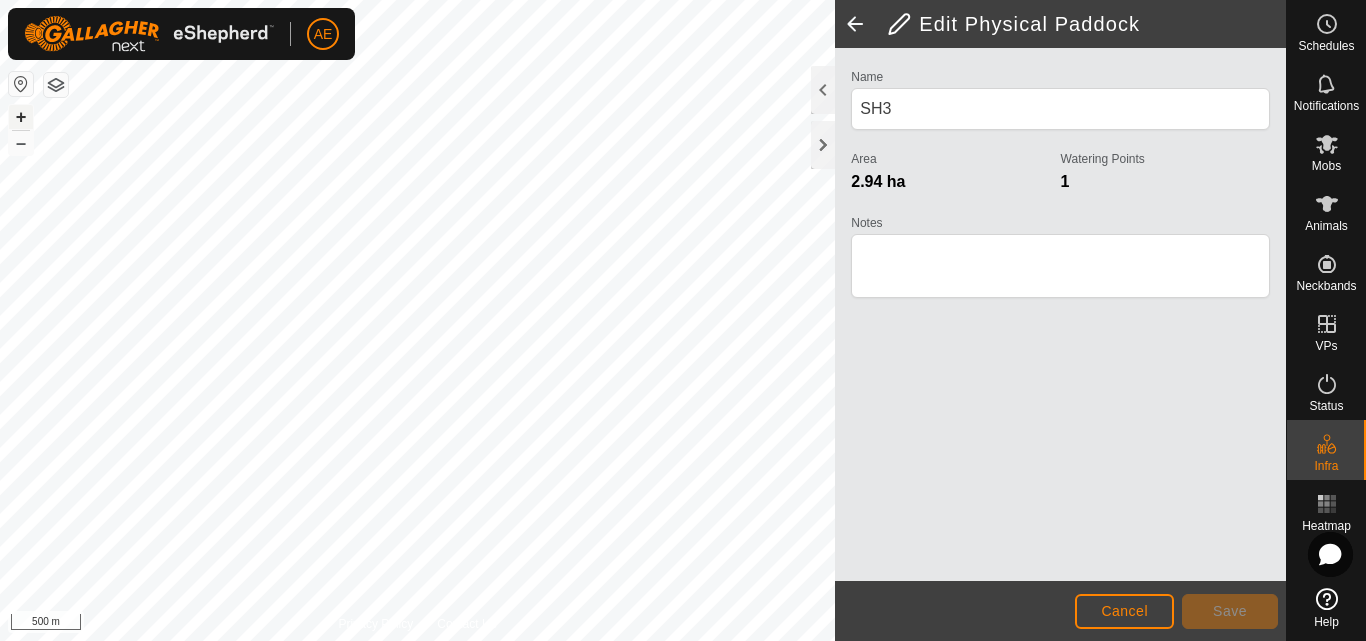 click on "+" at bounding box center (21, 117) 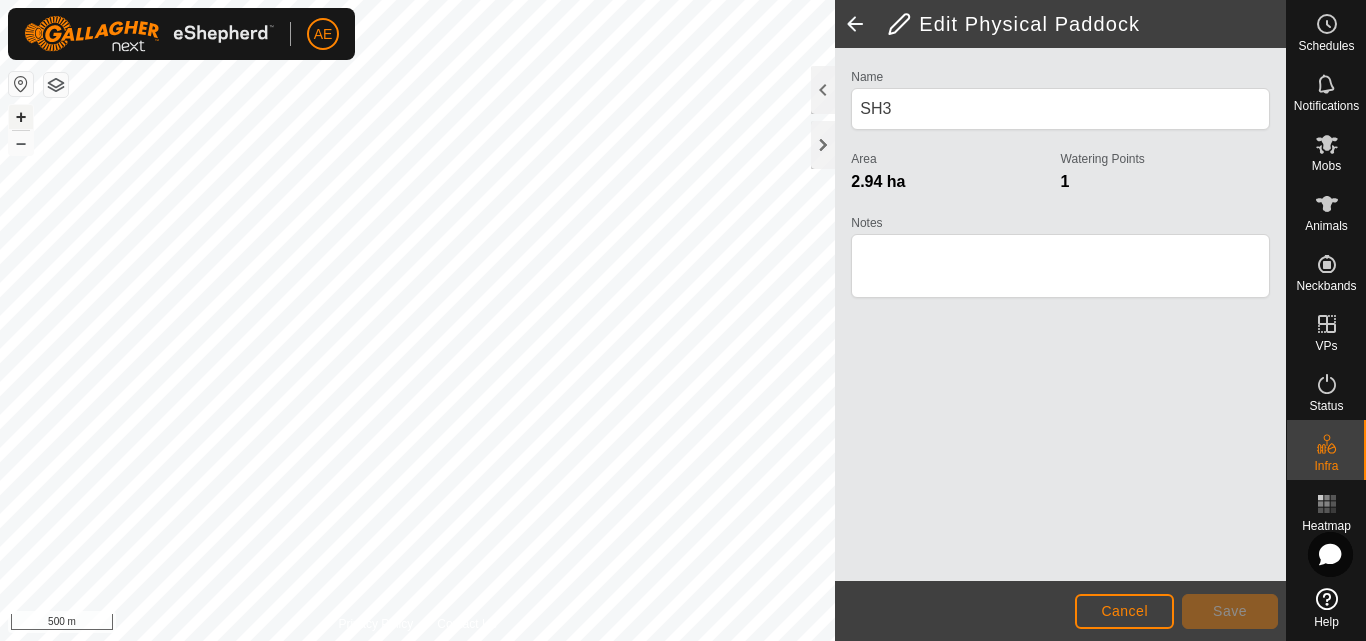 click on "+" at bounding box center (21, 117) 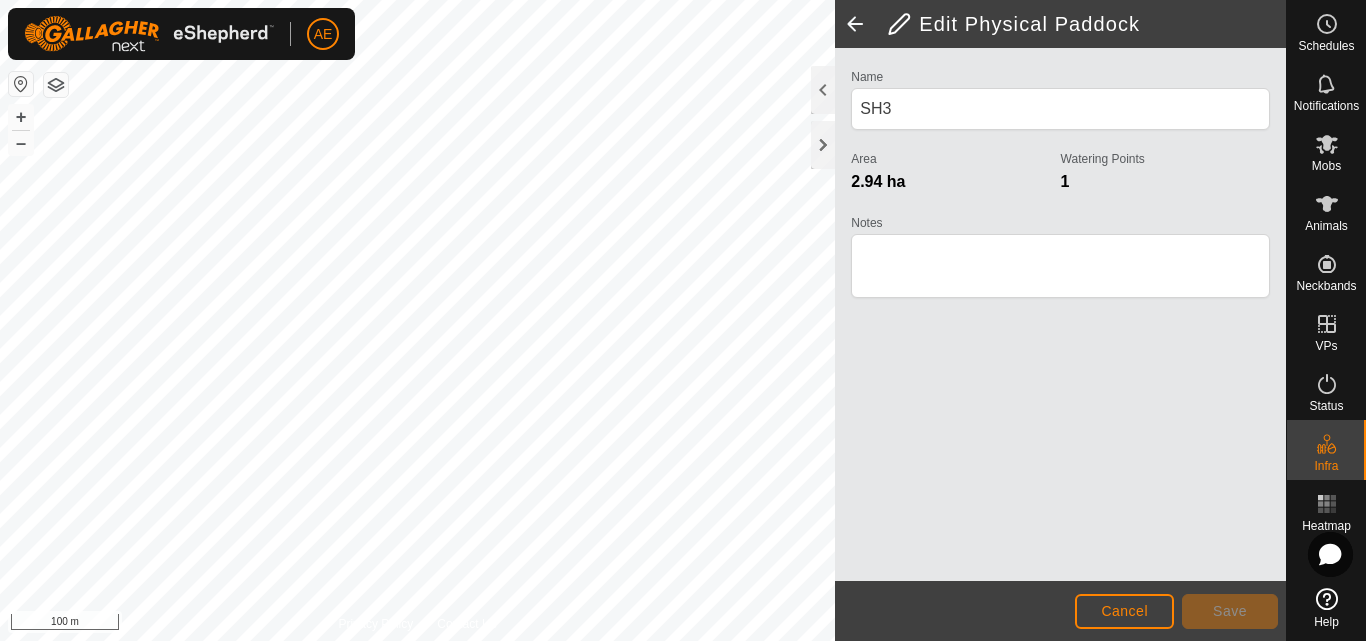 click on "AE Schedules Notifications Mobs Animals Neckbands VPs Status Infra Heatmap Help Privacy Policy Contact Us
WP HB
Type:   trough
Capacity:  100L
Water Level:  100%
Drinkable:  Yes
+ – ⇧ i 100 m  Edit Physical Paddock  Name SH3 Area 2.94 ha  Watering Points 1 Notes                    Cancel Save" at bounding box center [683, 320] 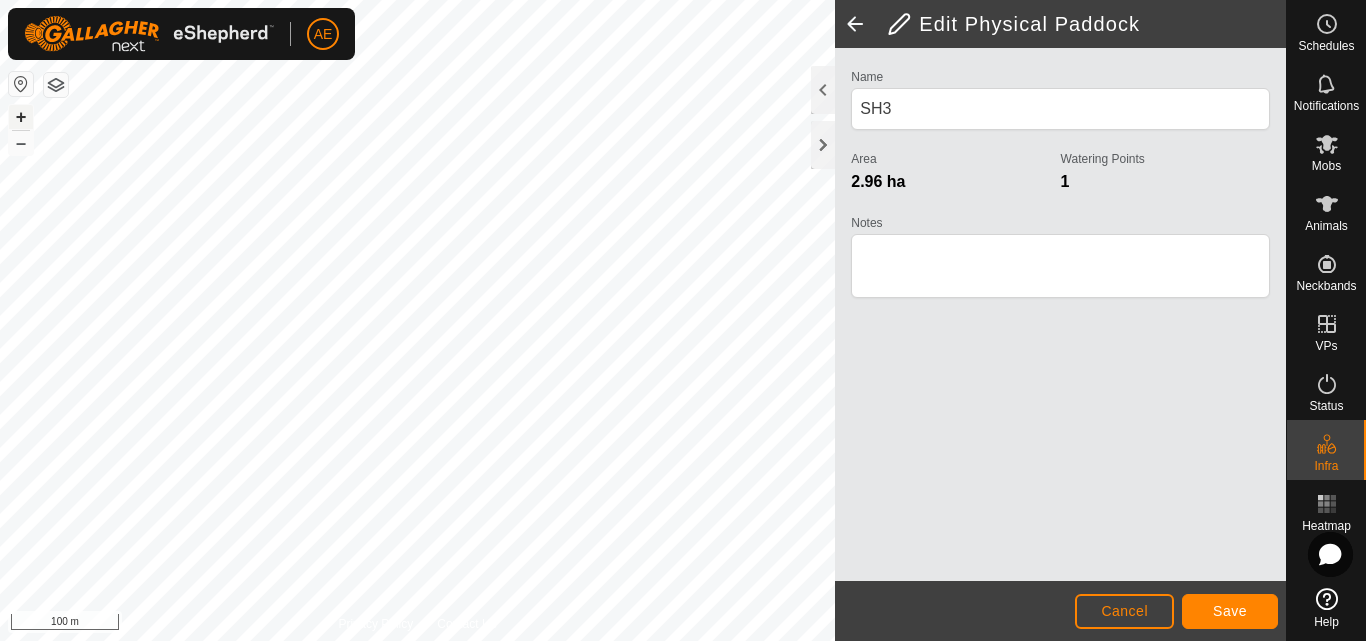drag, startPoint x: 349, startPoint y: 38, endPoint x: 15, endPoint y: 114, distance: 342.5376 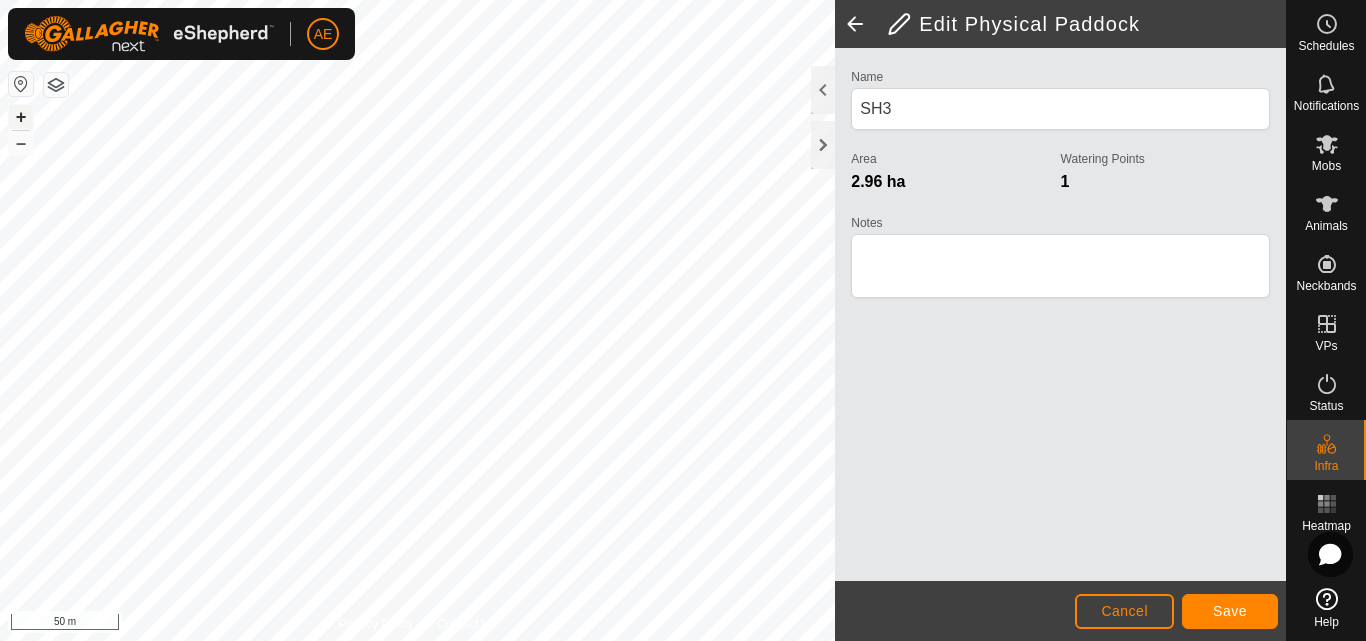 click on "+" at bounding box center (21, 117) 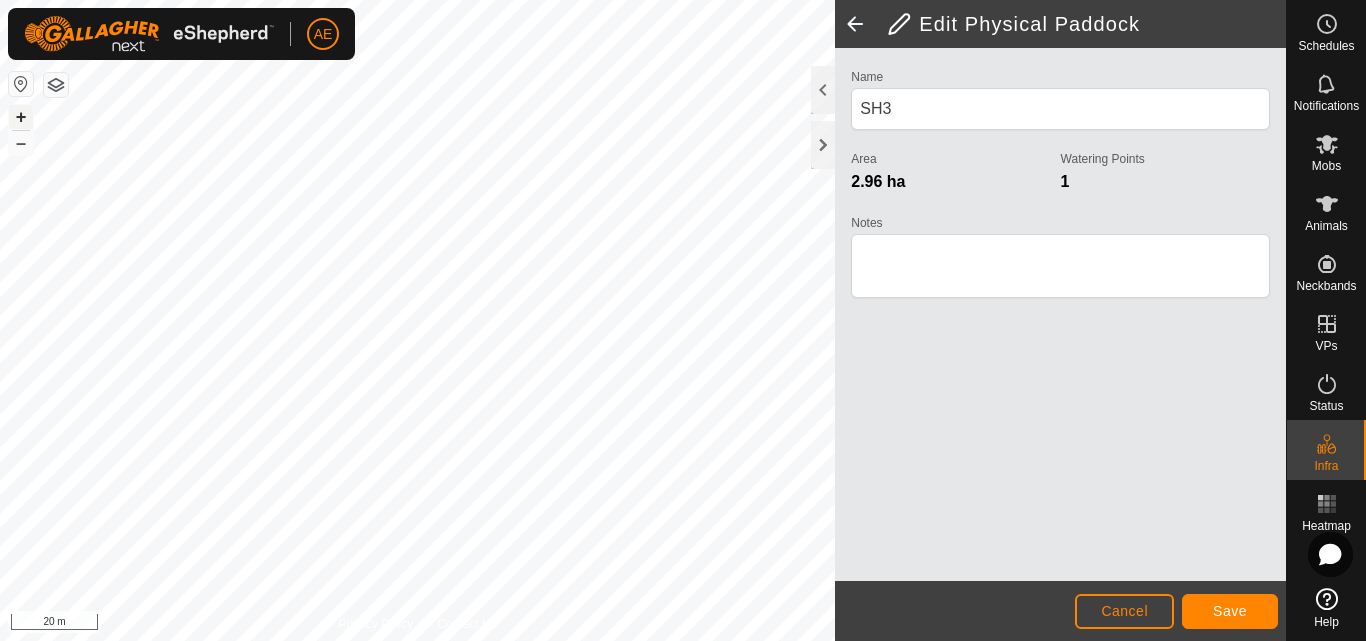 click on "+" at bounding box center (21, 117) 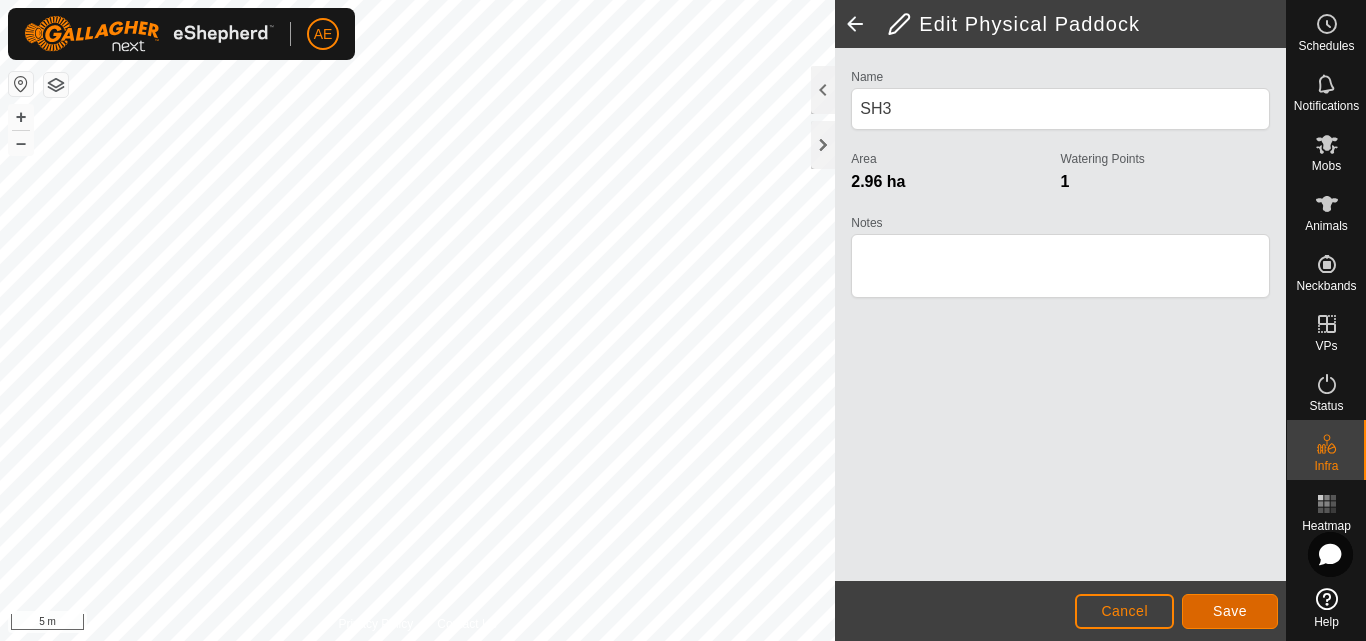 click on "Save" 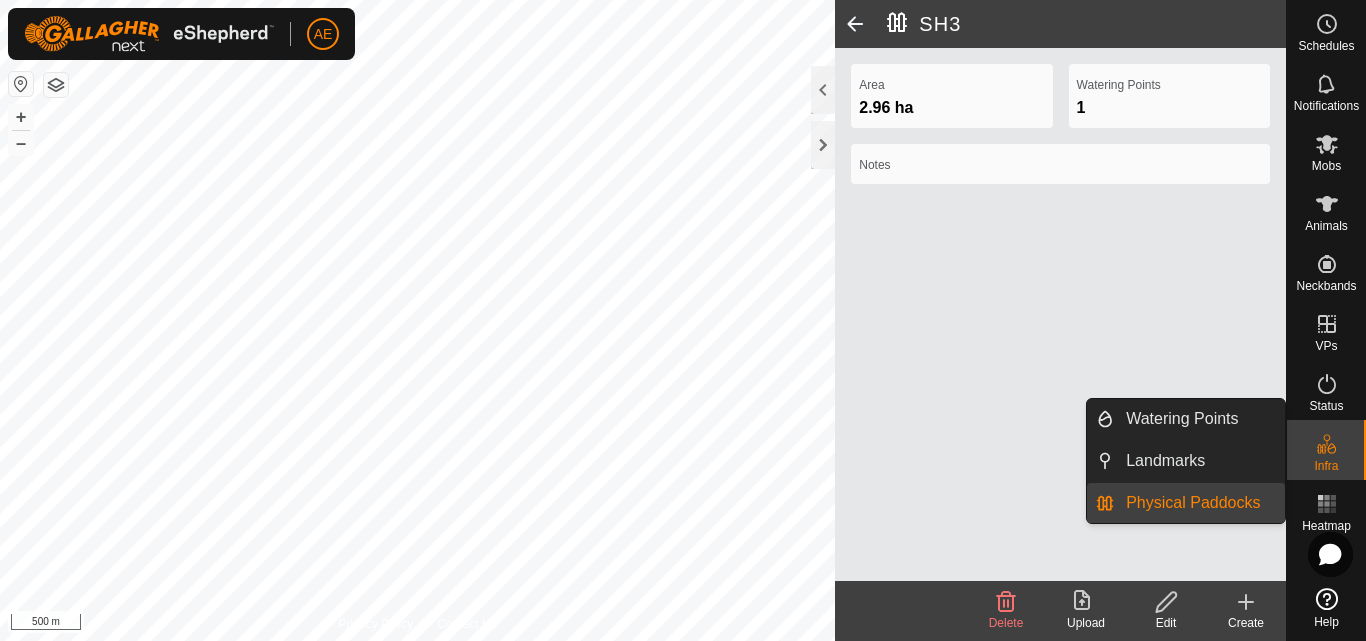 click on "Physical Paddocks" at bounding box center [1199, 503] 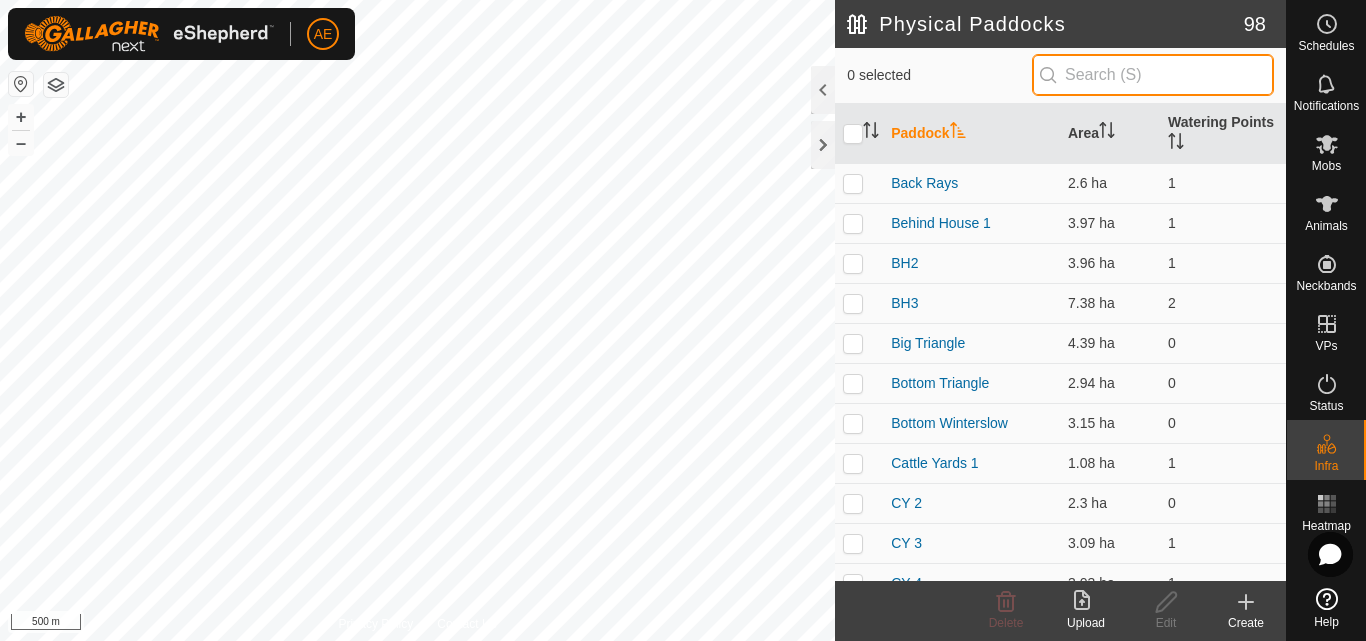 click at bounding box center (1153, 75) 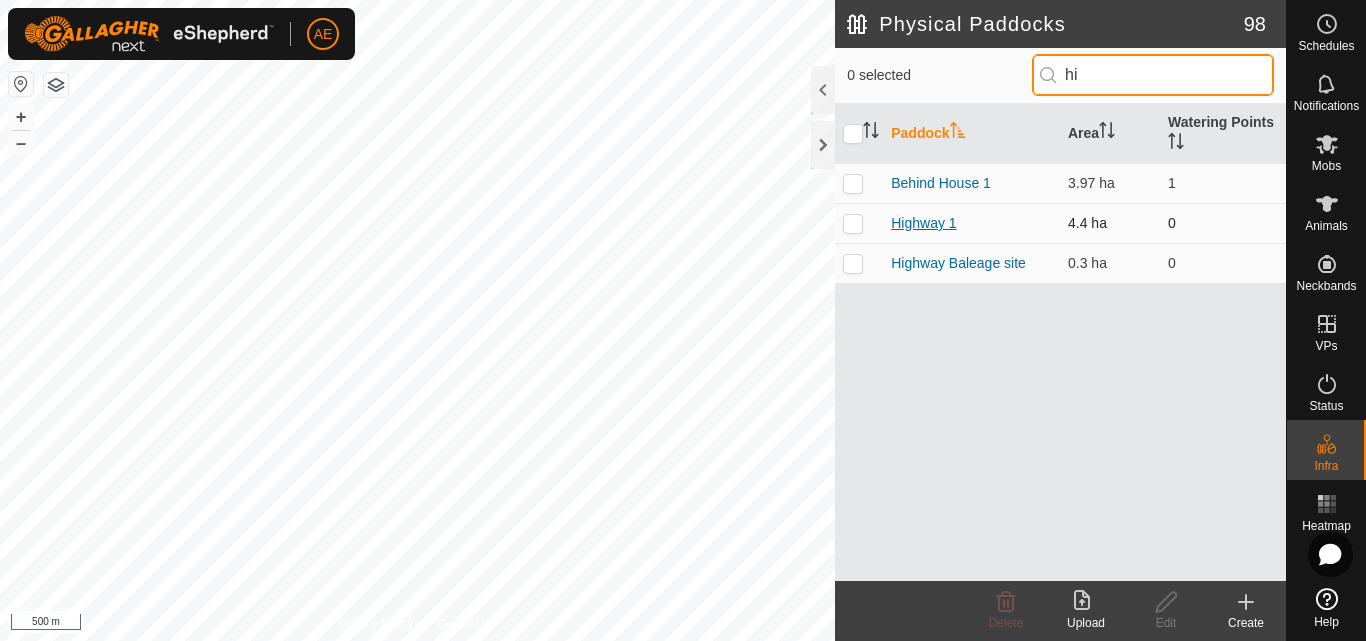 type on "hi" 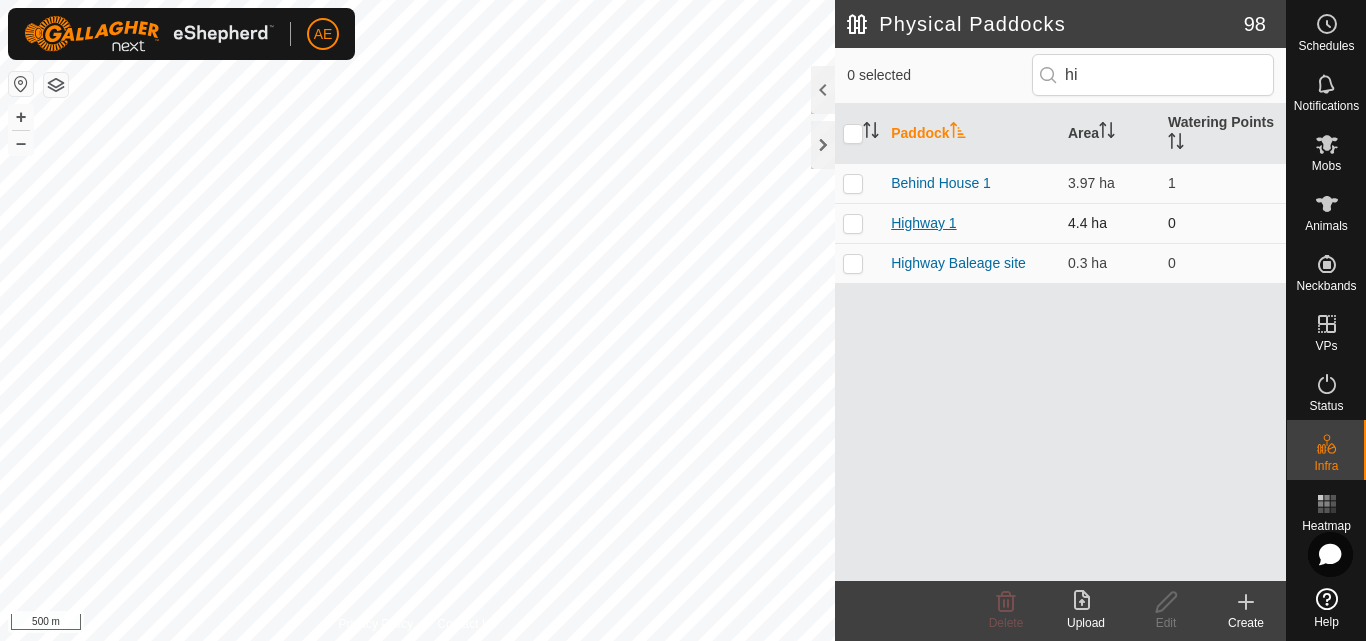 click on "Highway 1" at bounding box center (923, 223) 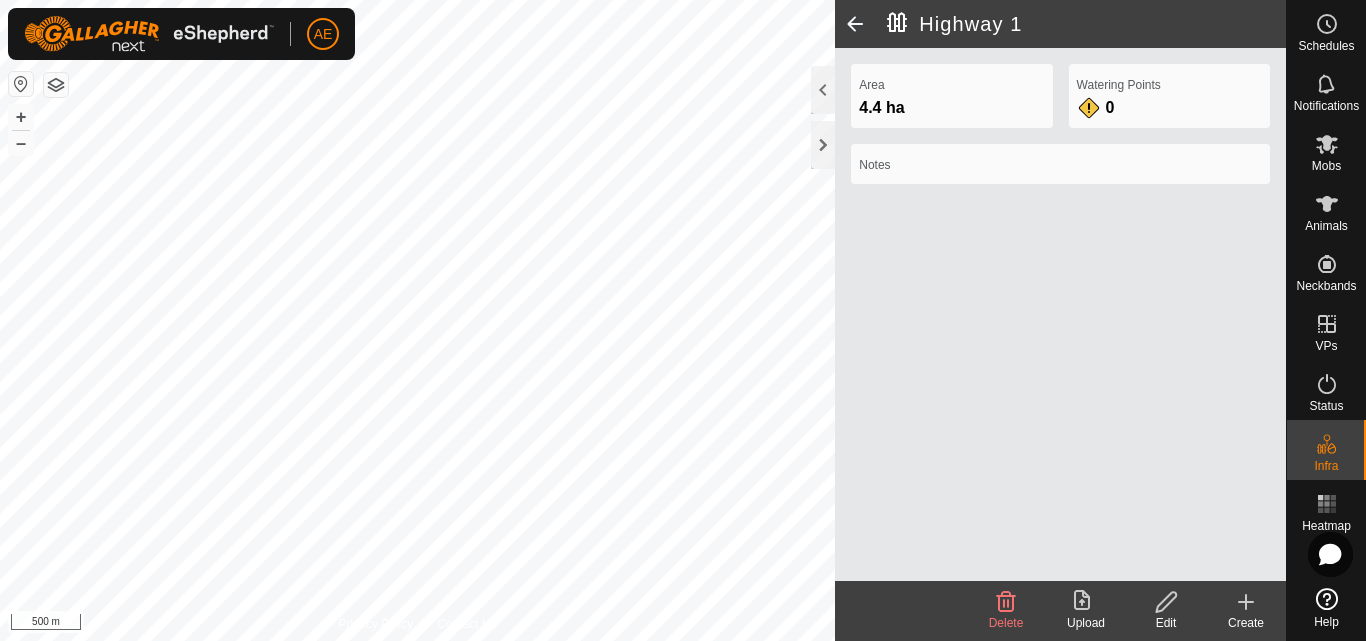 click 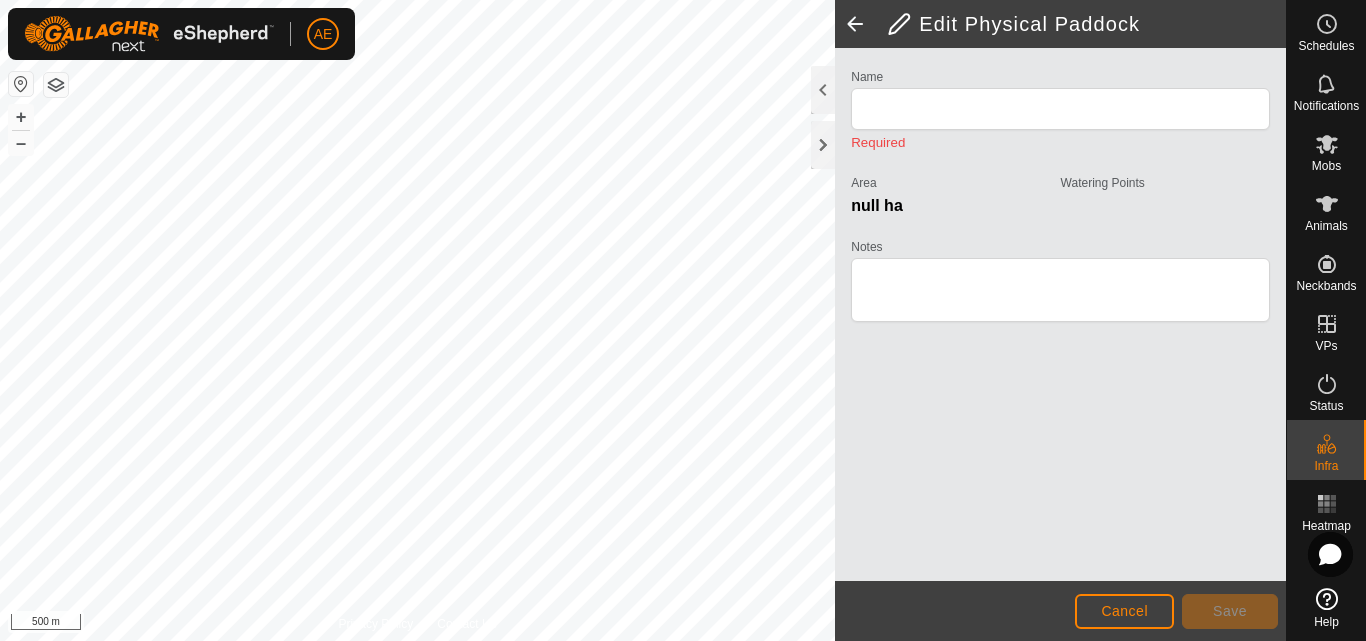 type on "Highway 1" 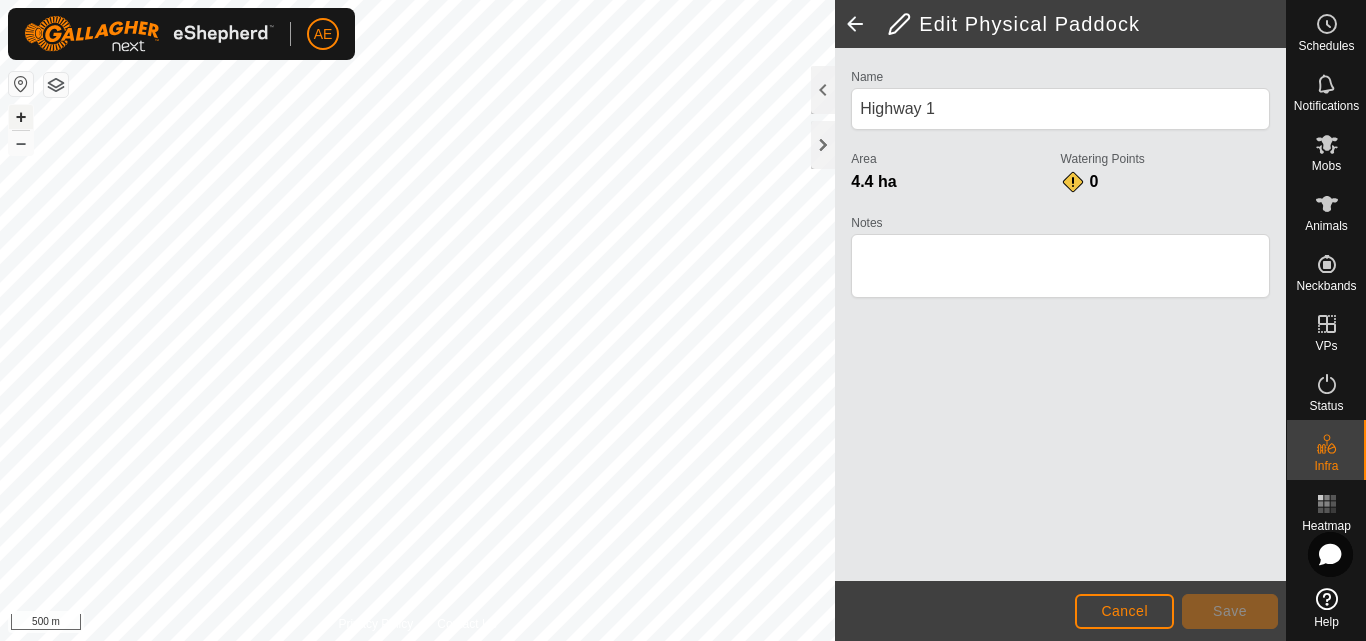 click on "+" at bounding box center (21, 117) 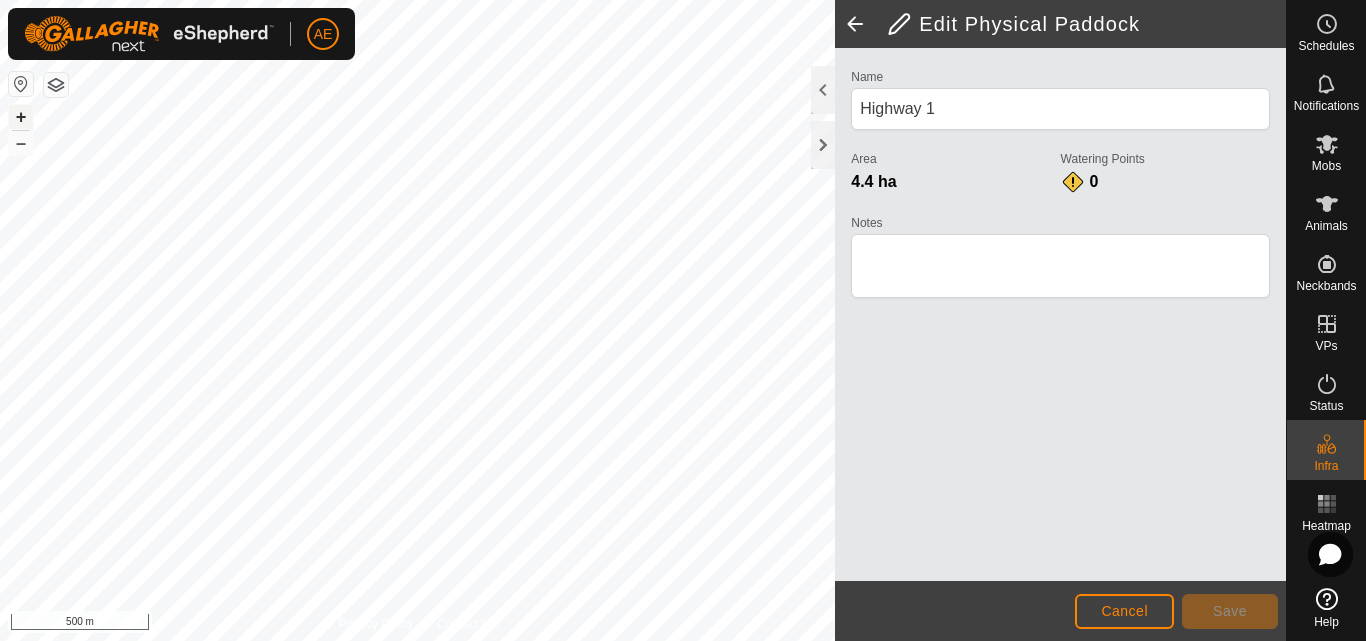 click on "+" at bounding box center (21, 117) 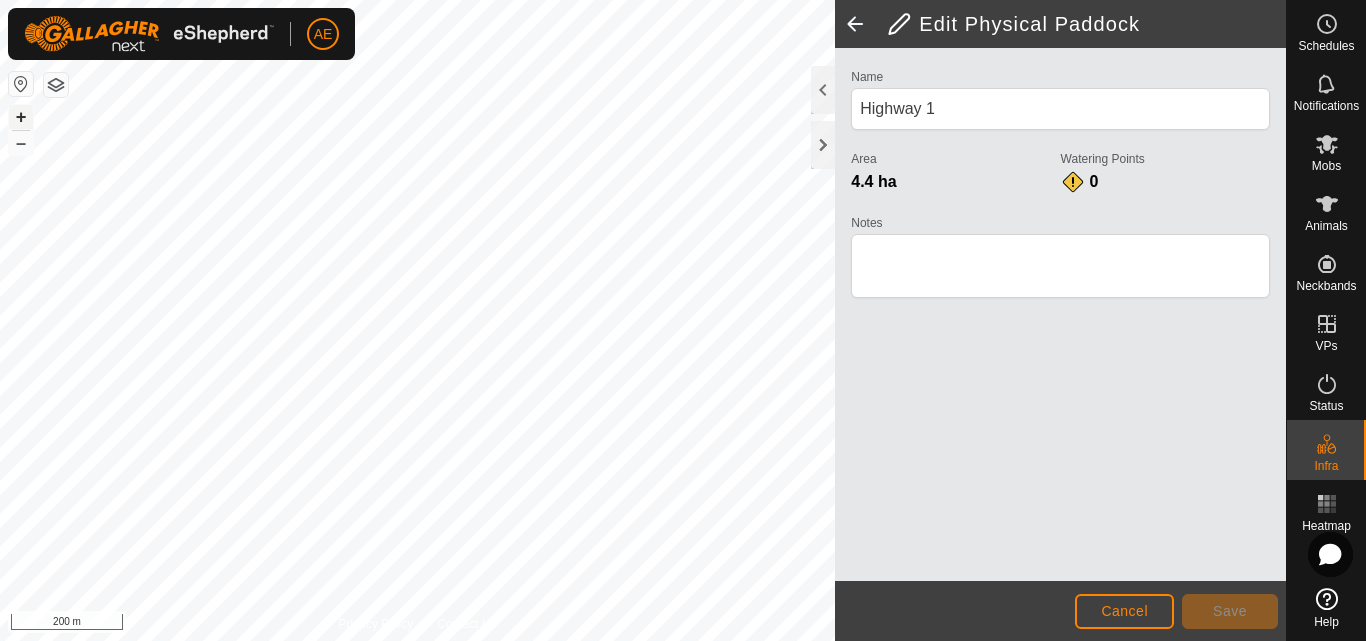 click on "+" at bounding box center [21, 117] 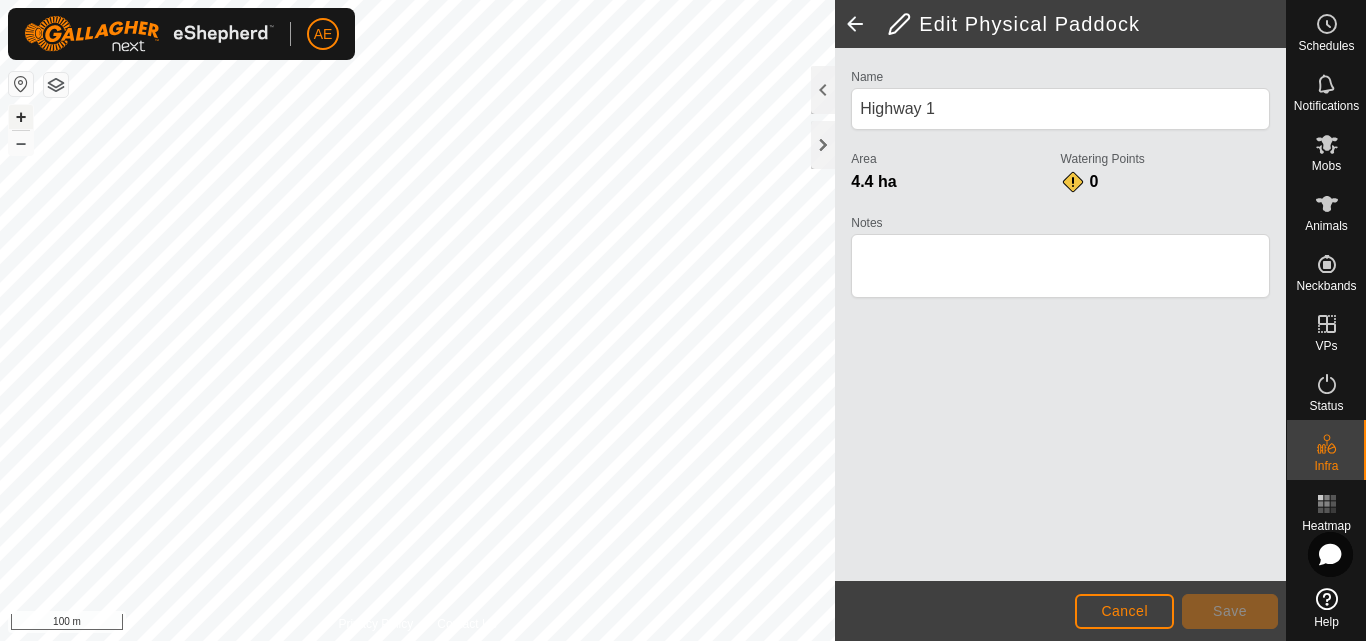 click on "+" at bounding box center [21, 117] 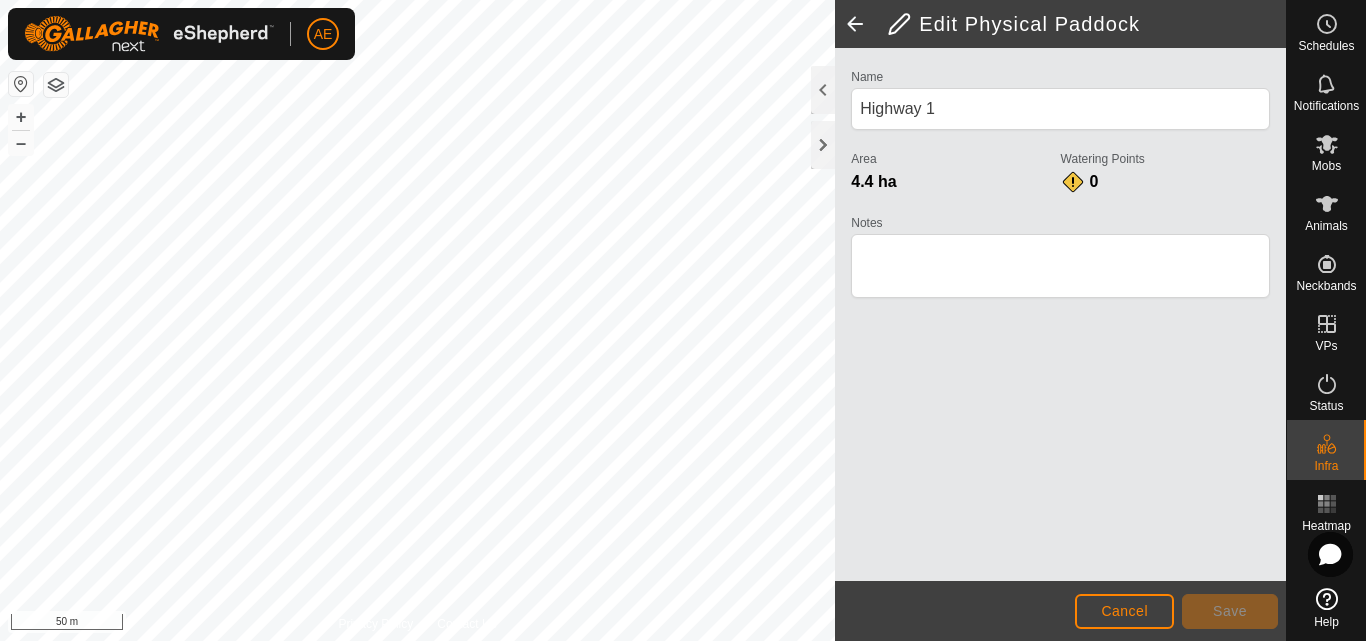 click on "AE Schedules Notifications Mobs Animals Neckbands VPs Status Infra Heatmap Help Privacy Policy Contact Us + – ⇧ i 50 m  Edit Physical Paddock  Name Highway 1 Area 4.4 ha  Watering Points 0 Notes                    Cancel Save" at bounding box center [683, 320] 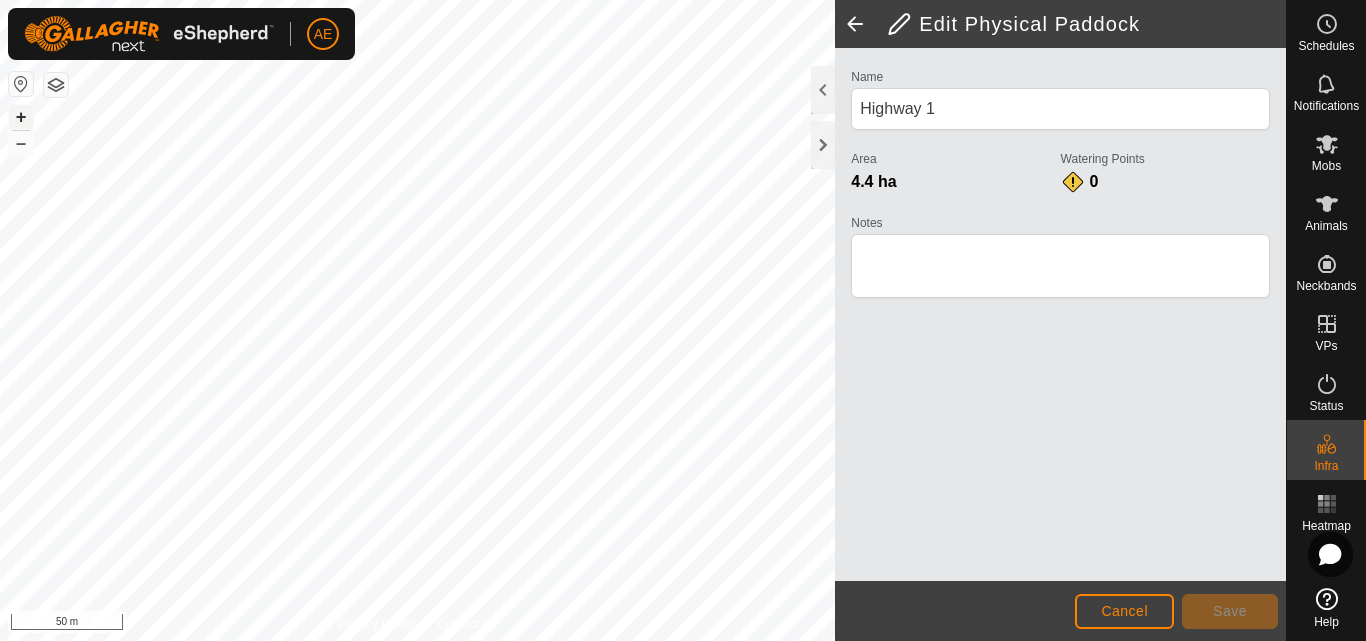 click on "+" at bounding box center (21, 117) 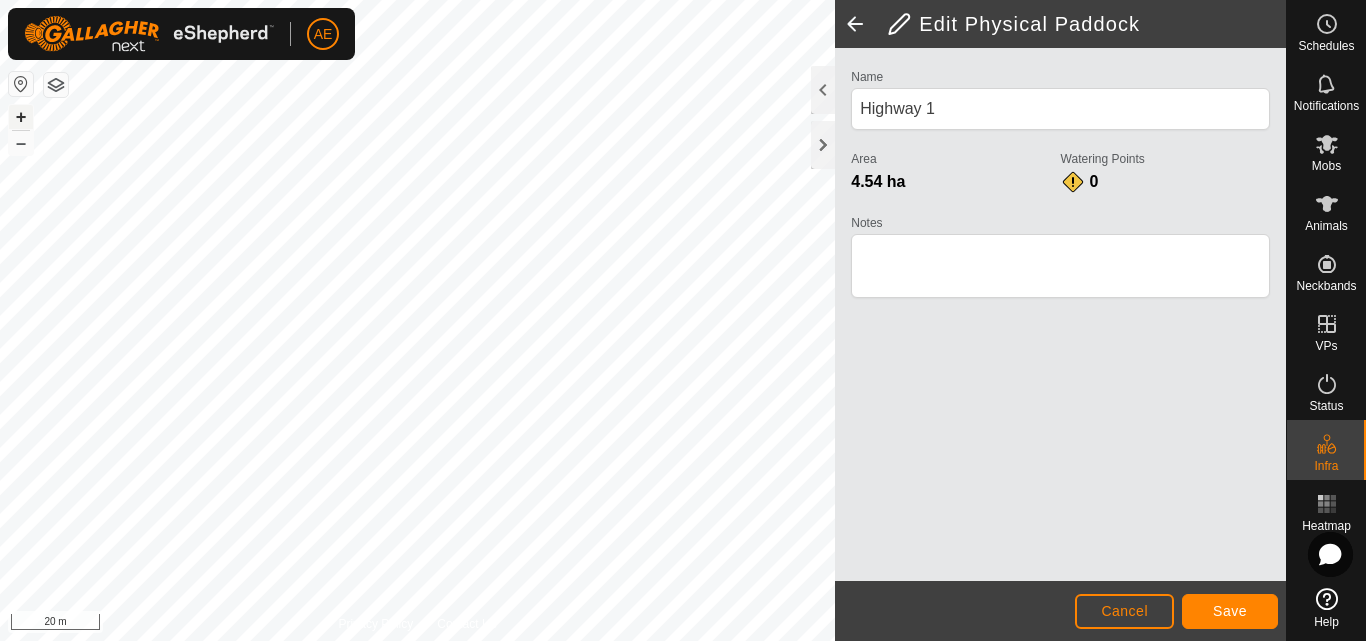 click on "+" at bounding box center (21, 117) 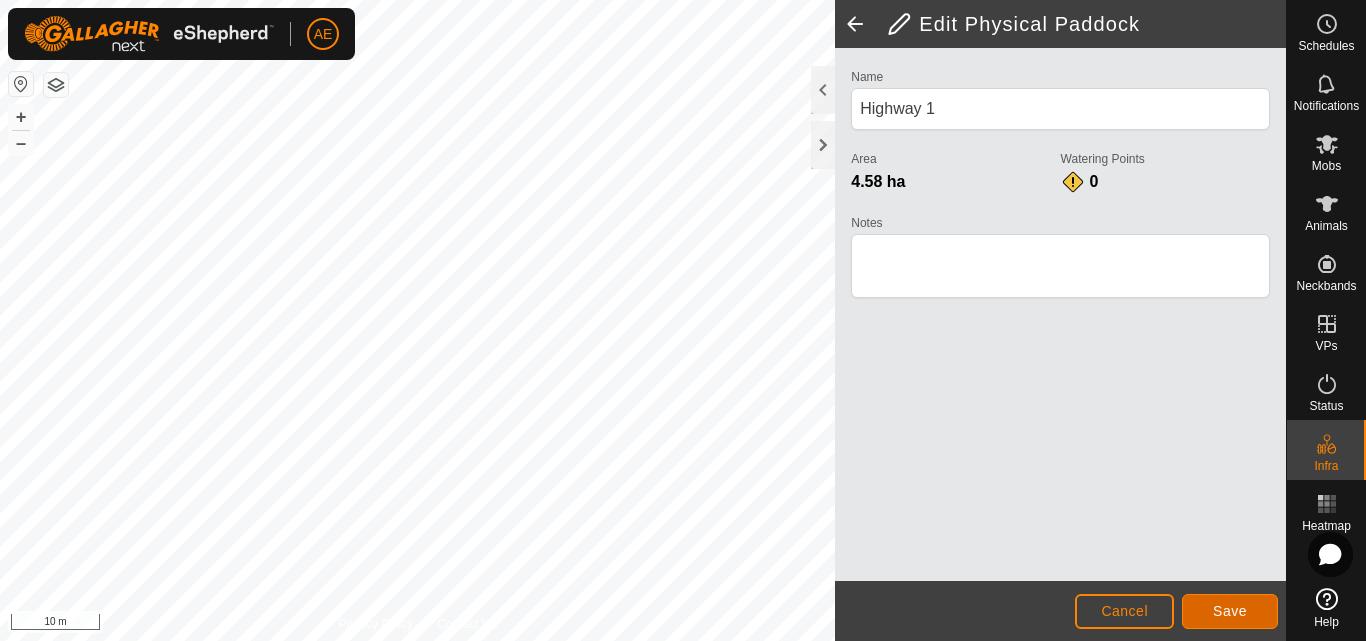 click on "Save" 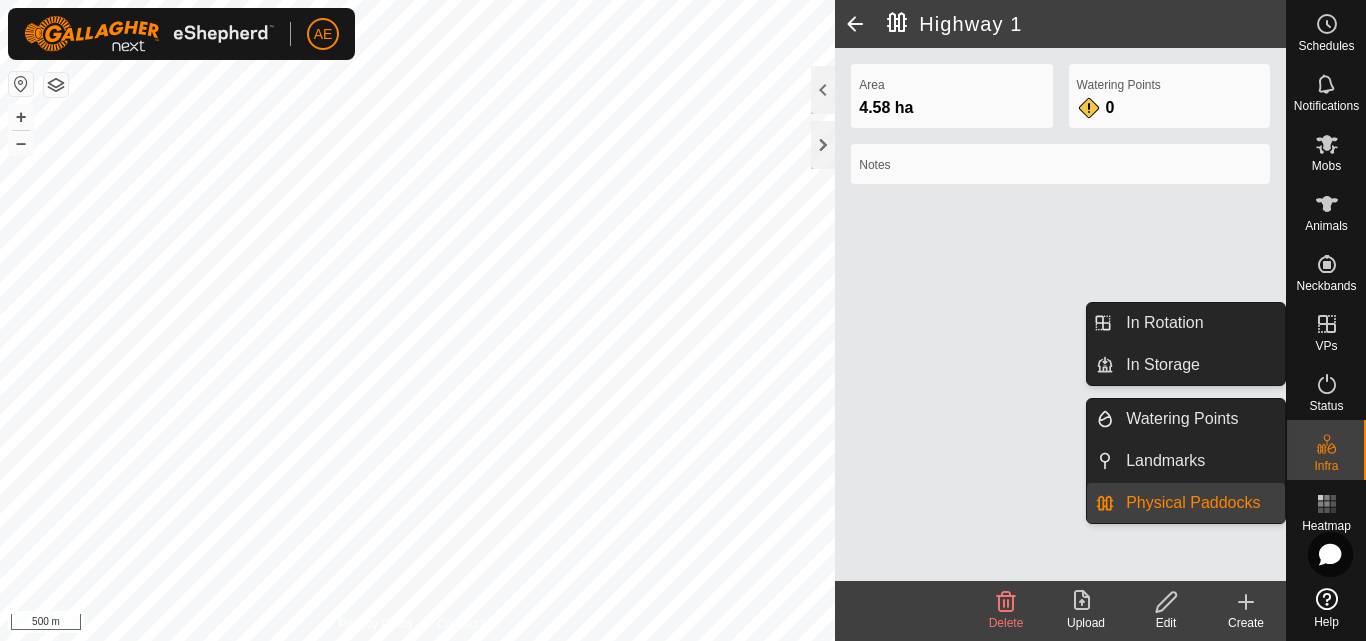 click on "Physical Paddocks" at bounding box center (1199, 503) 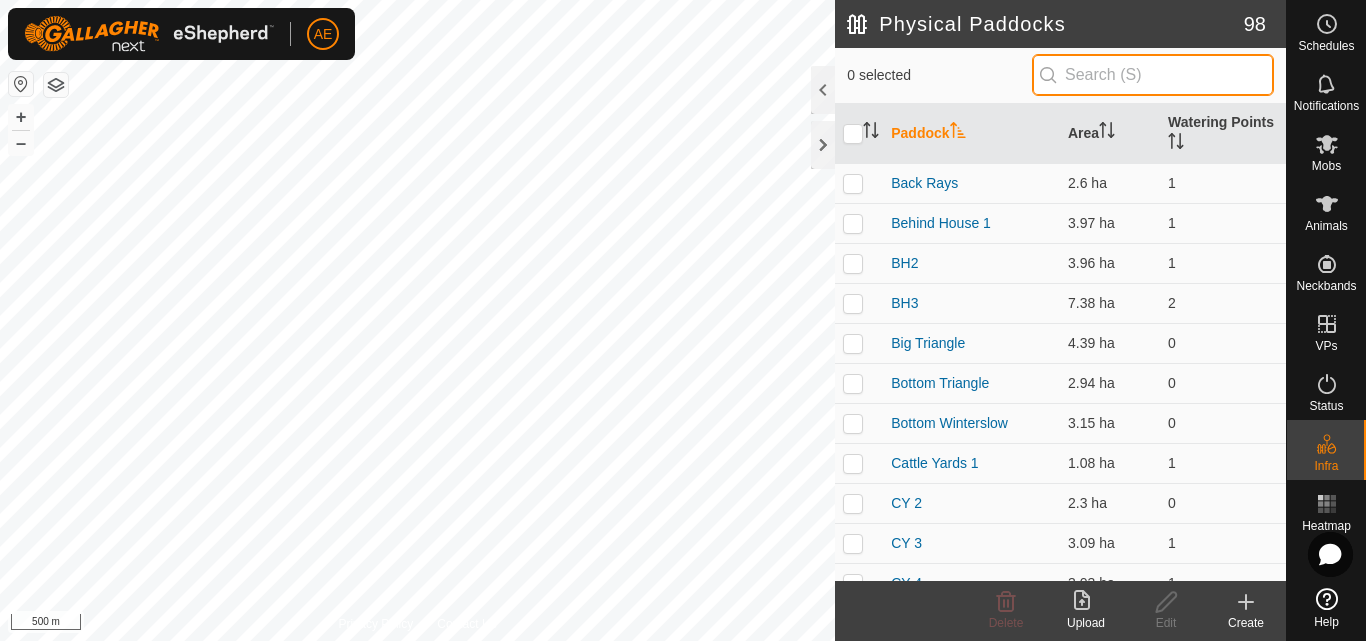 click at bounding box center (1153, 75) 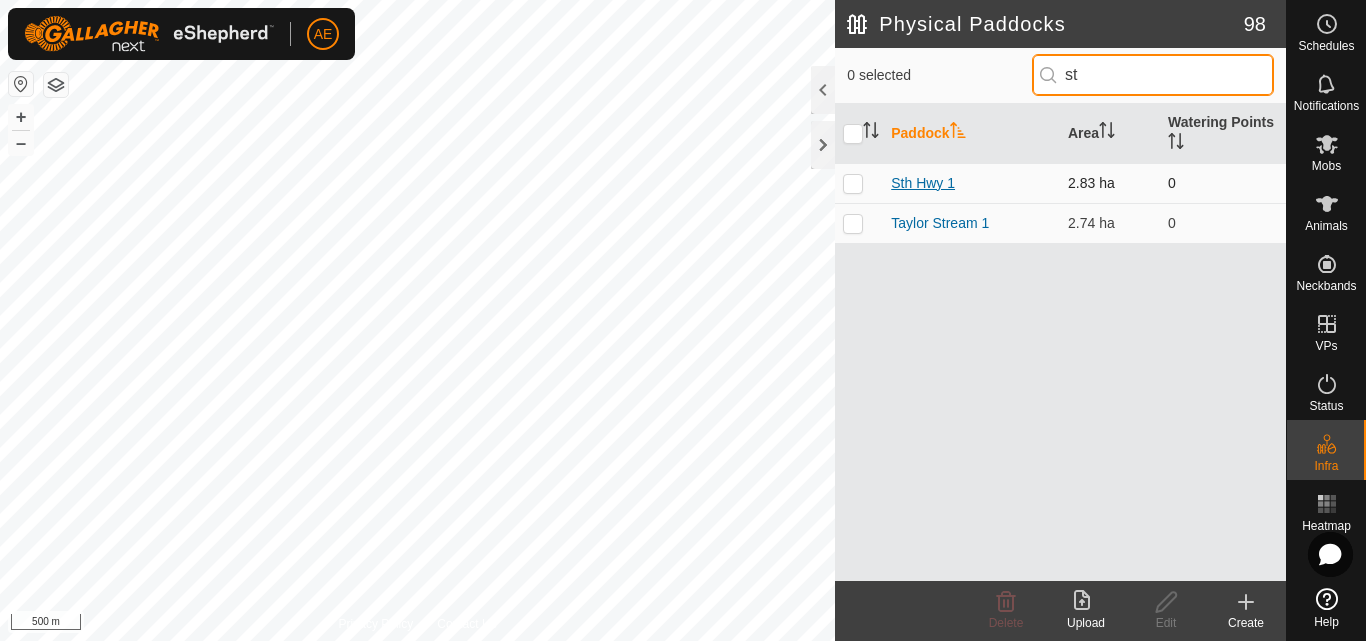 type on "st" 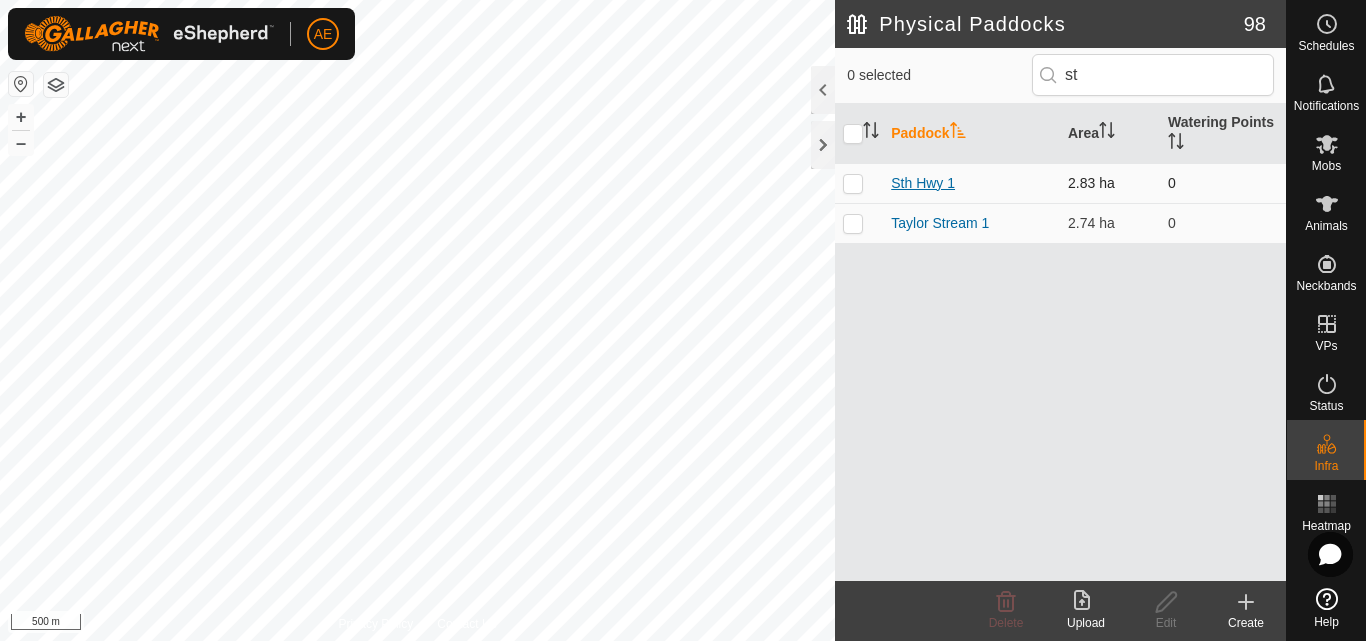 click on "Sth Hwy 1" at bounding box center (923, 183) 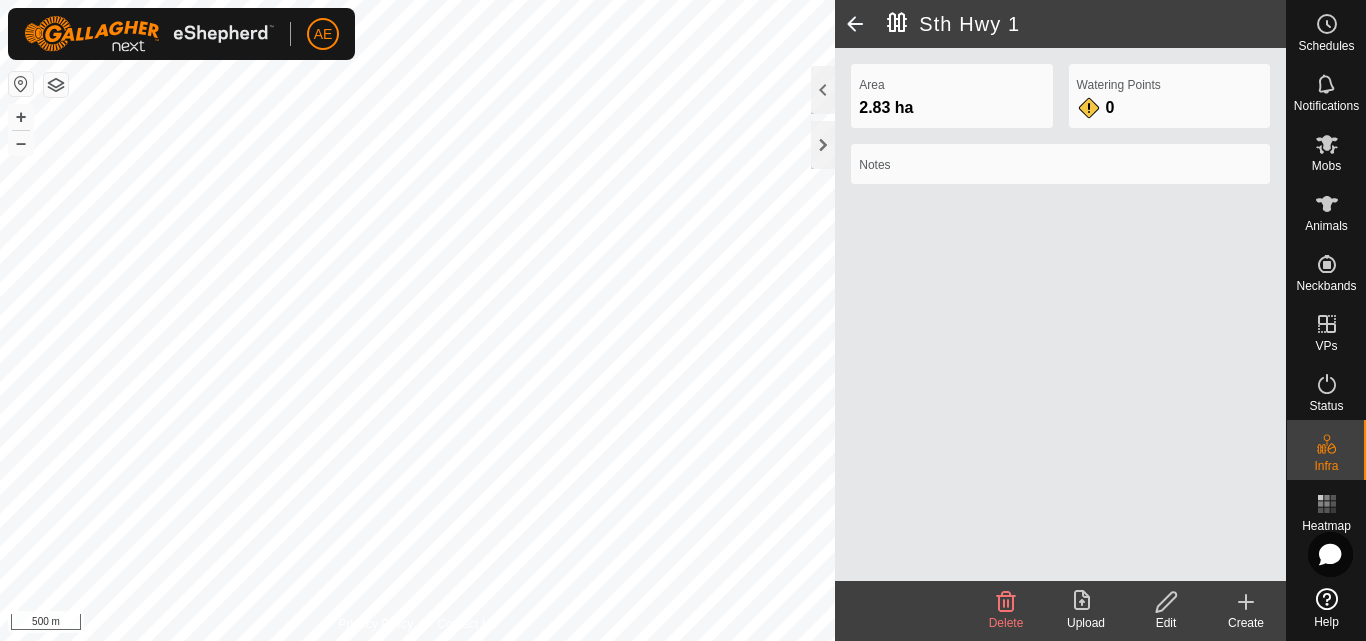 click 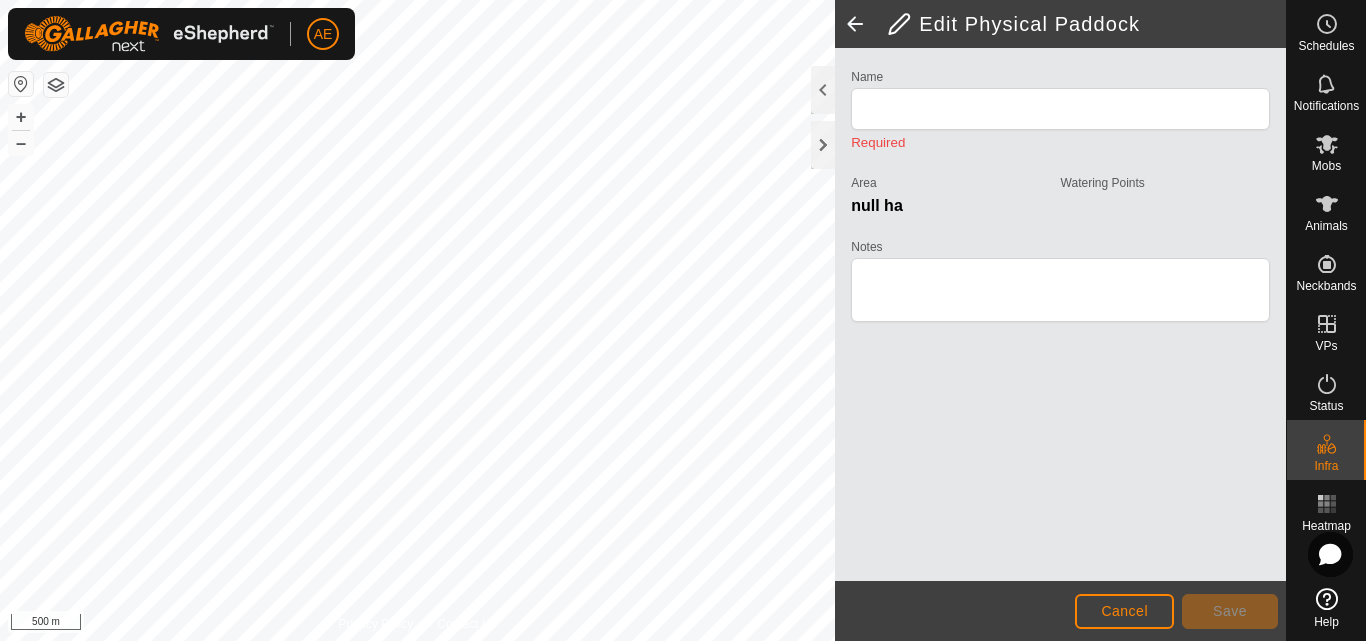 type on "Sth Hwy 1" 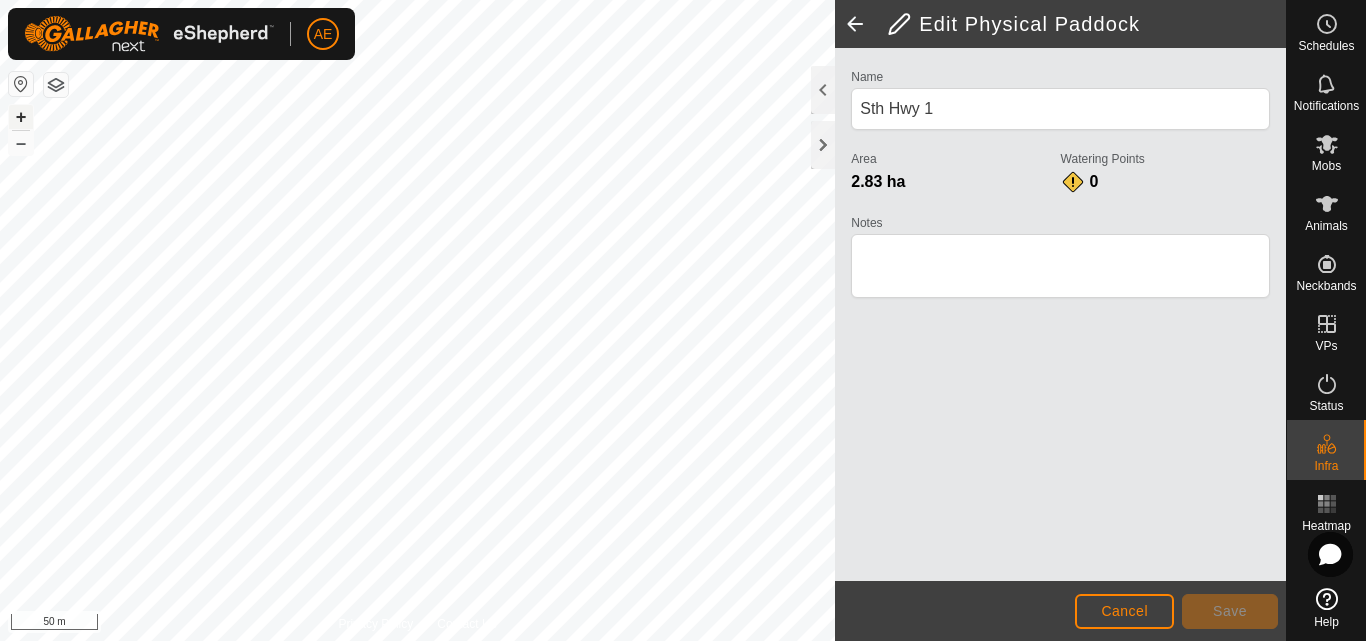 click on "+" at bounding box center (21, 117) 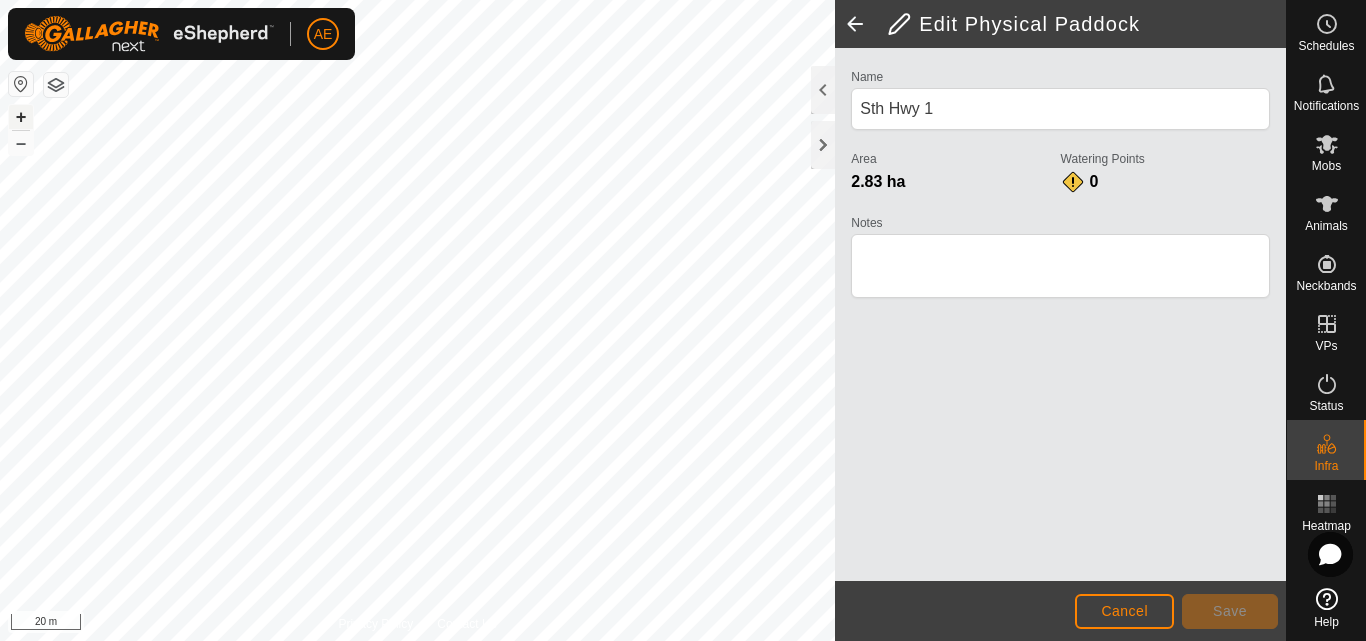 click on "+" at bounding box center (21, 117) 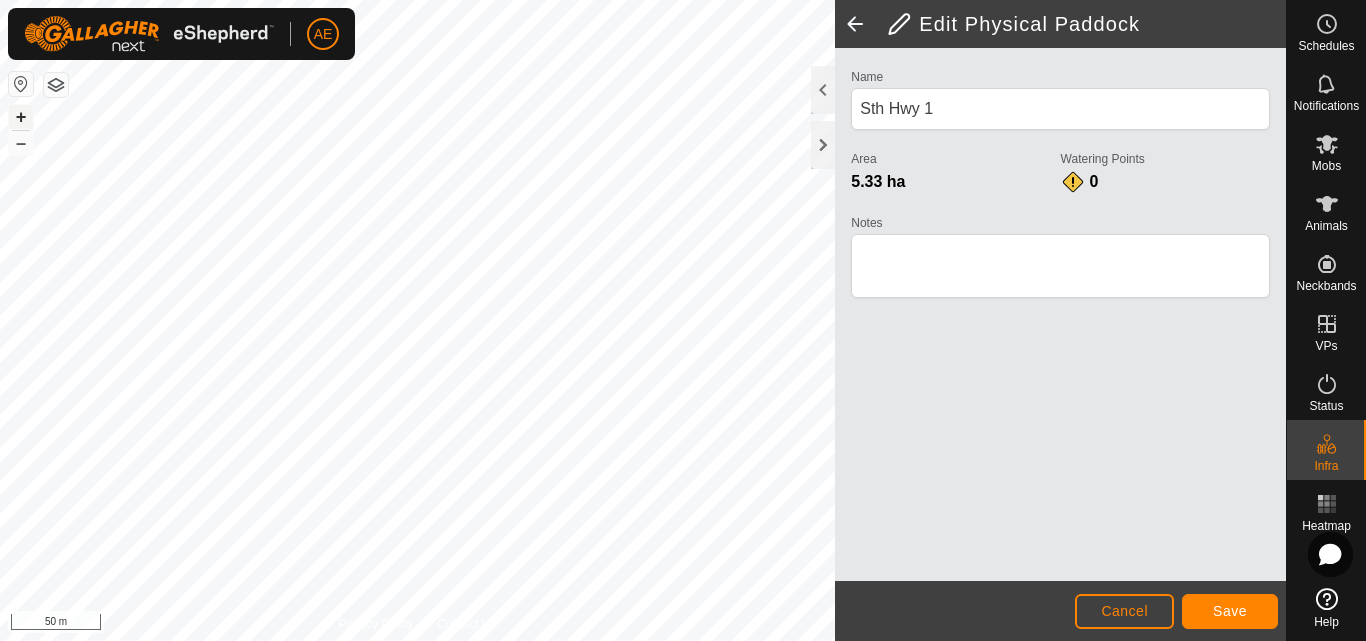 click on "+" at bounding box center (21, 117) 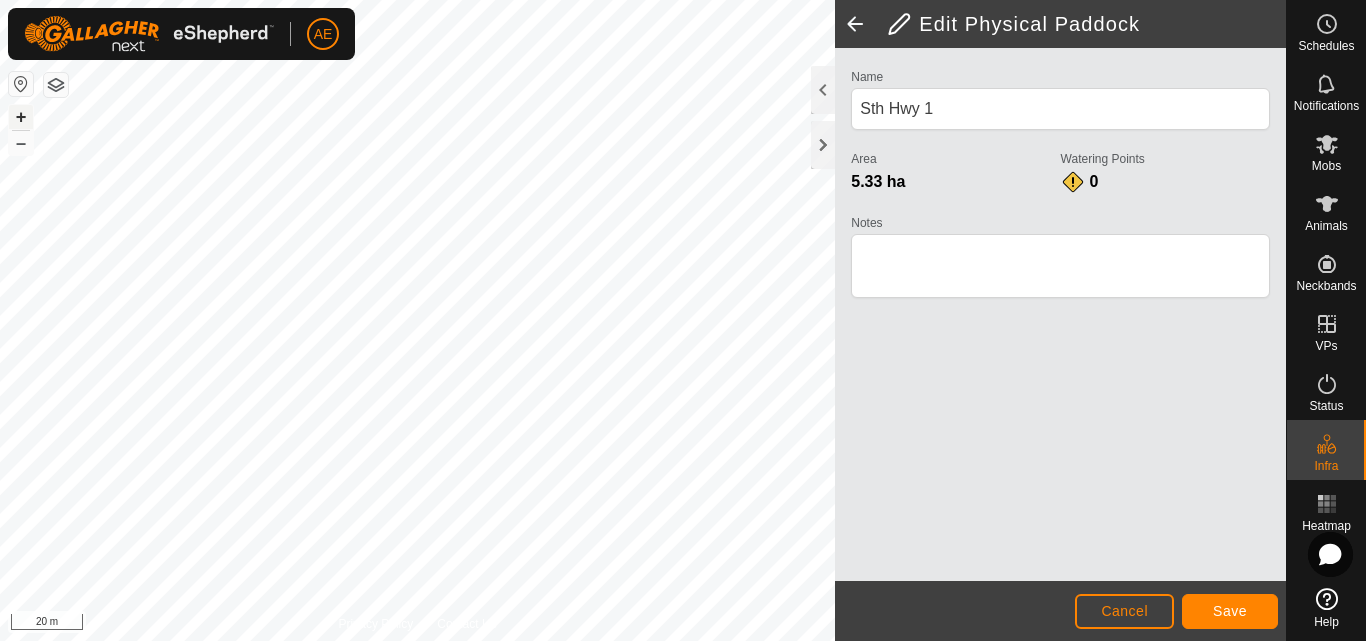 click on "+" at bounding box center [21, 117] 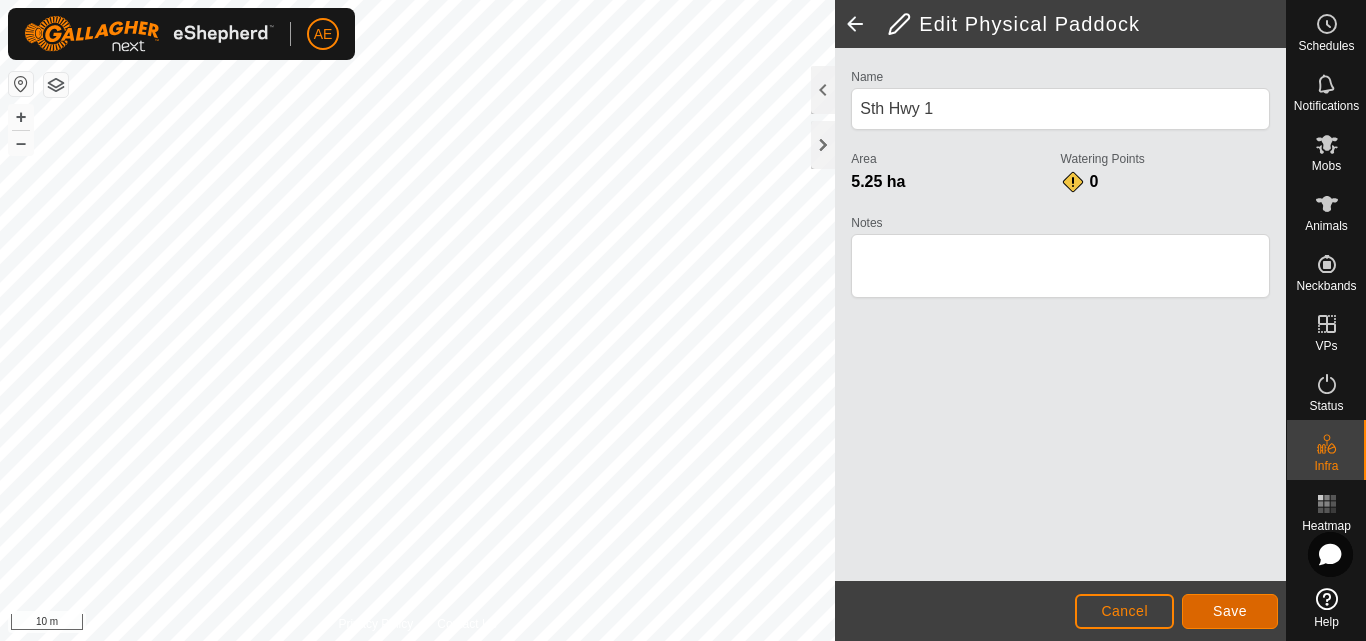 click on "Save" 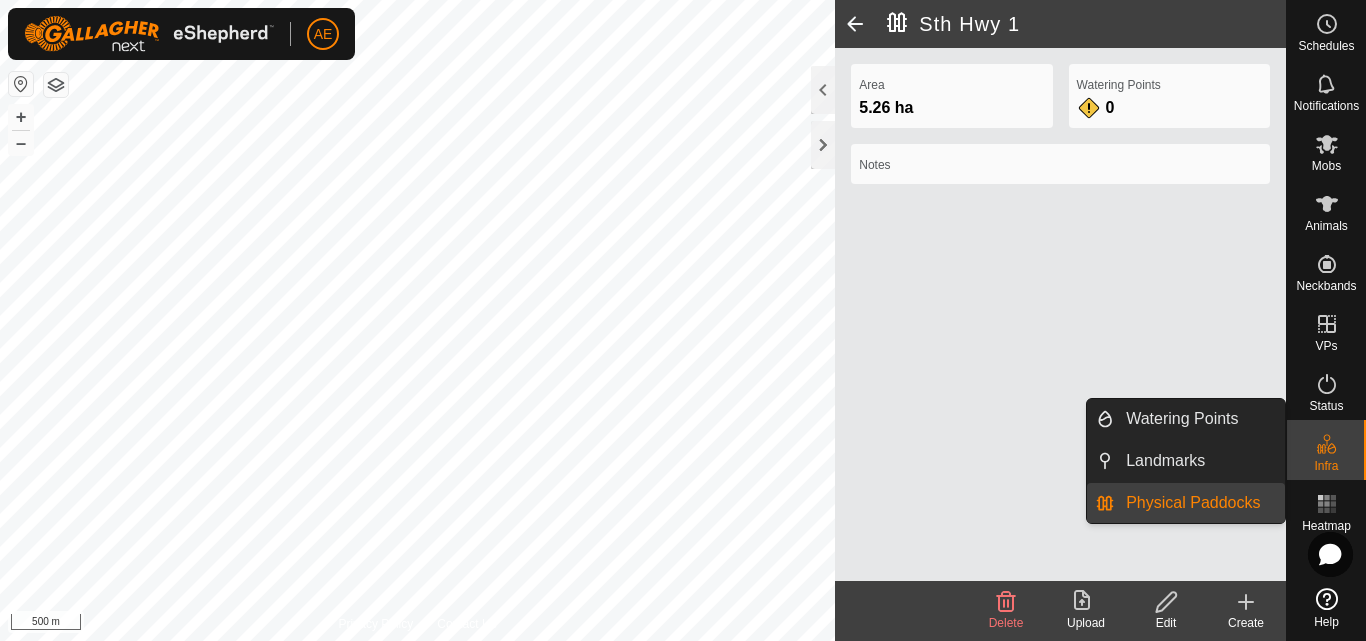 click on "Physical Paddocks" at bounding box center (1199, 503) 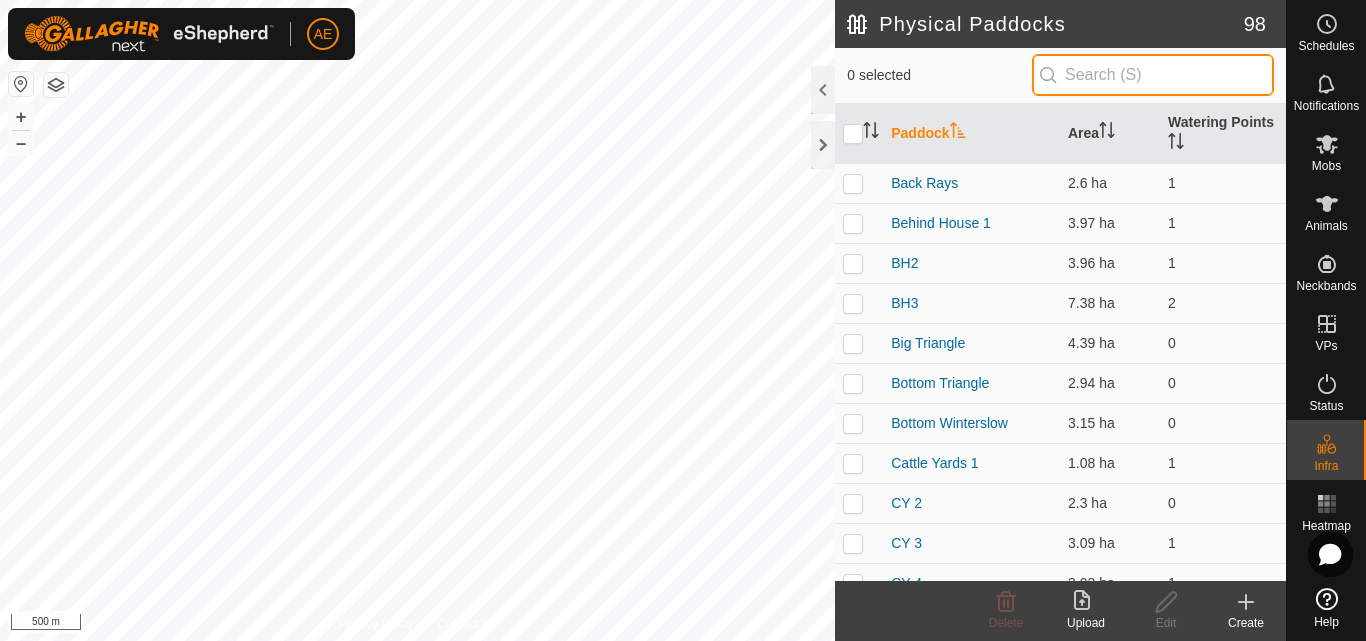 click at bounding box center [1153, 75] 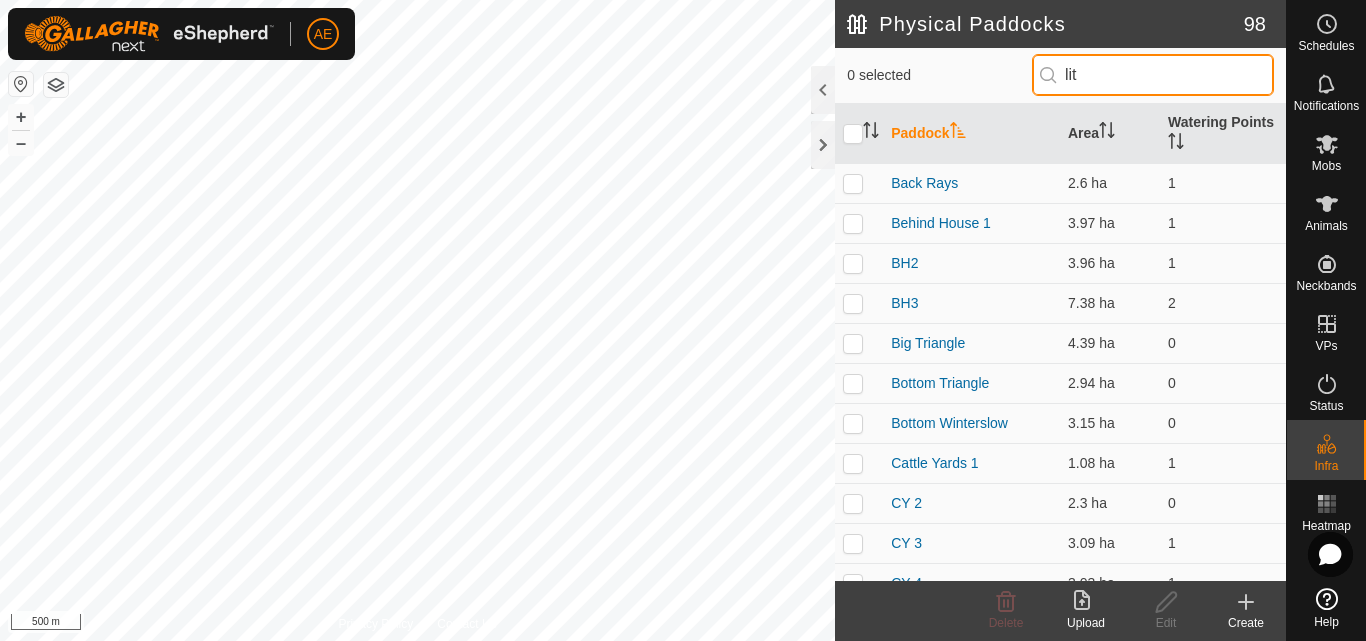 type on "litt" 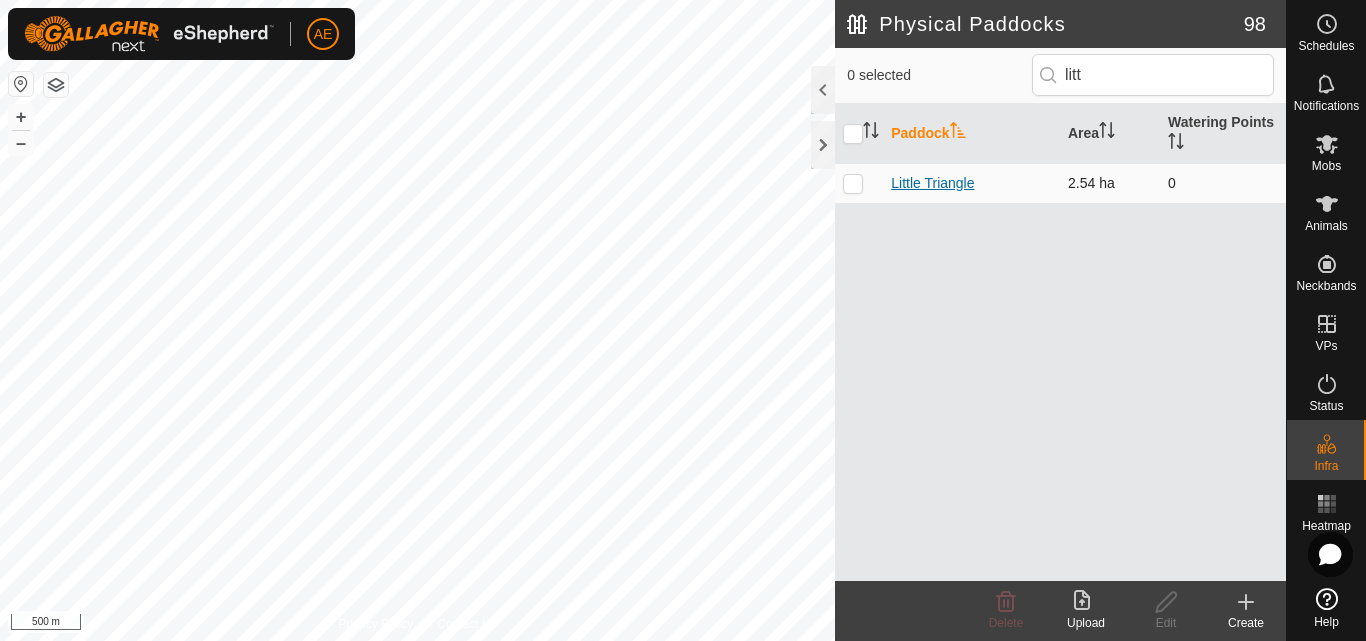 click on "Little Triangle" at bounding box center (932, 183) 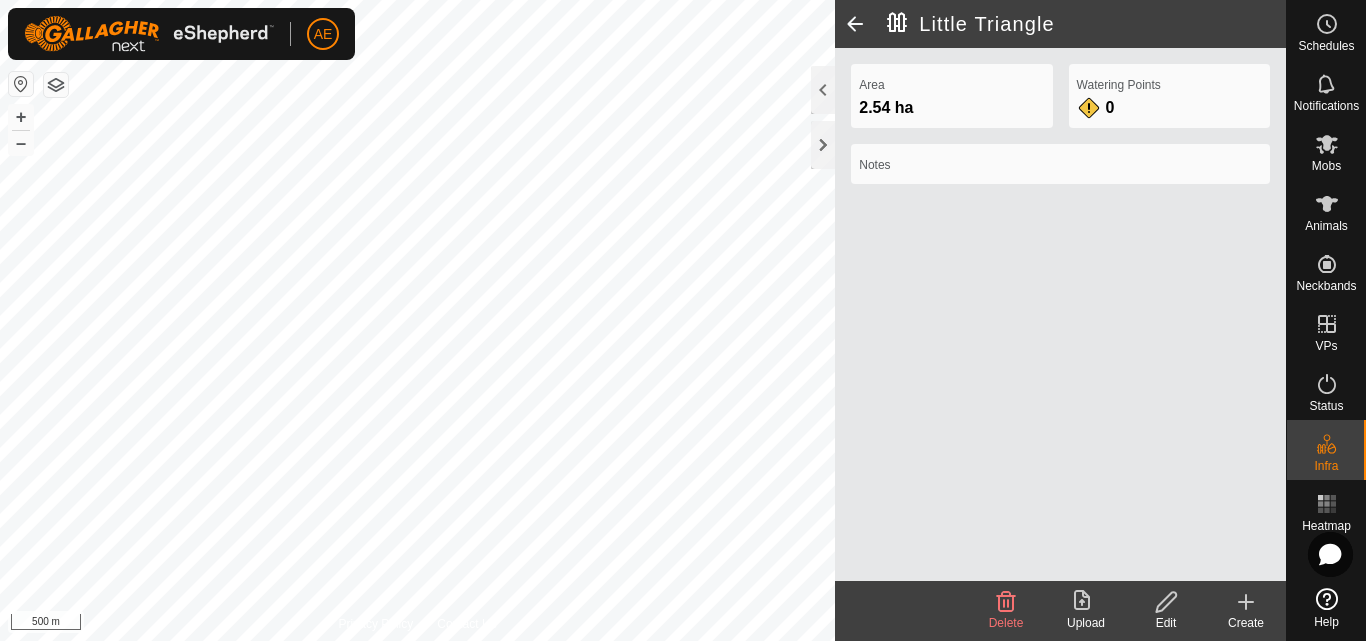click 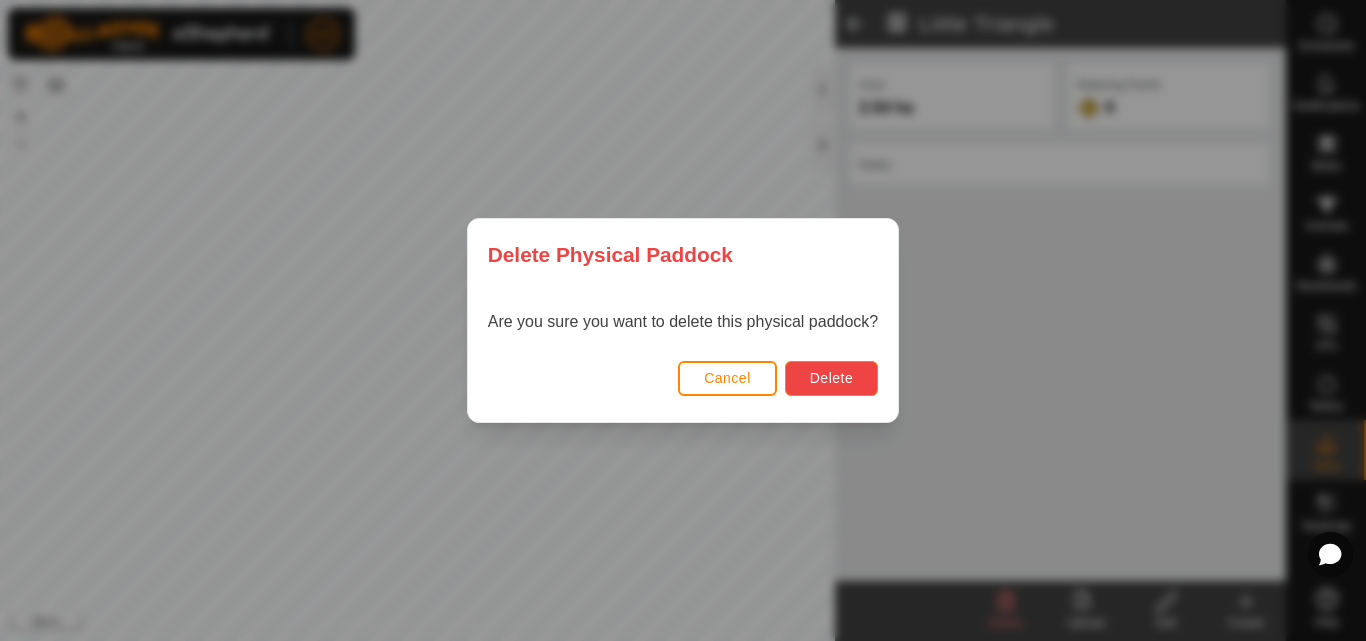 click on "Delete" at bounding box center [831, 378] 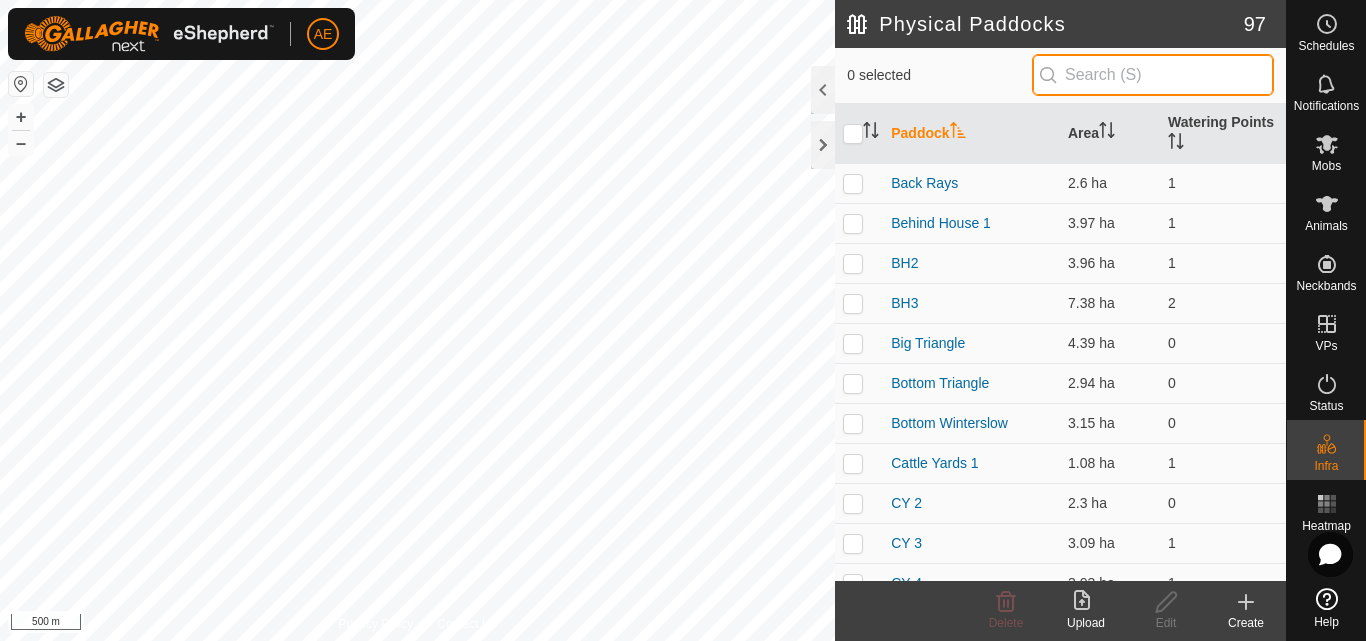 click at bounding box center [1153, 75] 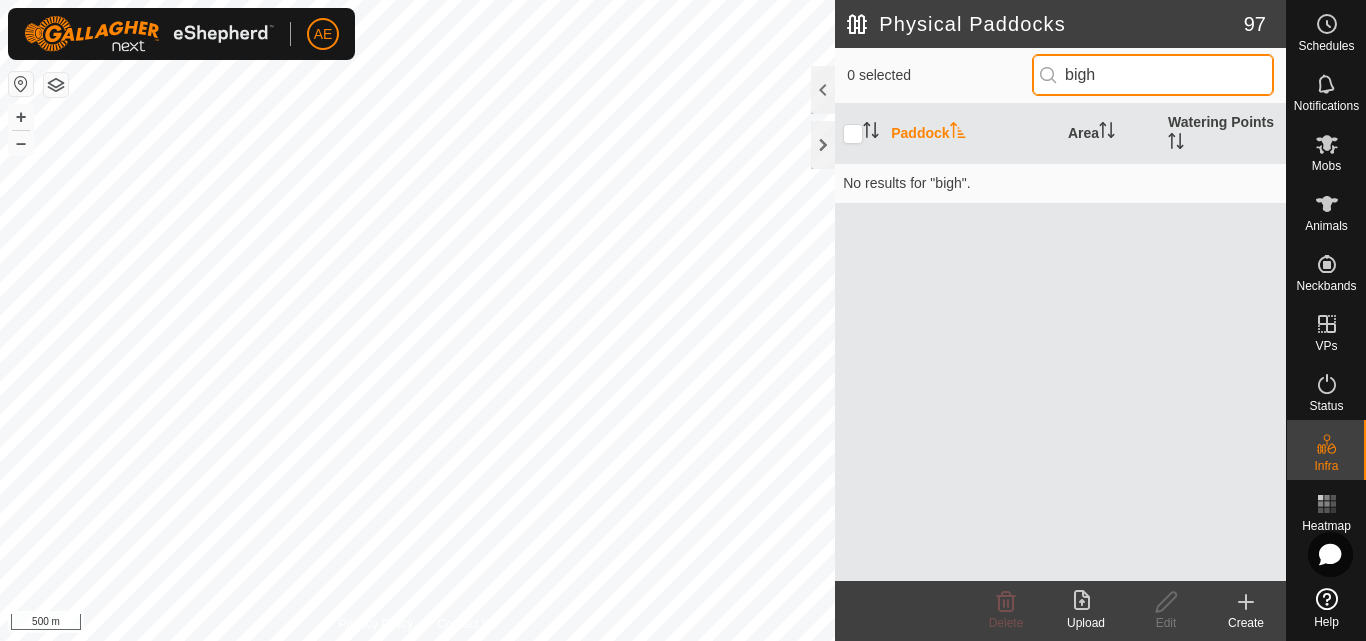 type on "big" 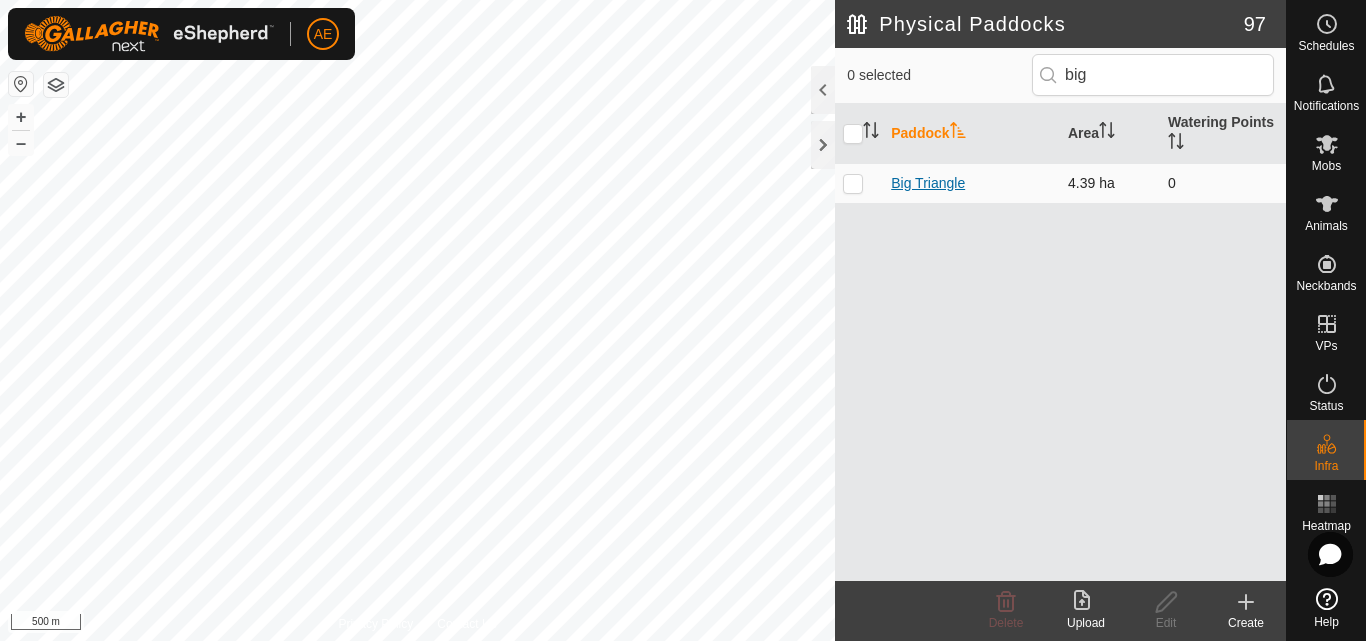 click on "Big Triangle" at bounding box center [928, 183] 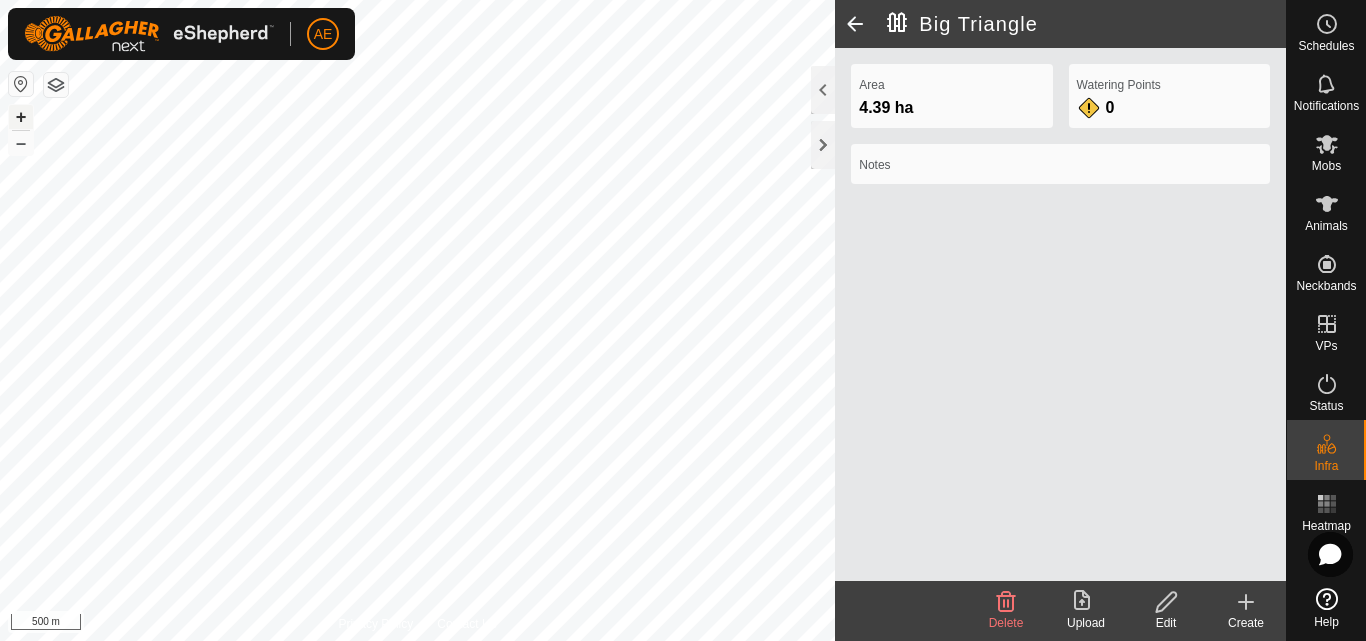 click on "+" at bounding box center [21, 117] 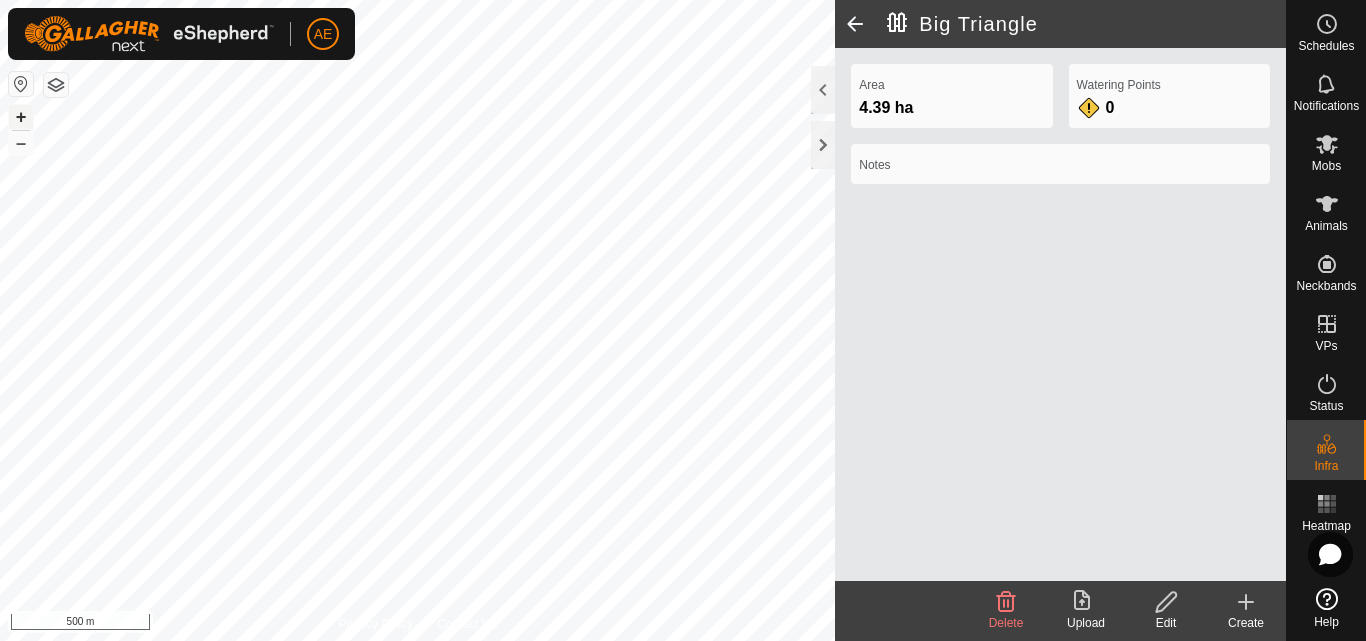 click on "+" at bounding box center (21, 117) 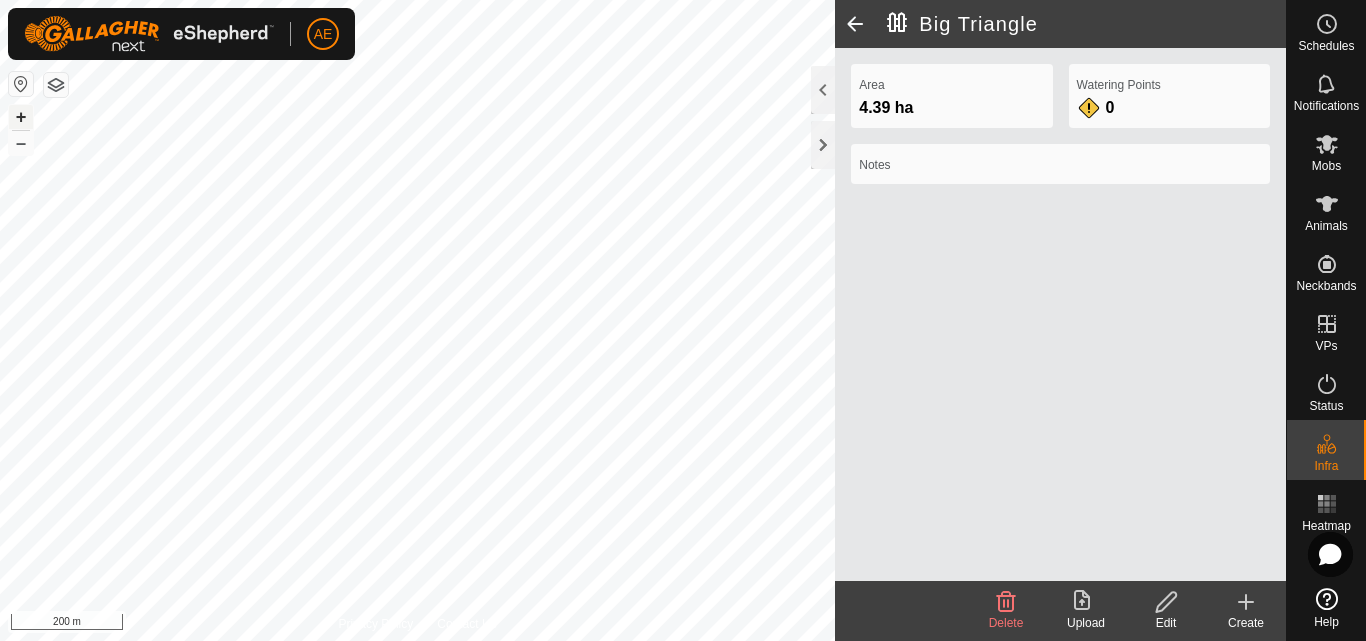 click on "+" at bounding box center [21, 117] 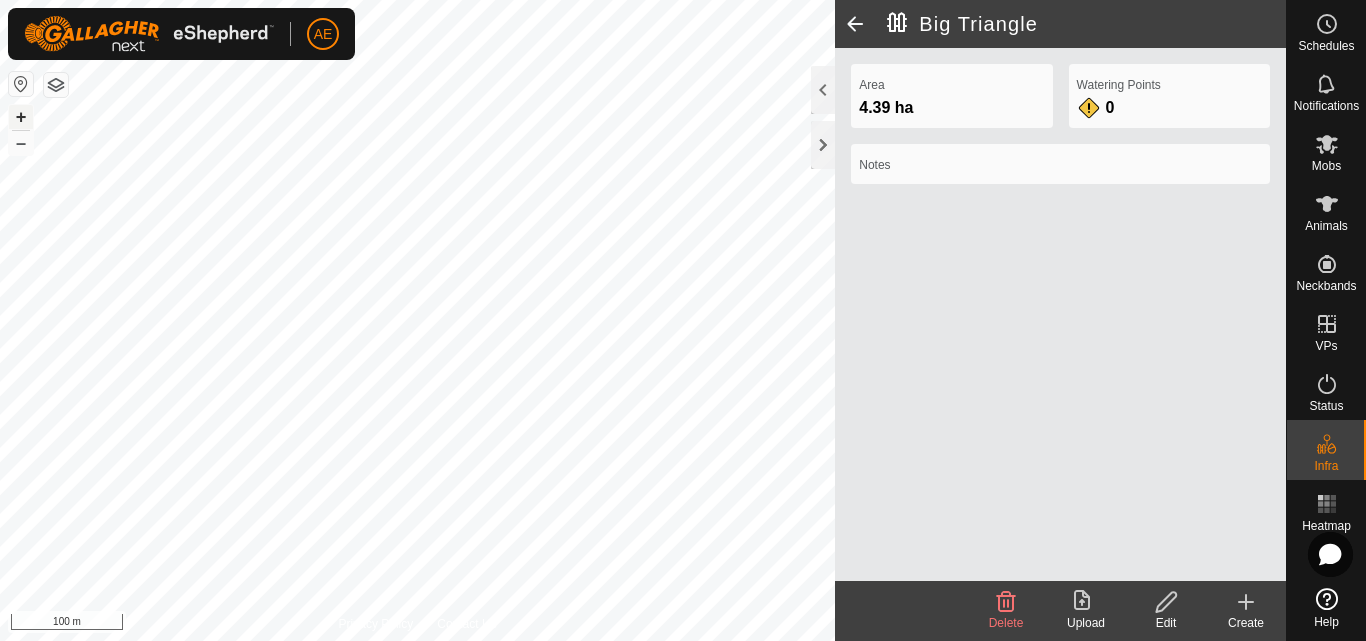click on "+" at bounding box center (21, 117) 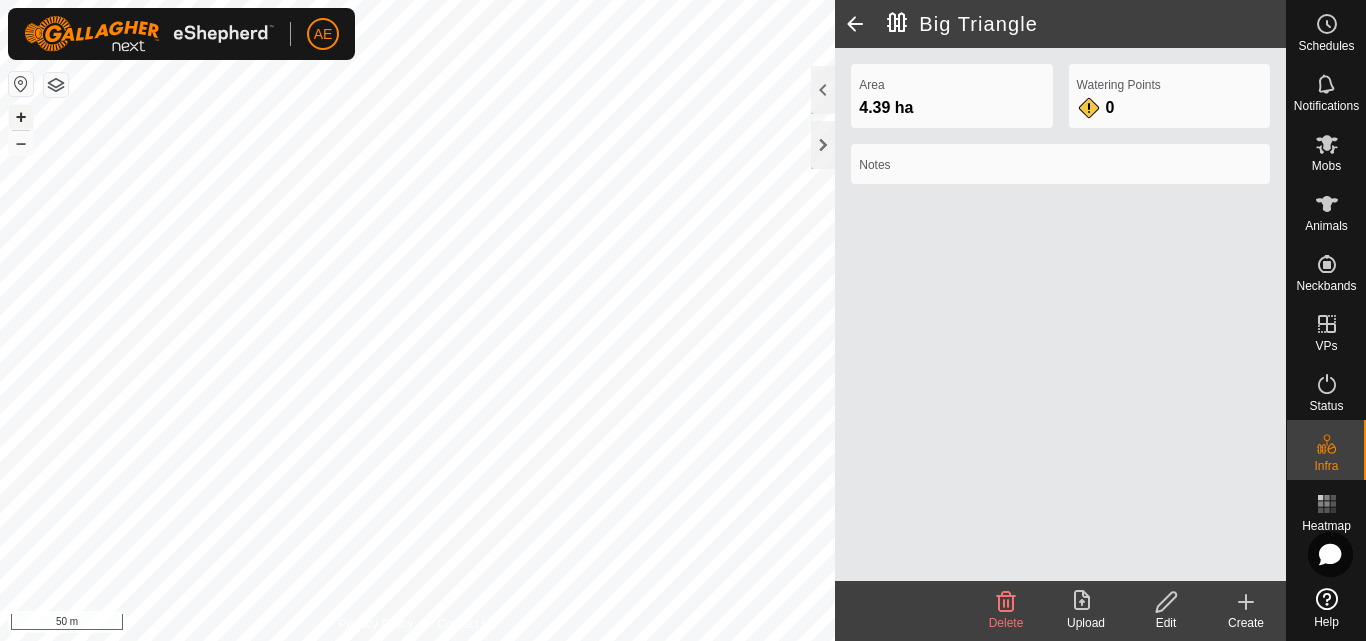 click on "+" at bounding box center [21, 117] 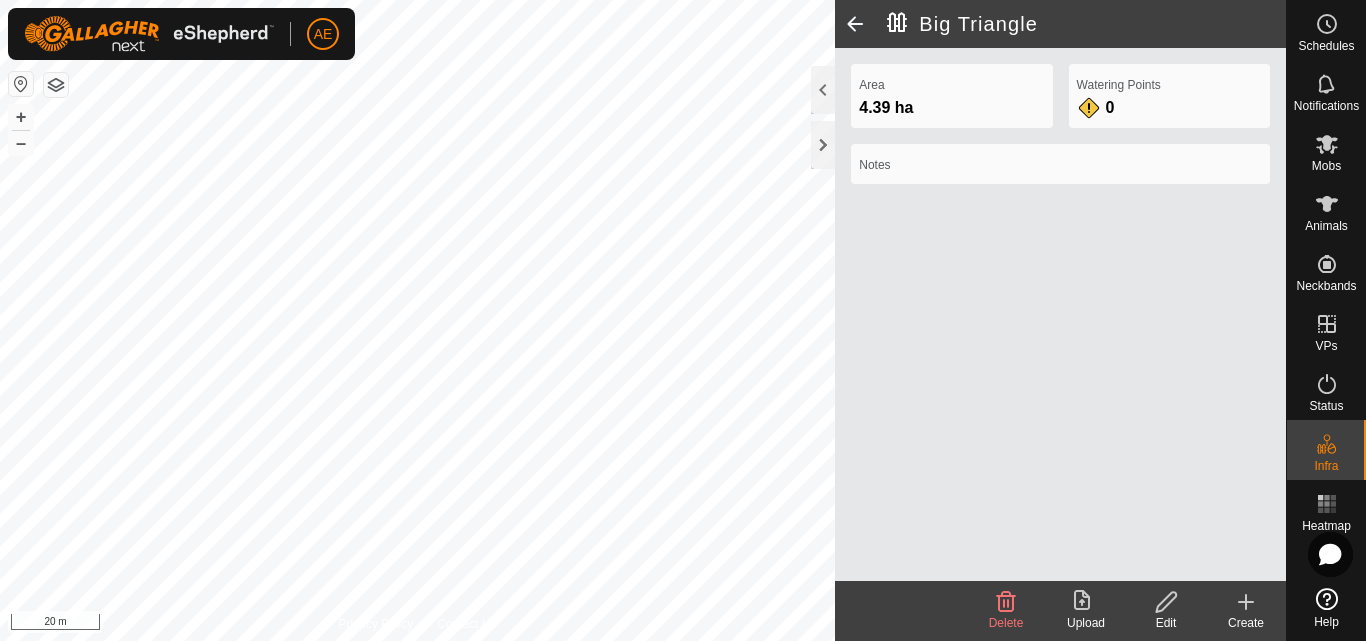 click on "Edit" 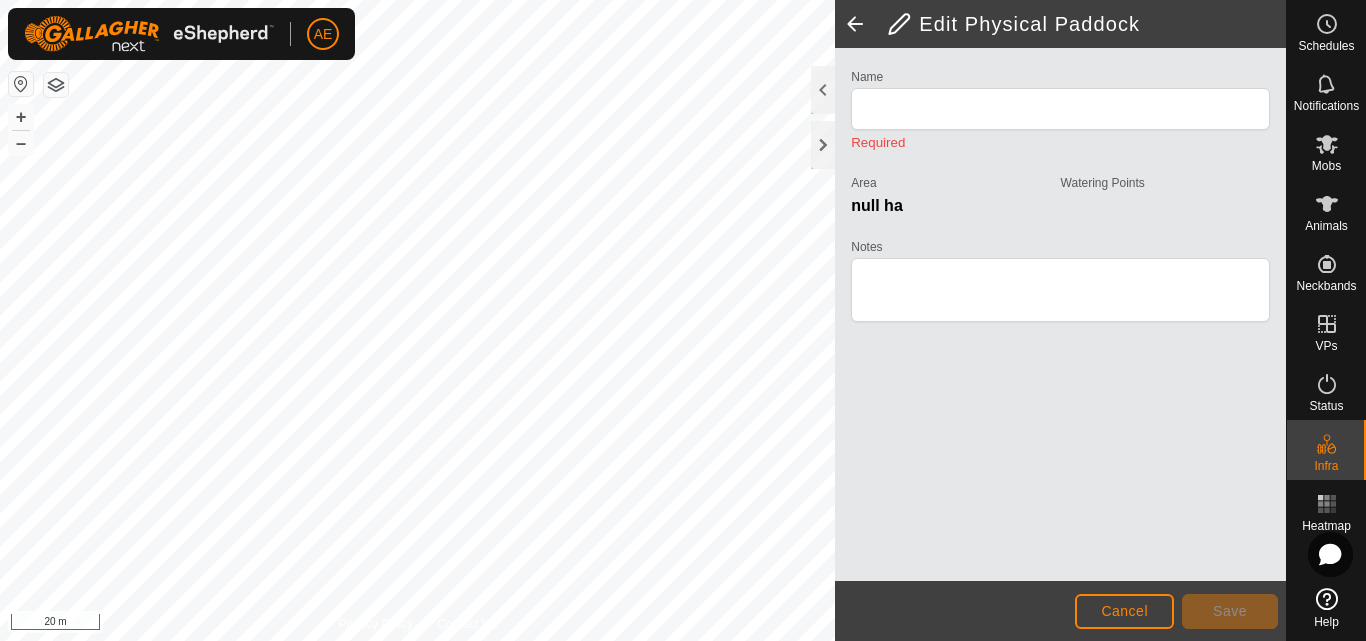 type on "Big Triangle" 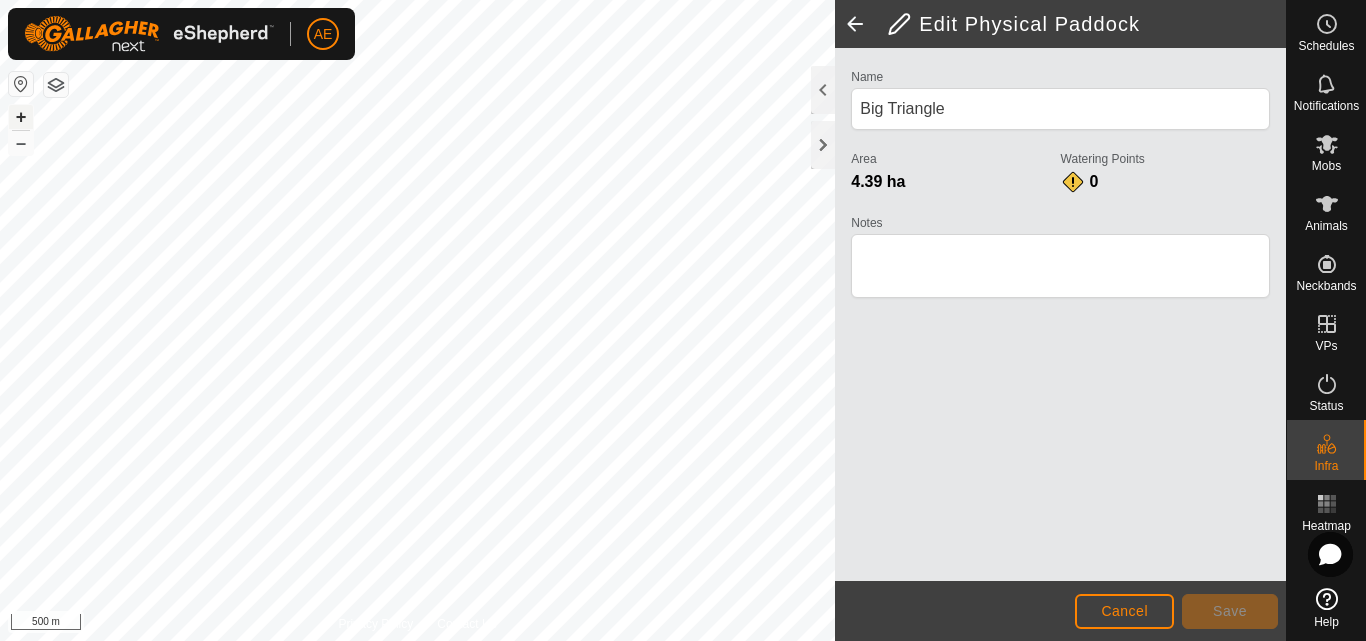 click on "+" at bounding box center (21, 117) 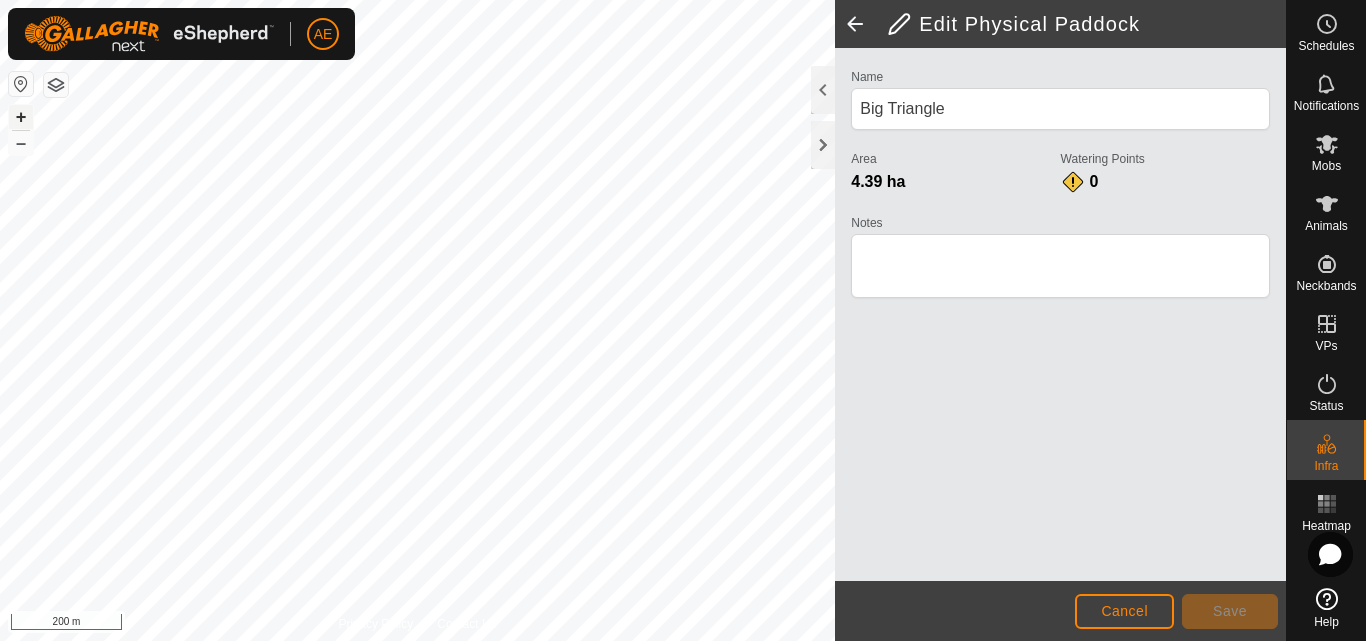 click on "+" at bounding box center (21, 117) 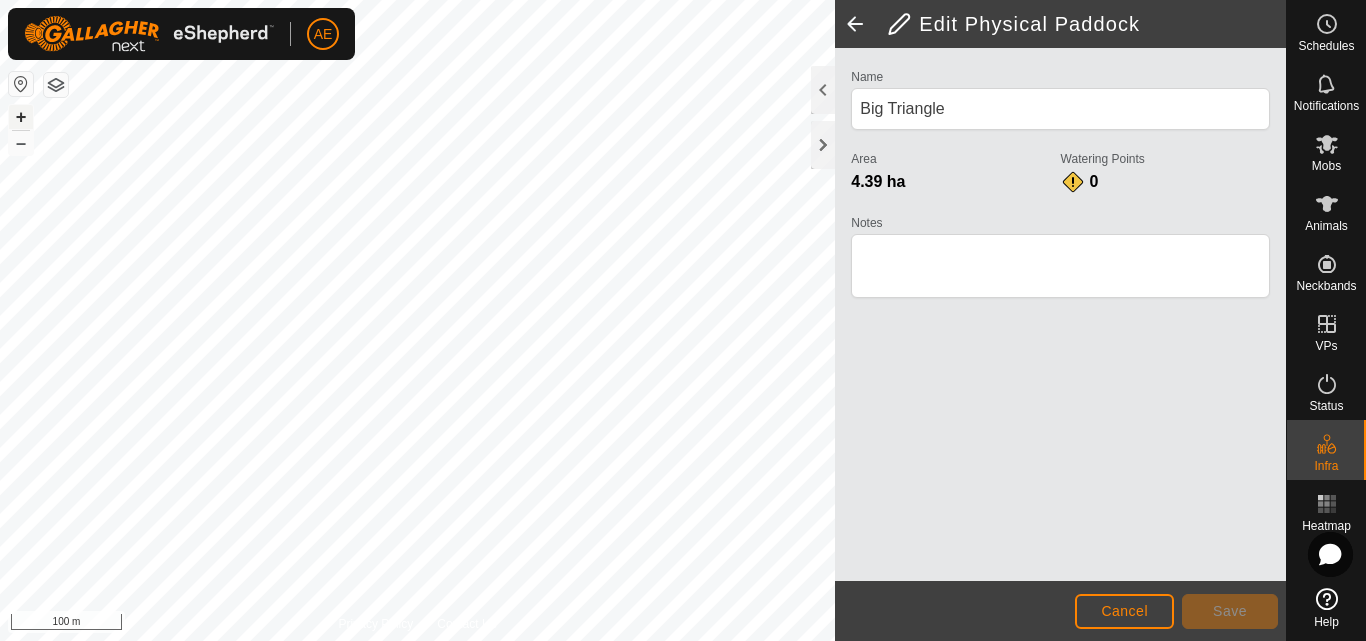 click on "+" at bounding box center (21, 117) 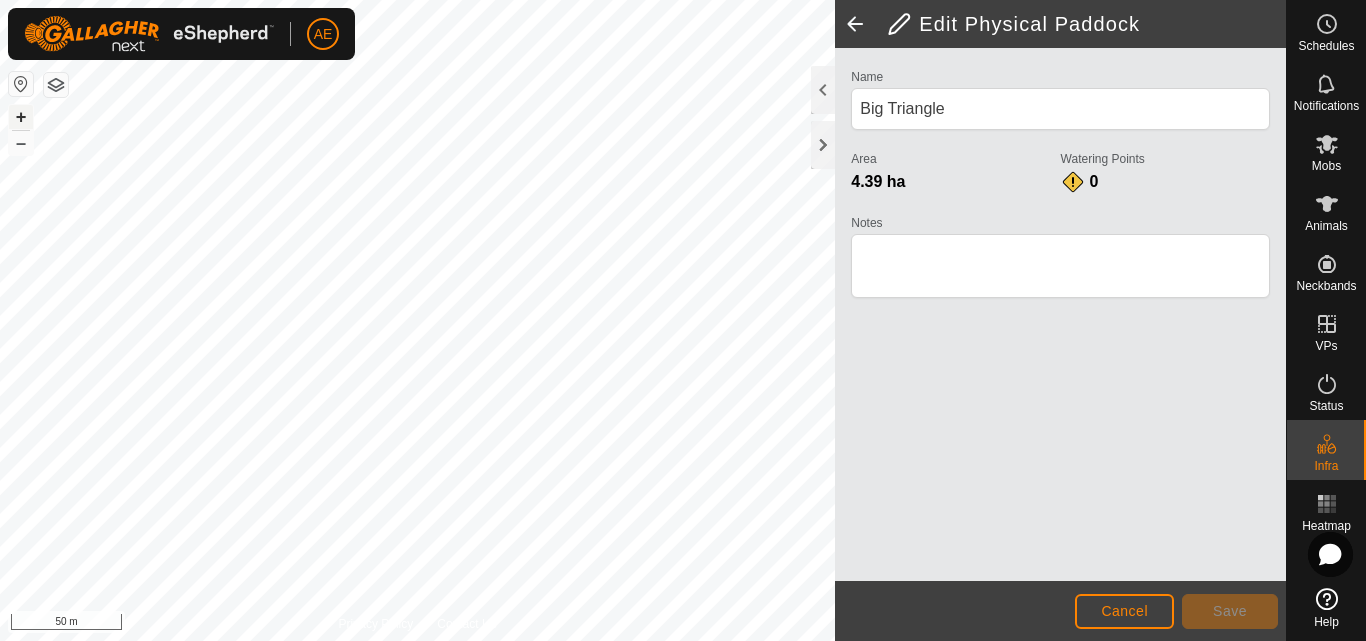 click on "+" at bounding box center [21, 117] 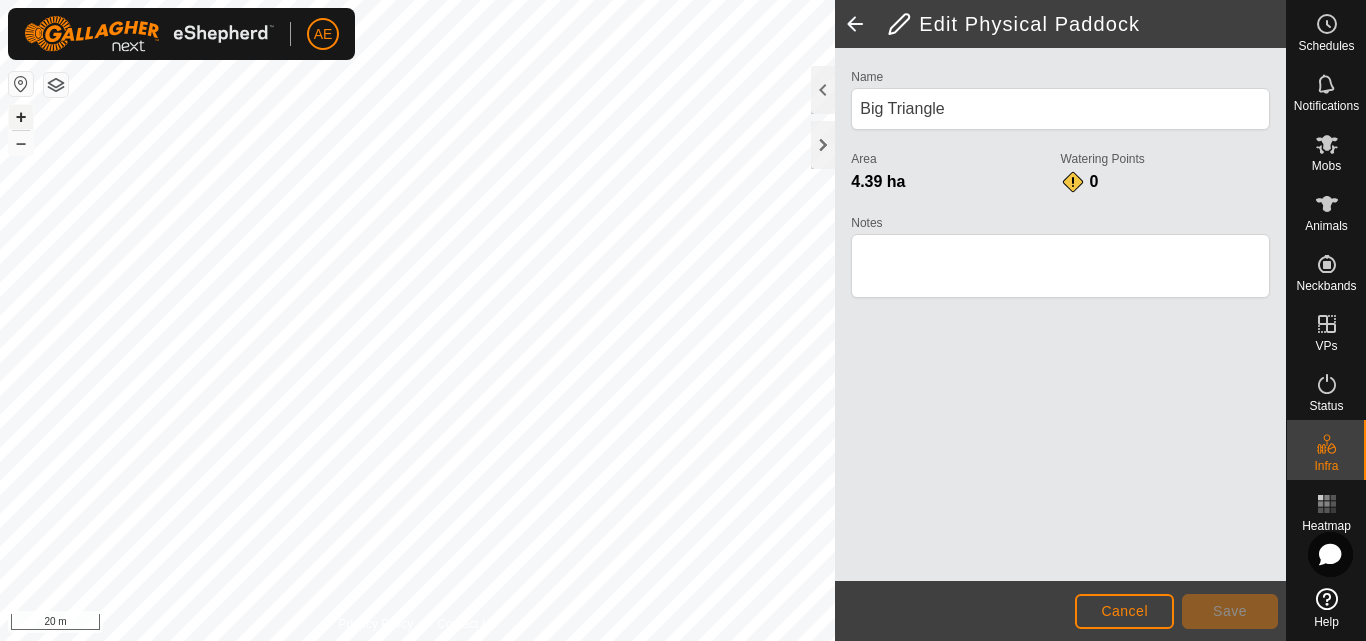 click on "+" at bounding box center [21, 117] 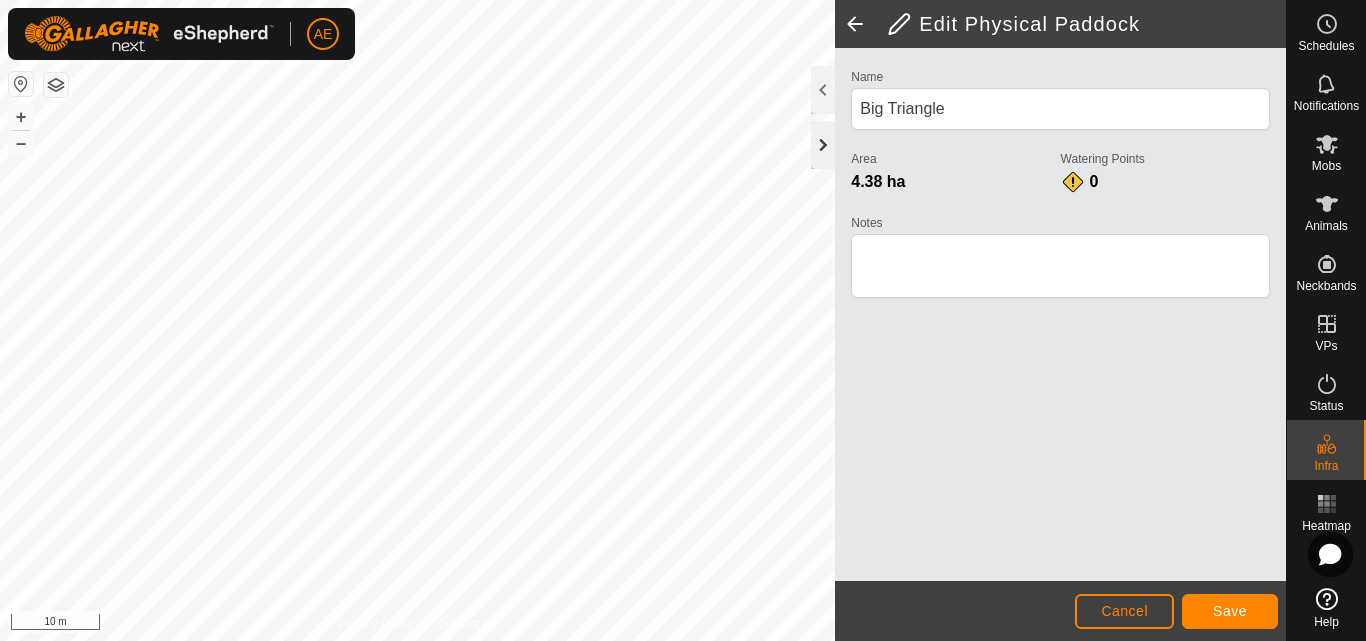 click 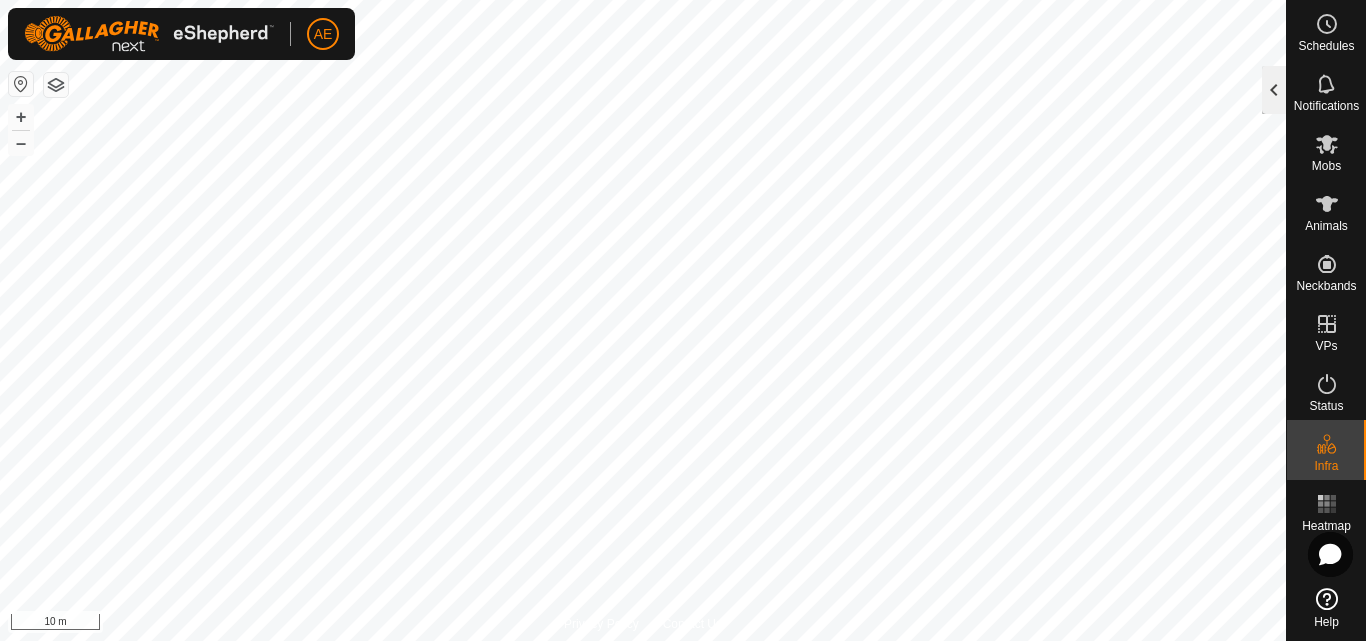 click 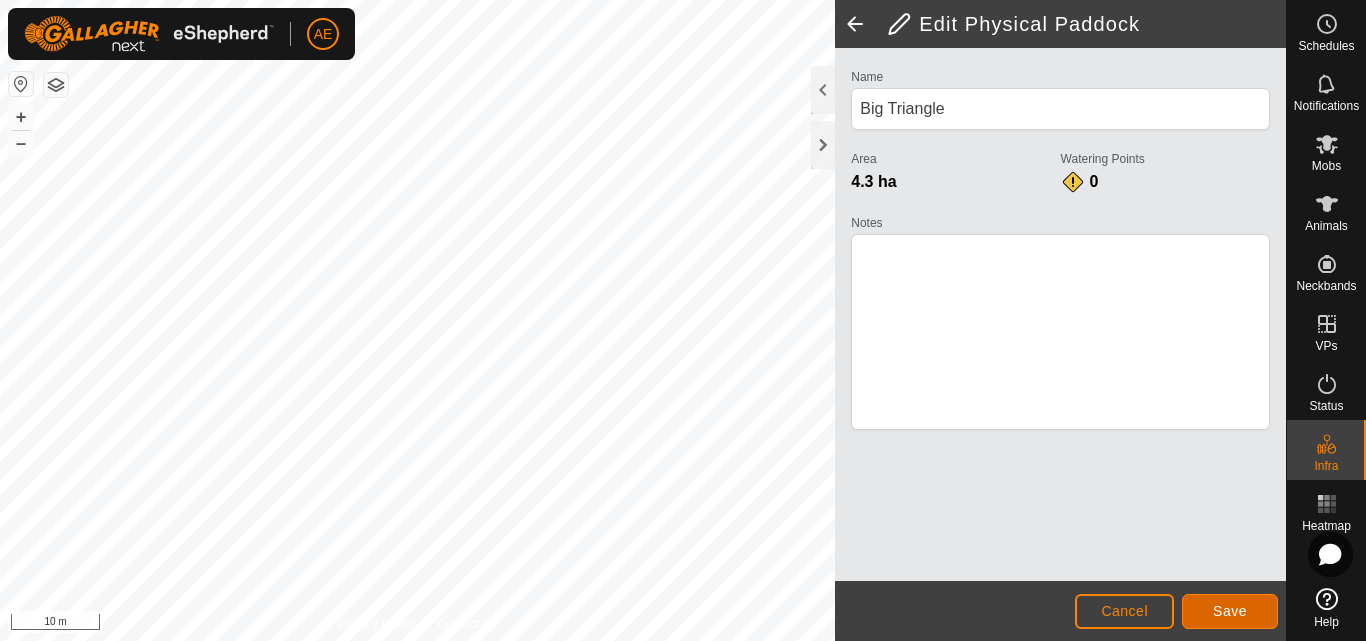 click on "Save" 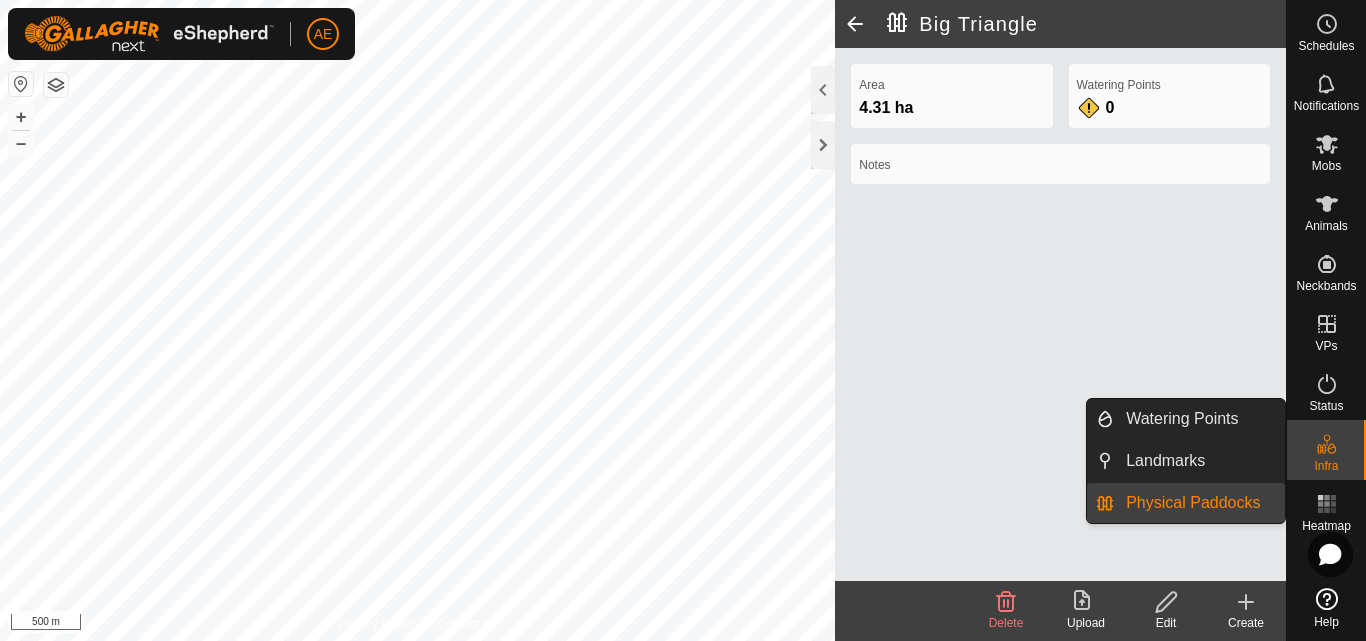 click on "Physical Paddocks" at bounding box center [1193, 503] 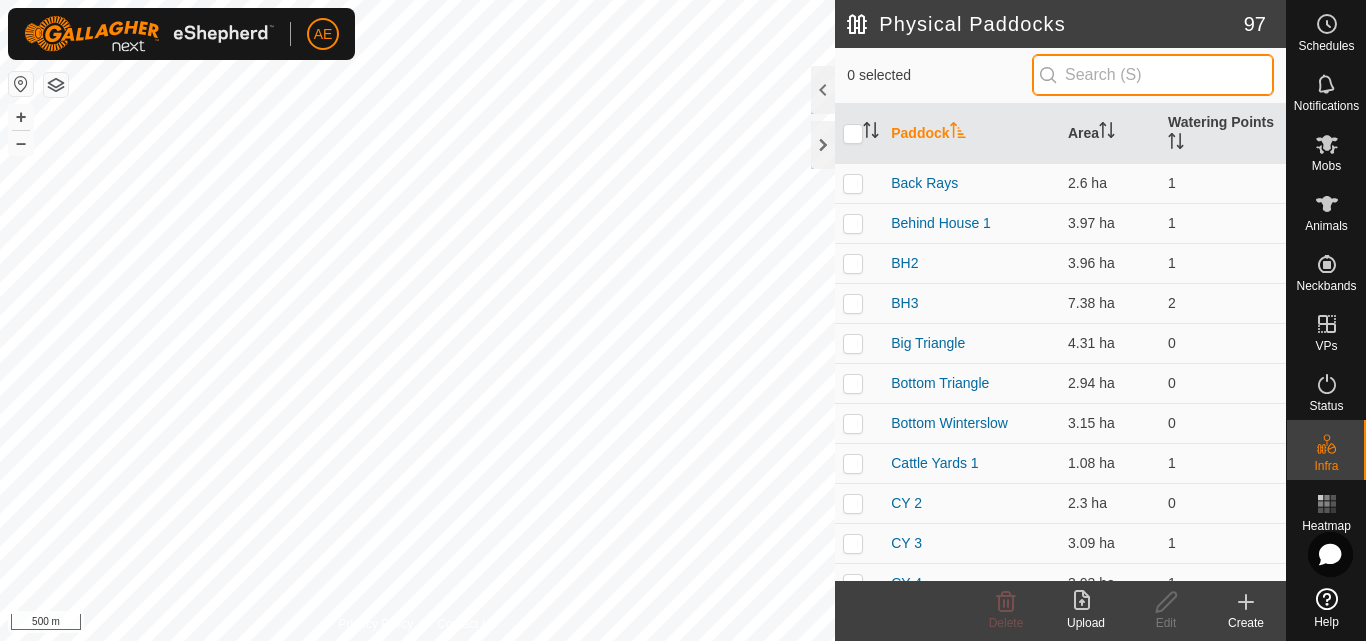 click at bounding box center [1153, 75] 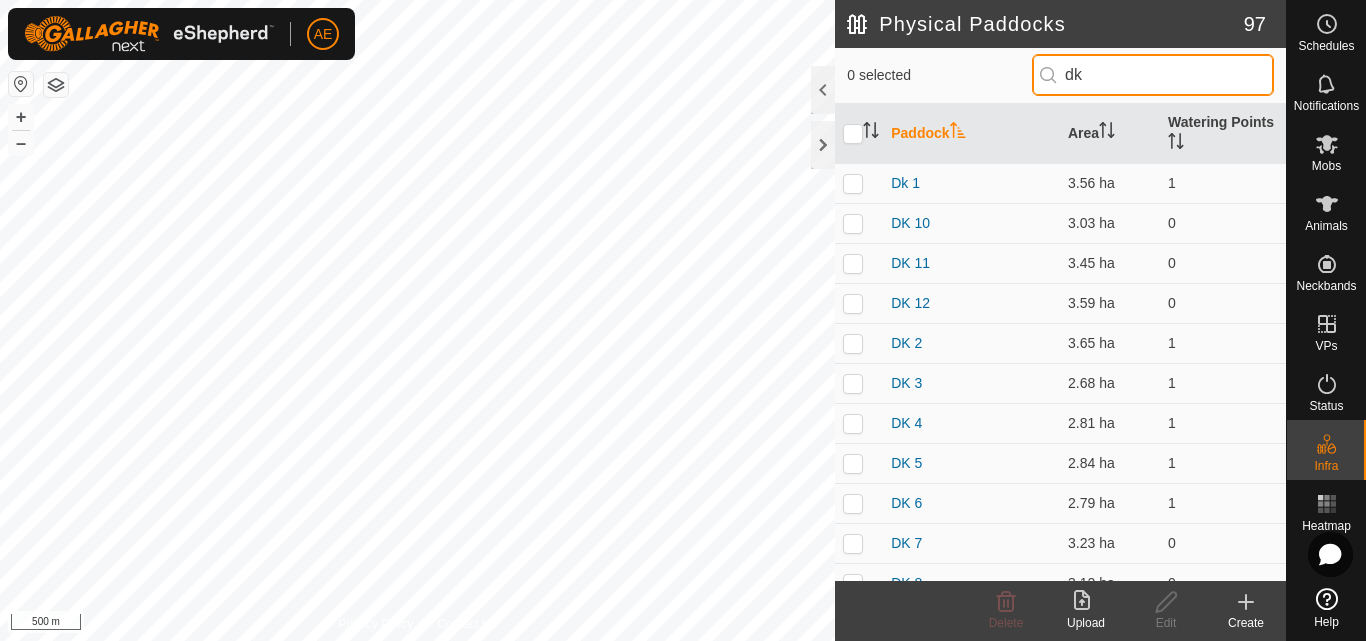 type on "dk 7" 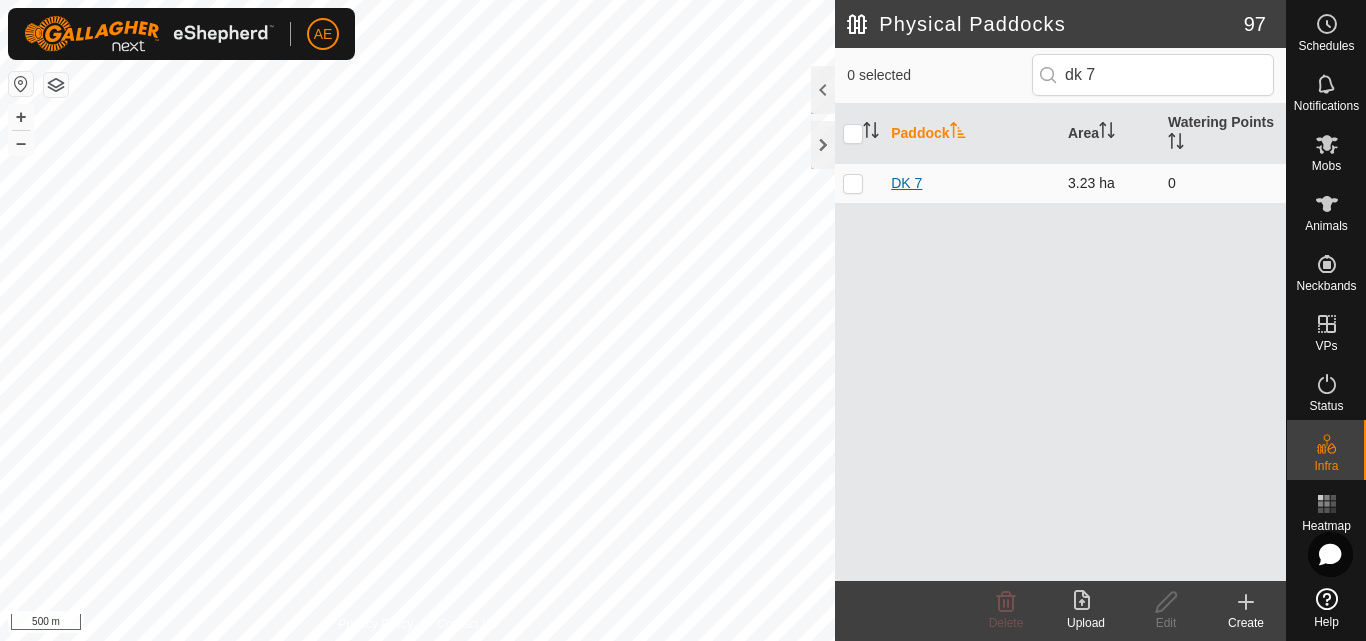 click on "DK 7" at bounding box center (906, 183) 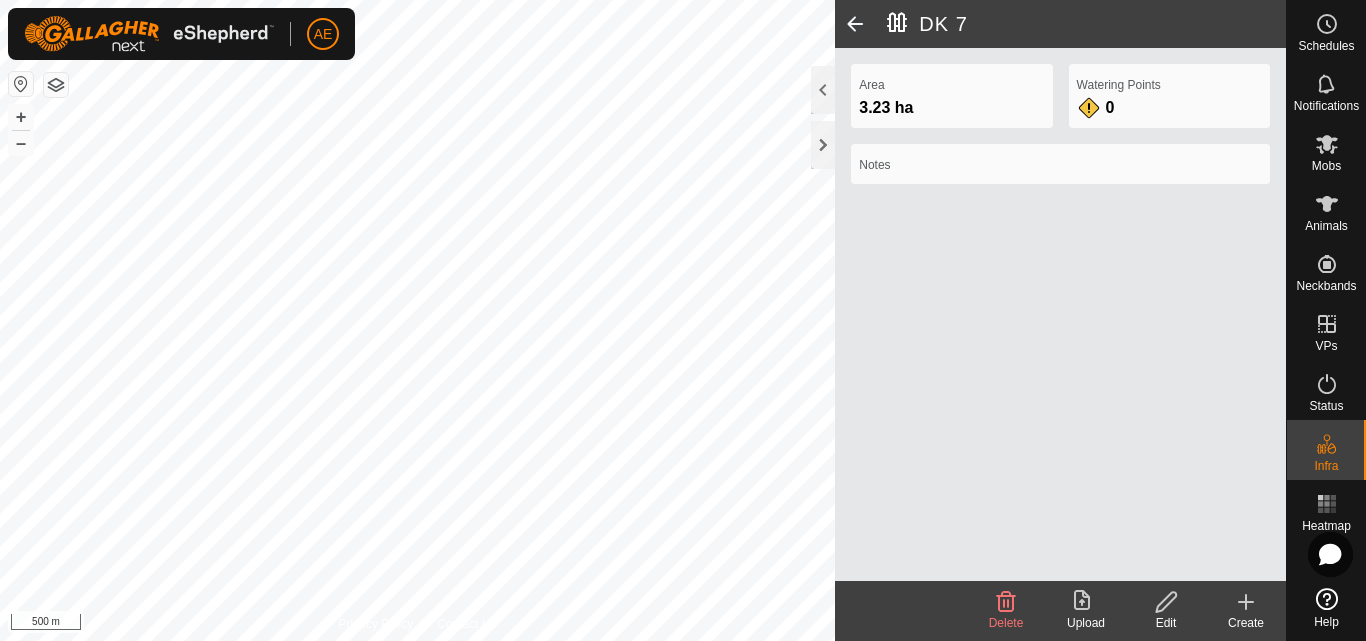 click 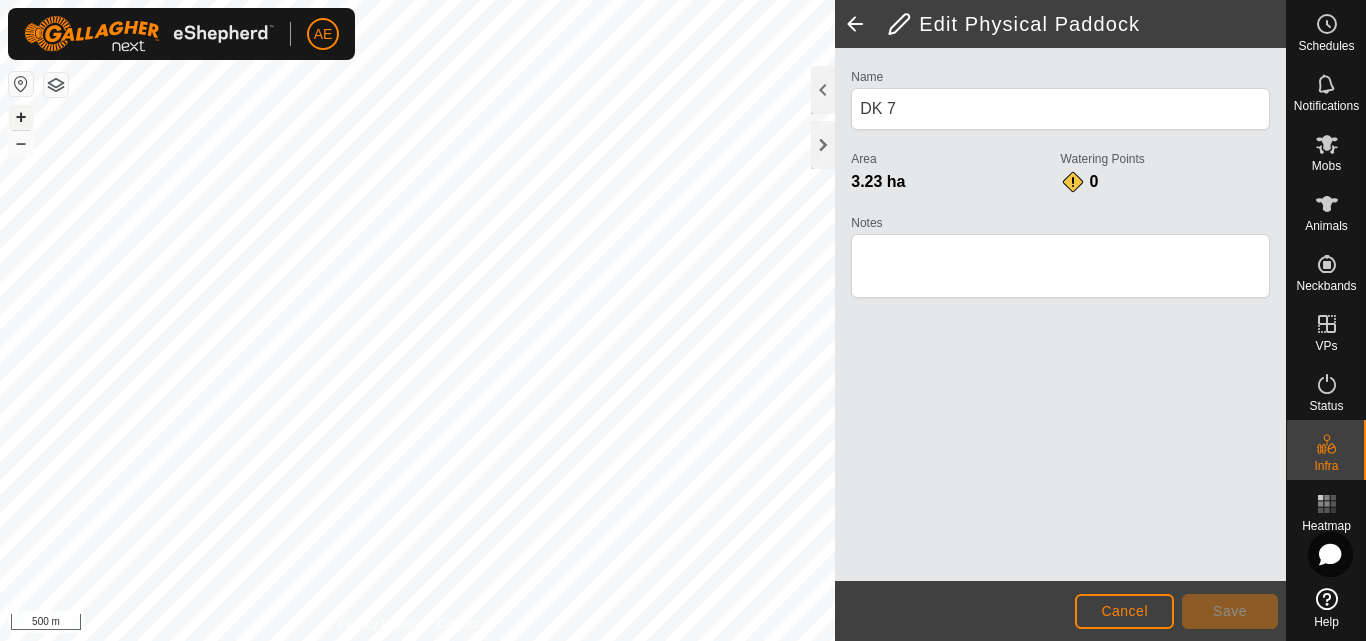 click on "+" at bounding box center [21, 117] 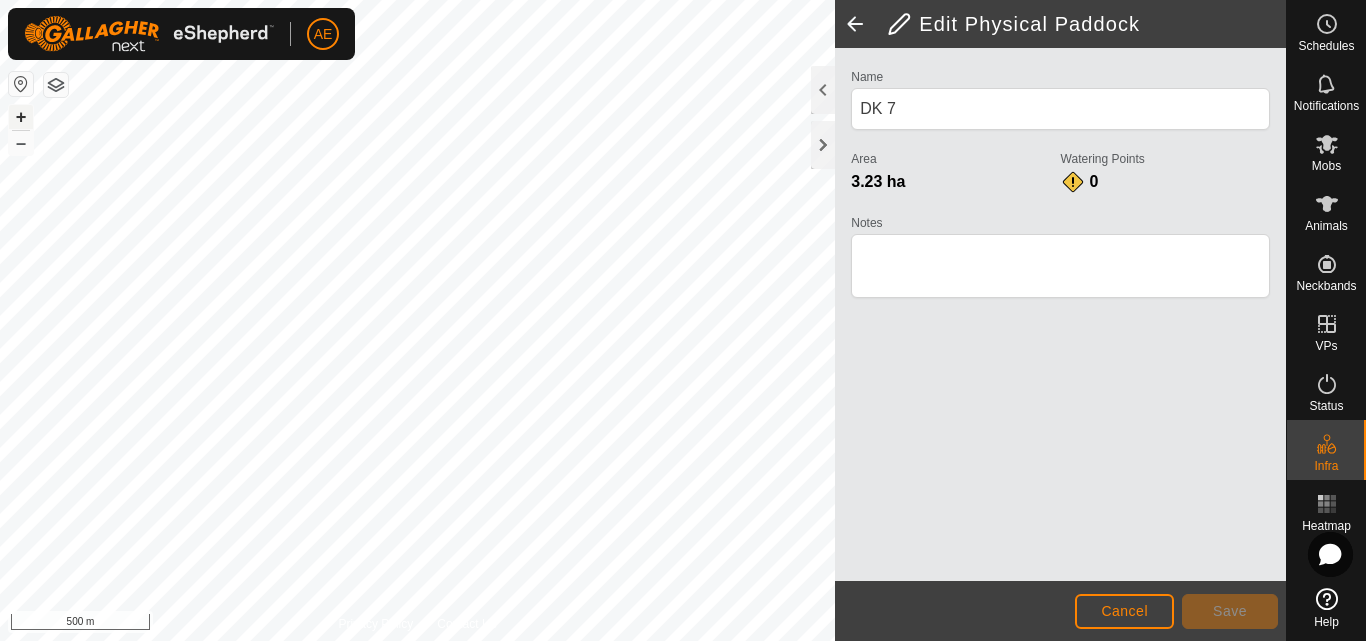 click on "+" at bounding box center (21, 117) 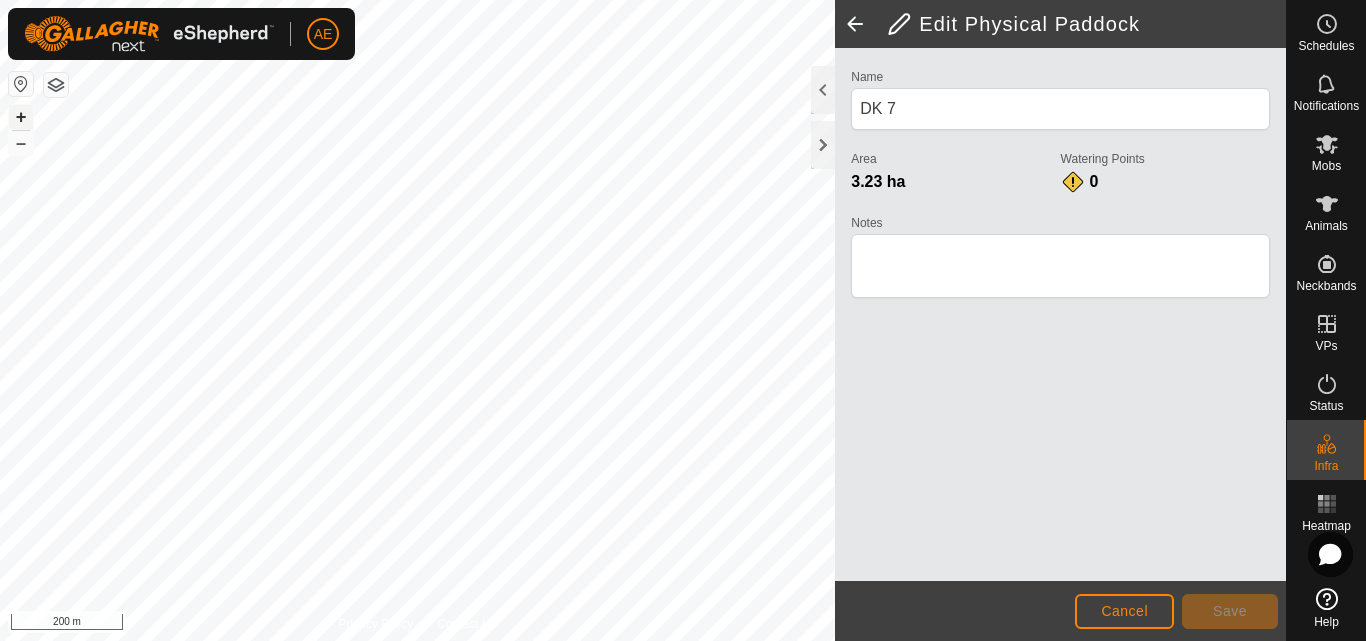click on "+" at bounding box center [21, 117] 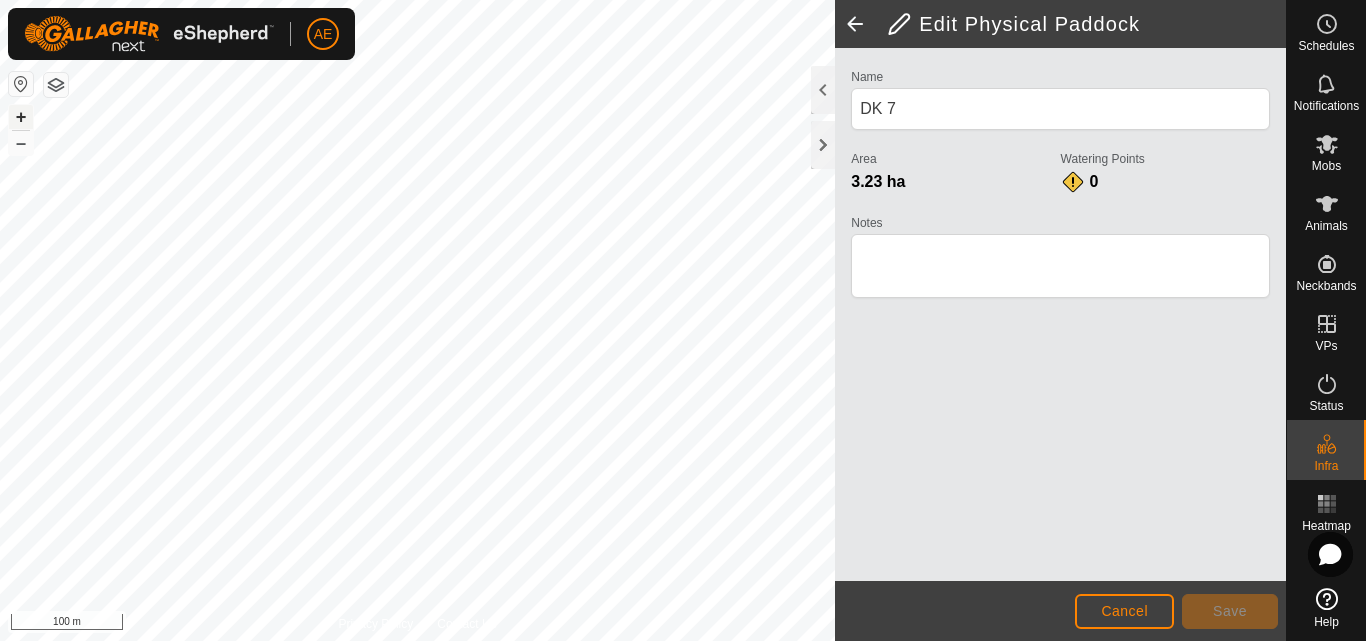 click on "+" at bounding box center [21, 117] 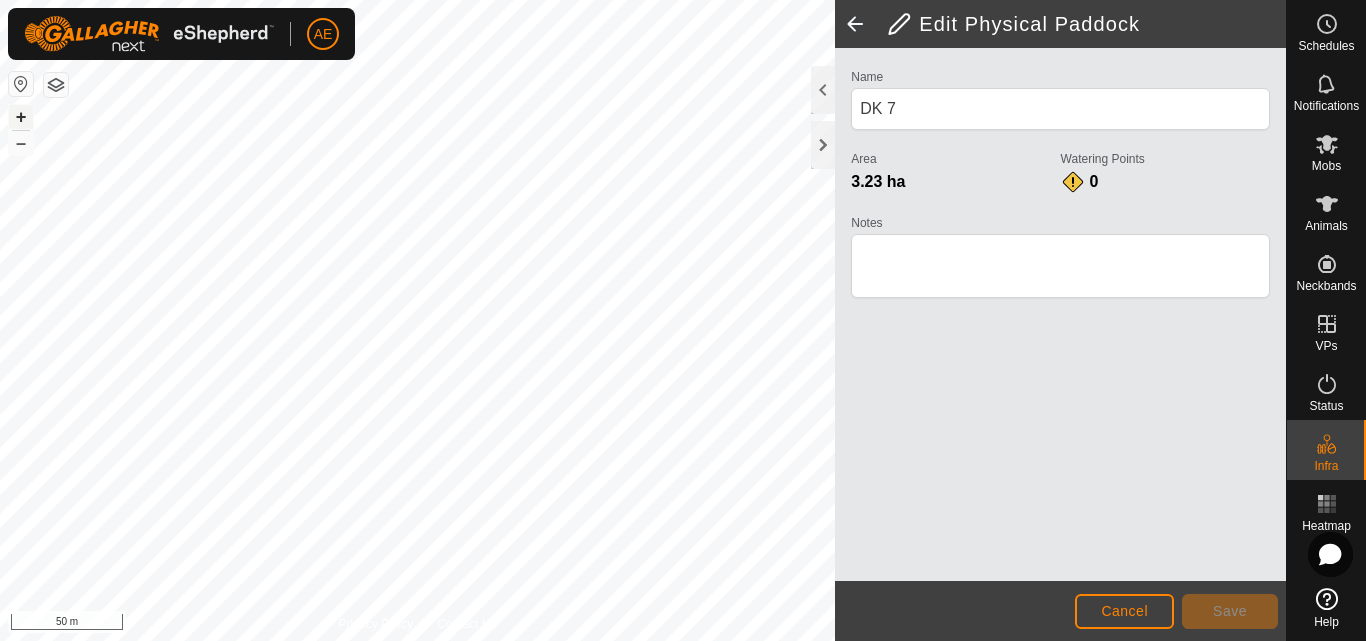 click on "+" at bounding box center (21, 117) 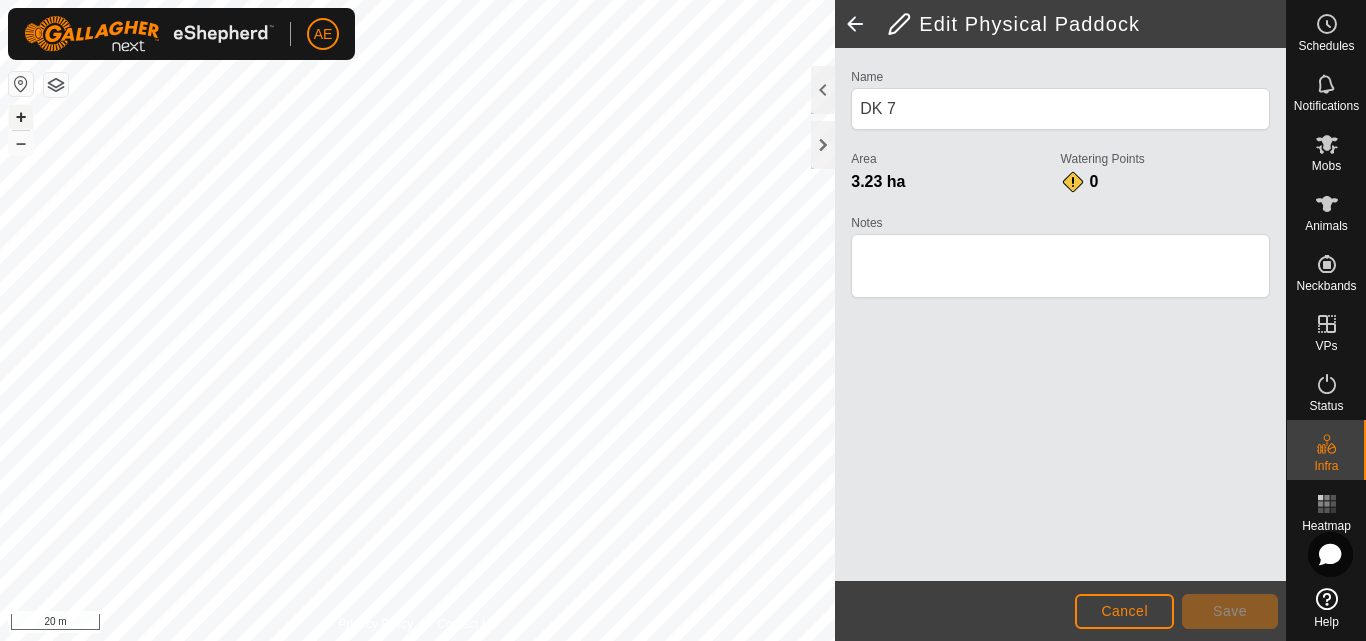 click on "+" at bounding box center (21, 117) 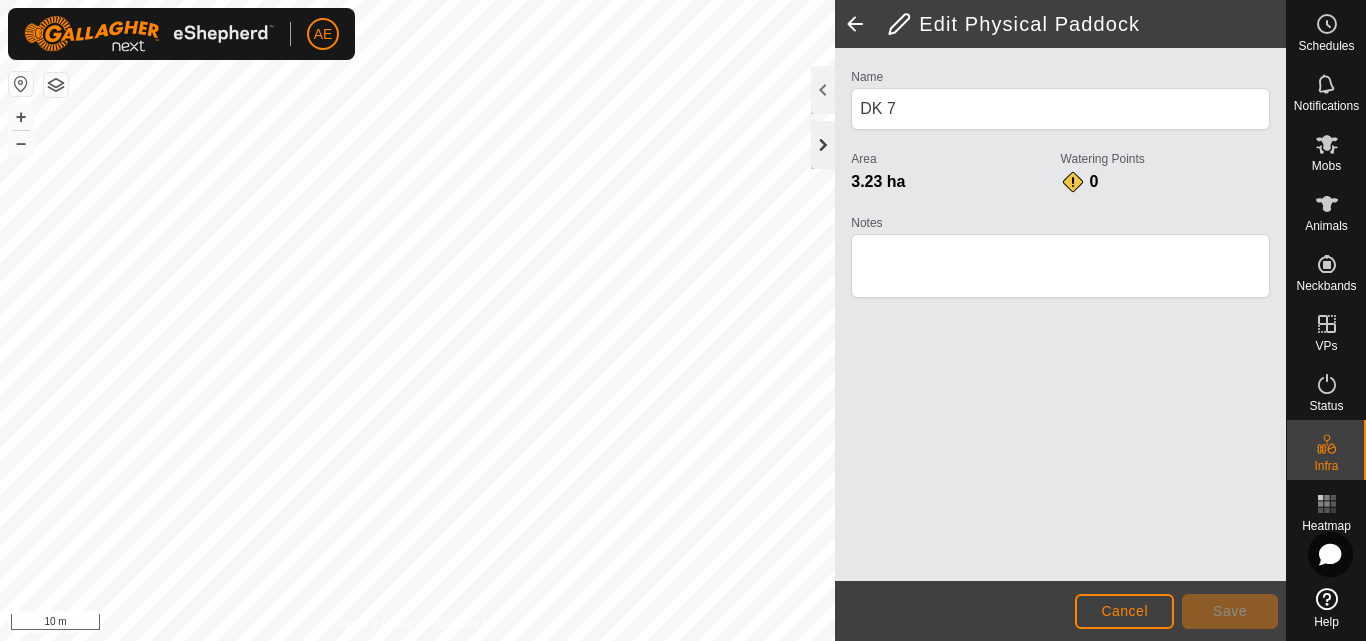 click 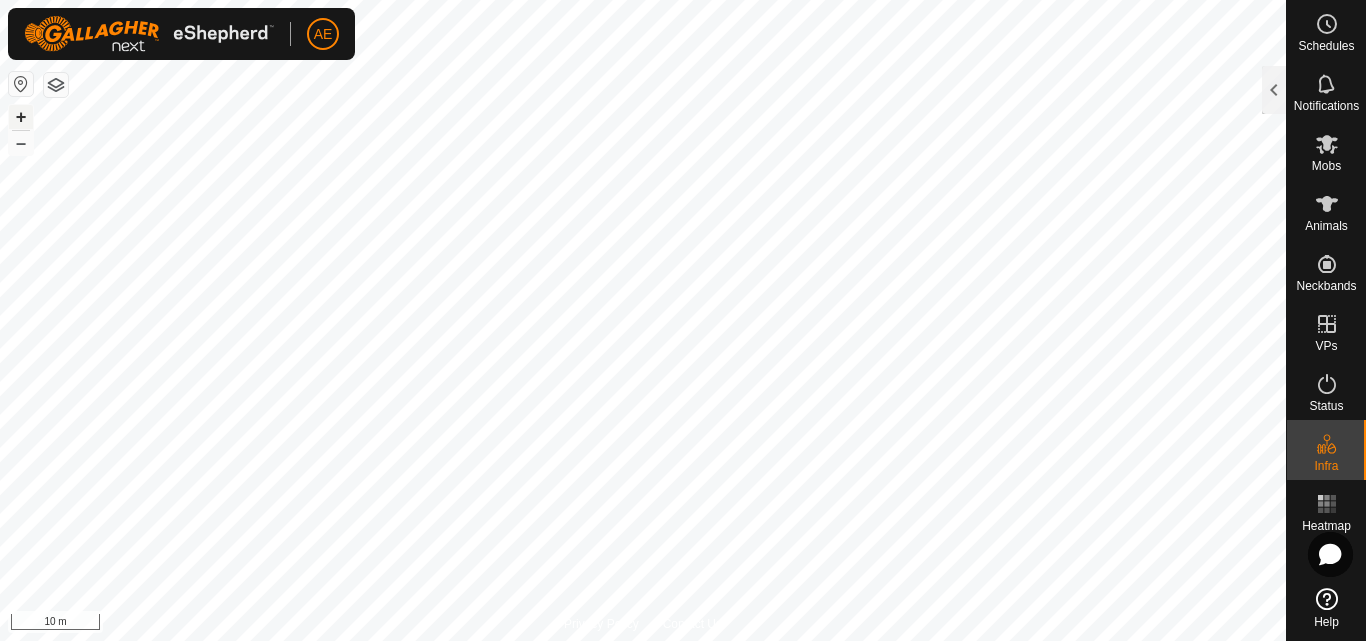 click on "+" at bounding box center (21, 117) 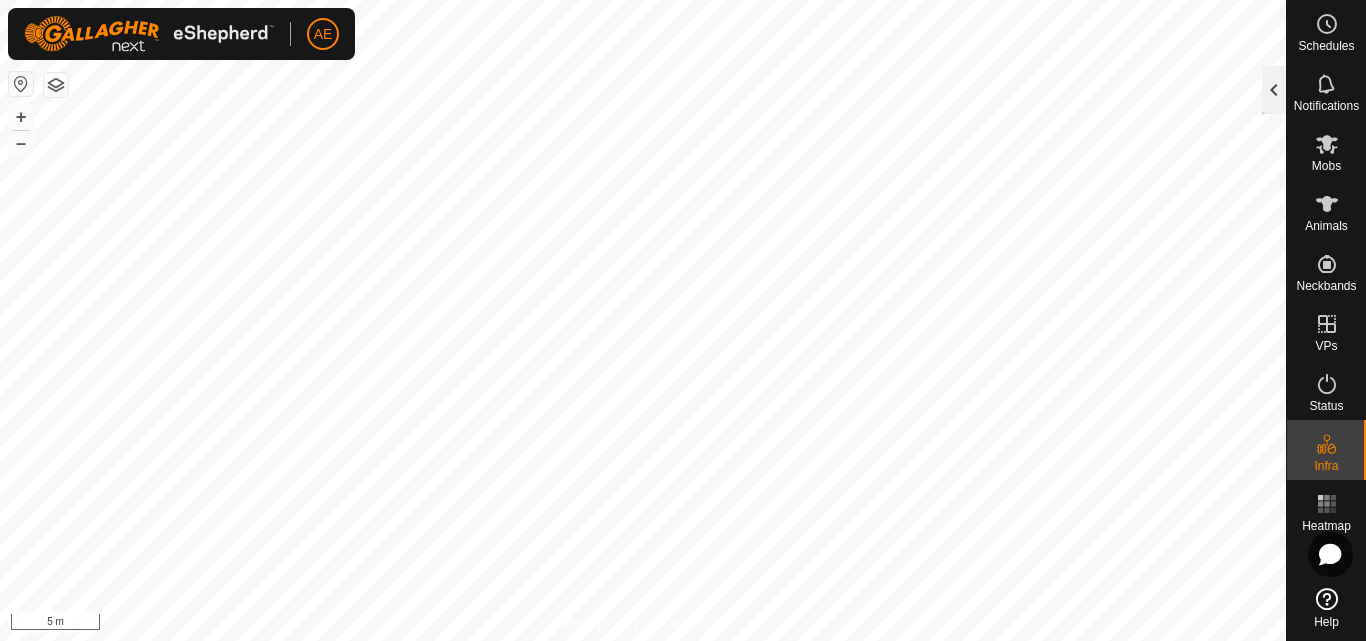 click 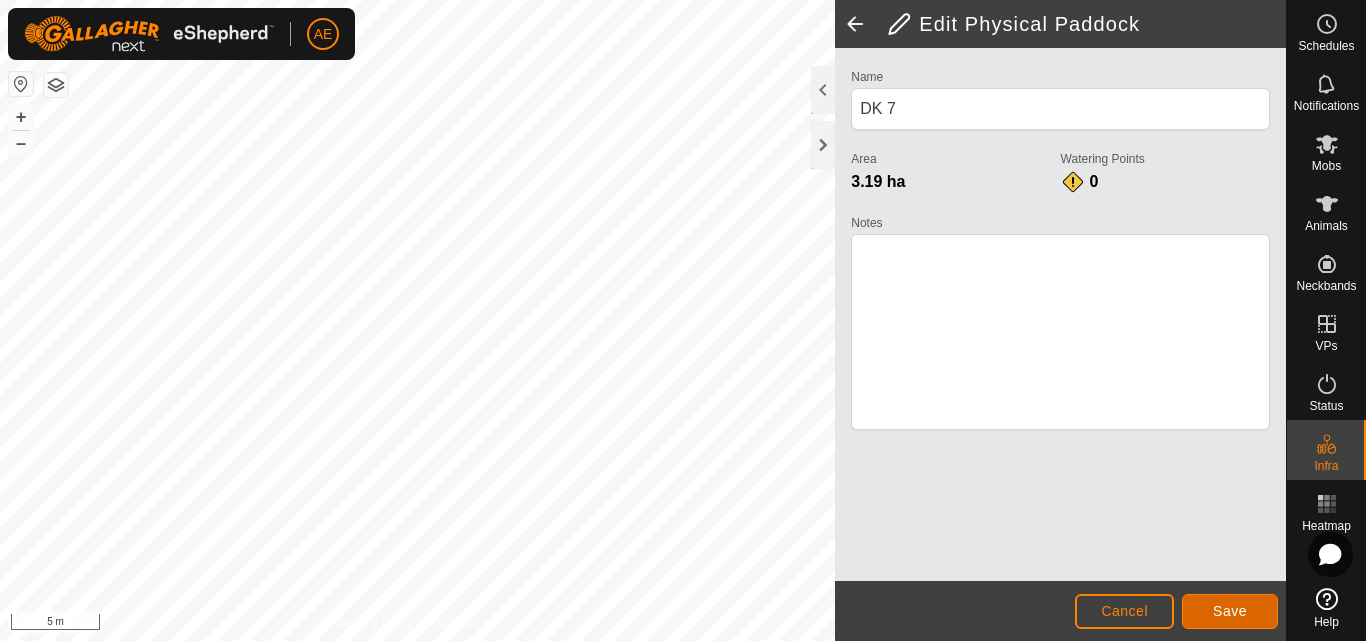 click on "Save" 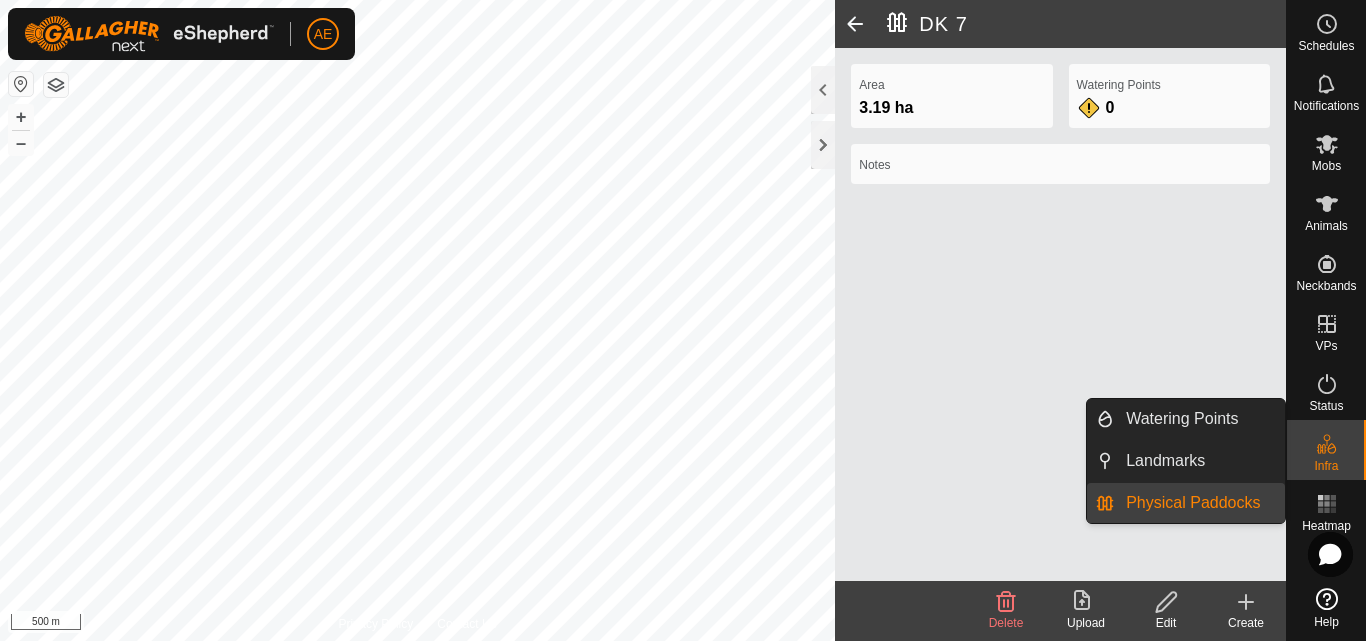 click on "Physical Paddocks" at bounding box center (1199, 503) 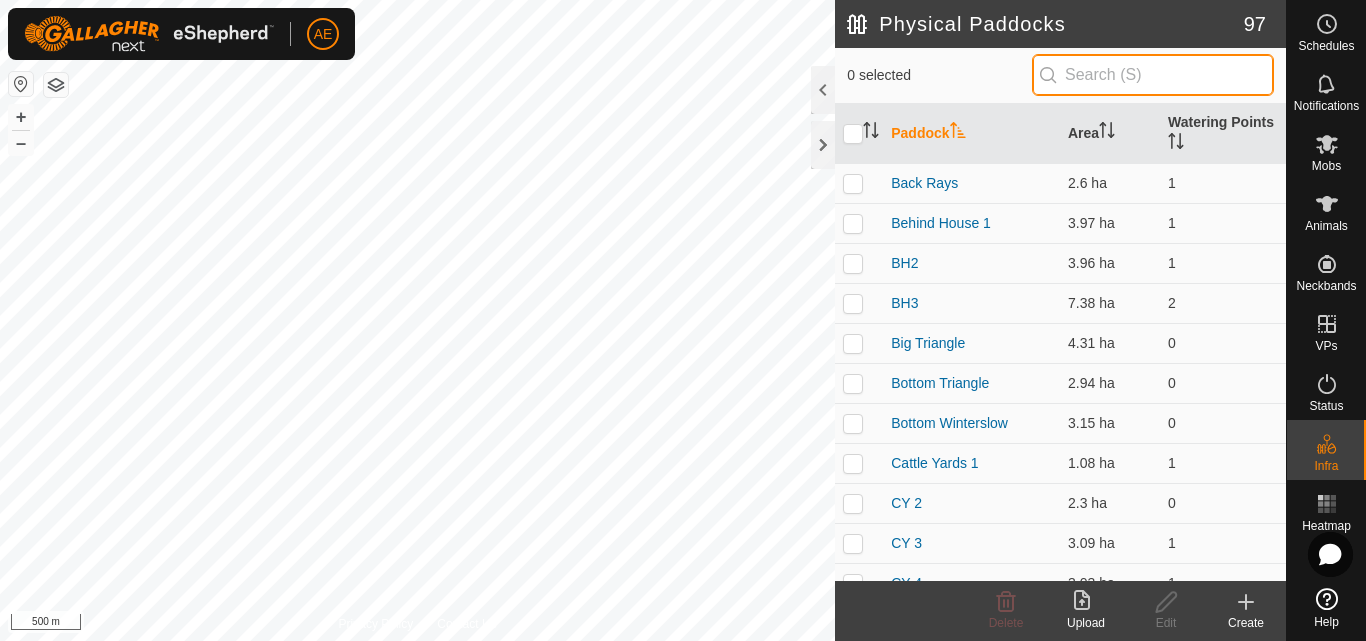 click at bounding box center [1153, 75] 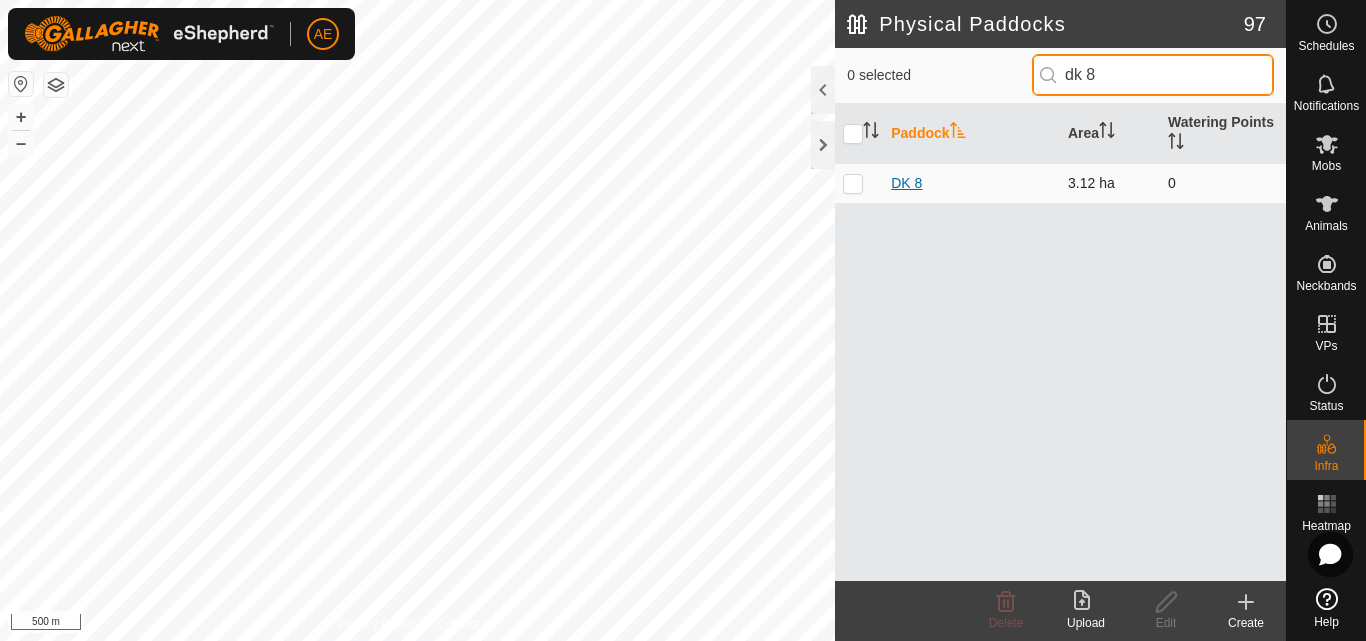 type on "dk 8" 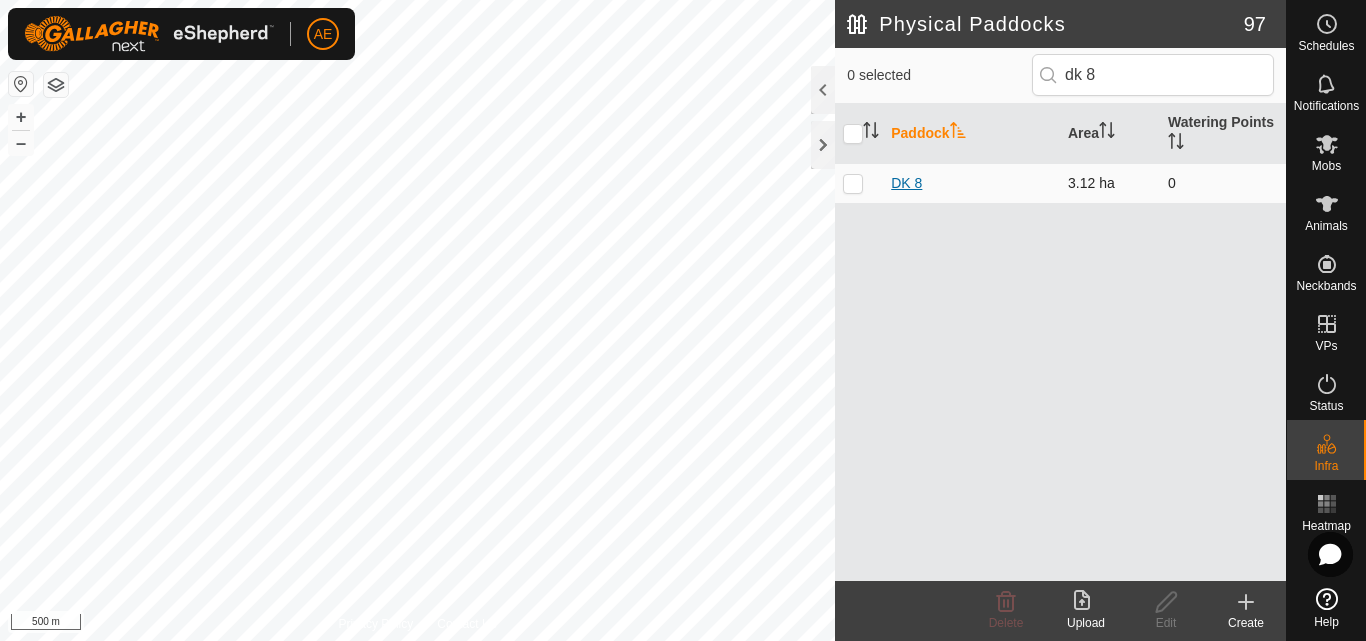 click on "DK 8" at bounding box center (906, 183) 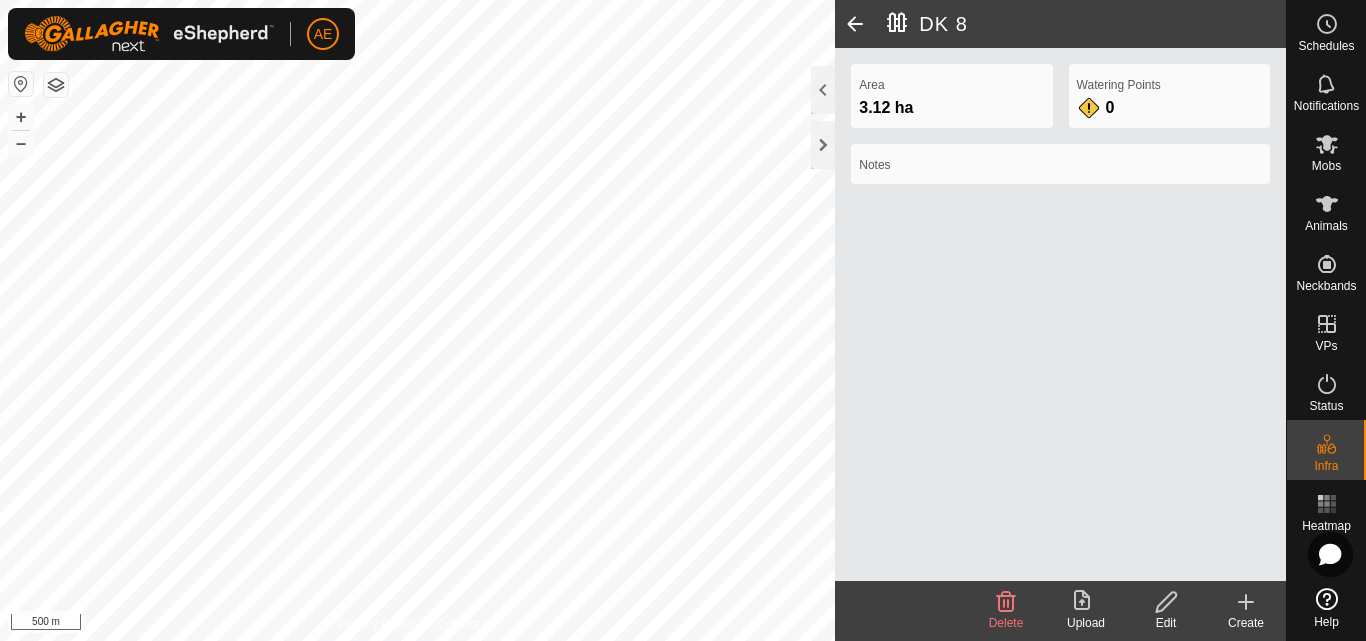 click 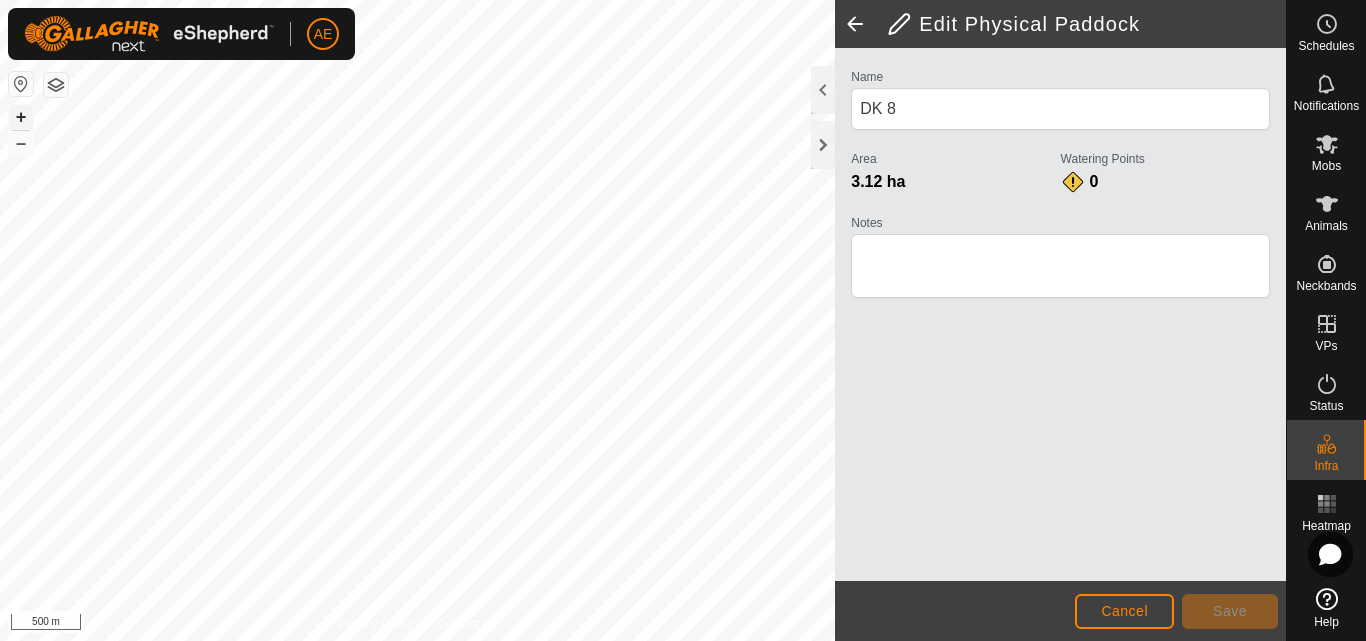 click on "+" at bounding box center (21, 117) 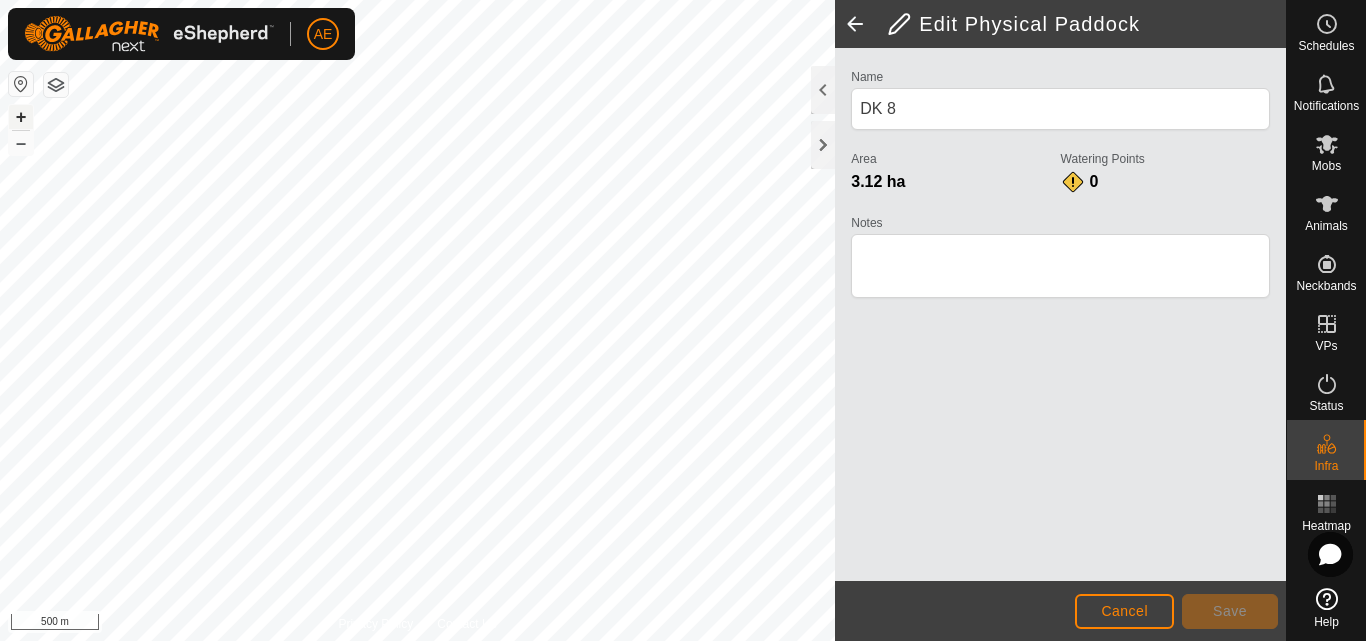 click on "+" at bounding box center (21, 117) 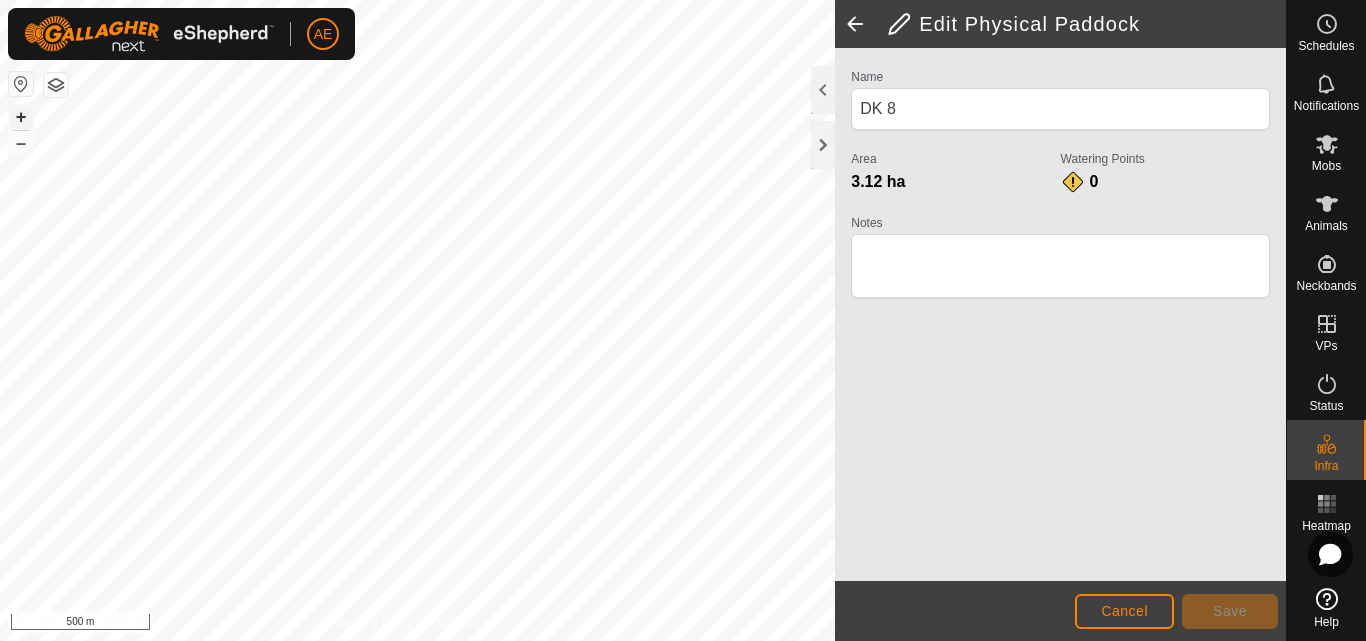 click on "+" at bounding box center [21, 117] 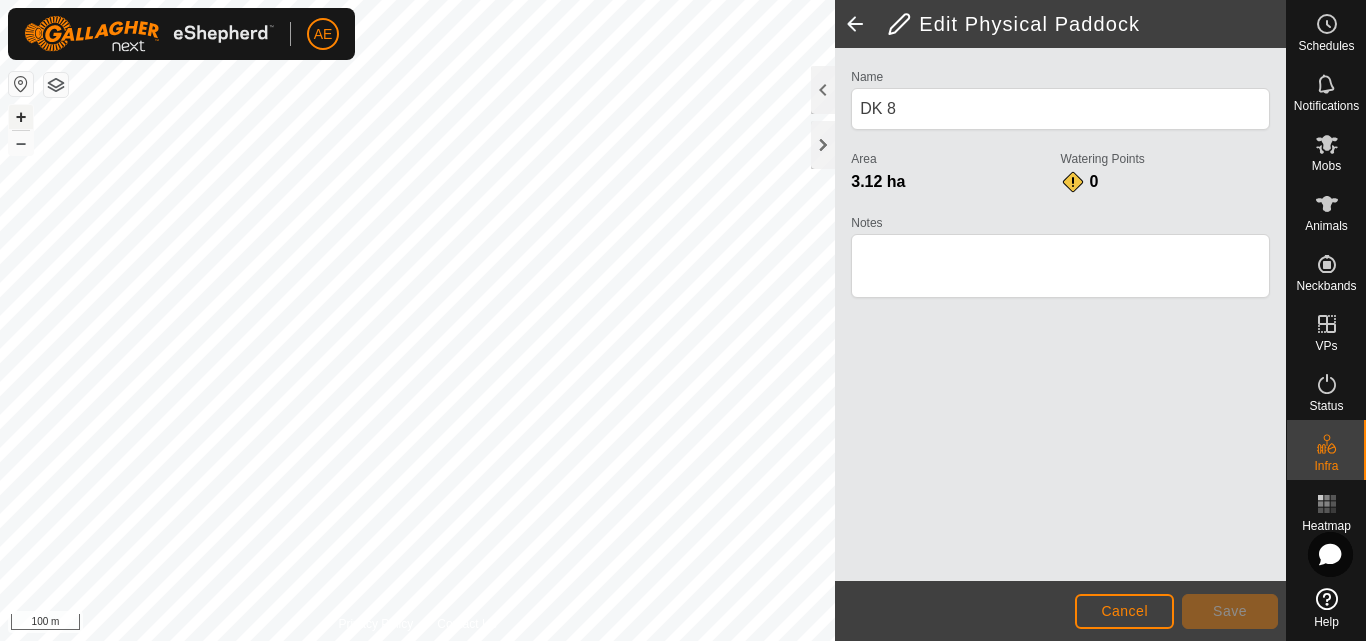 click on "+" at bounding box center (21, 117) 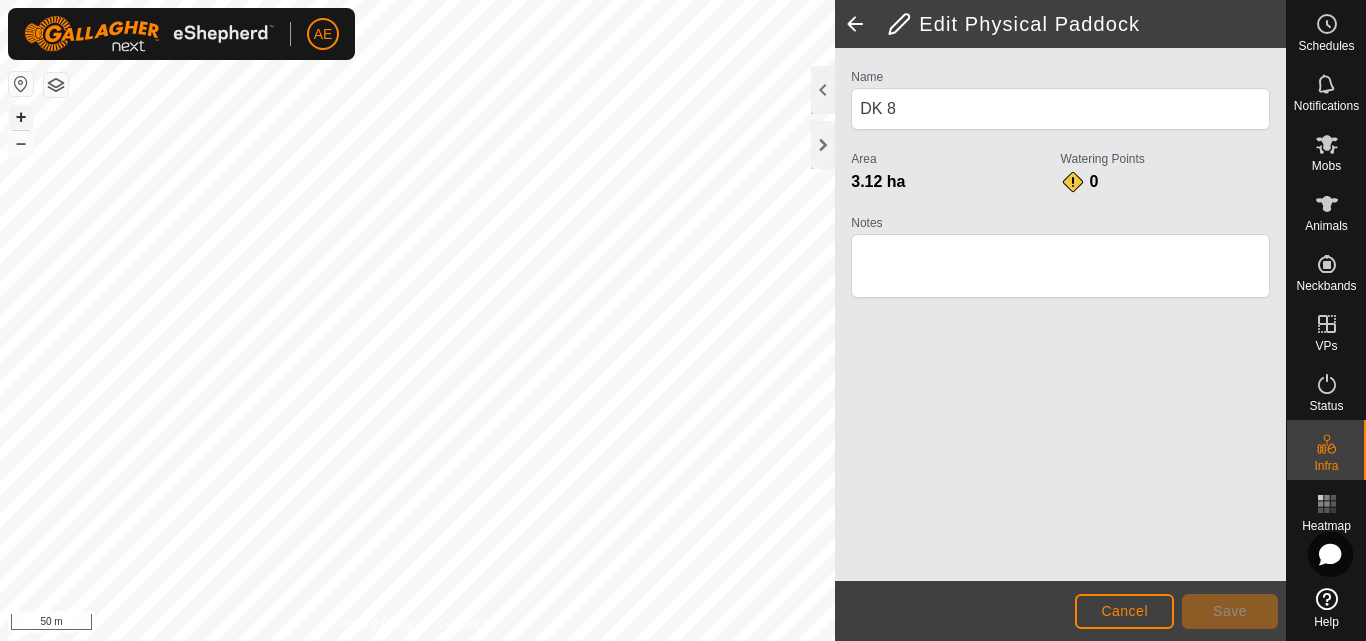 click on "+" at bounding box center [21, 117] 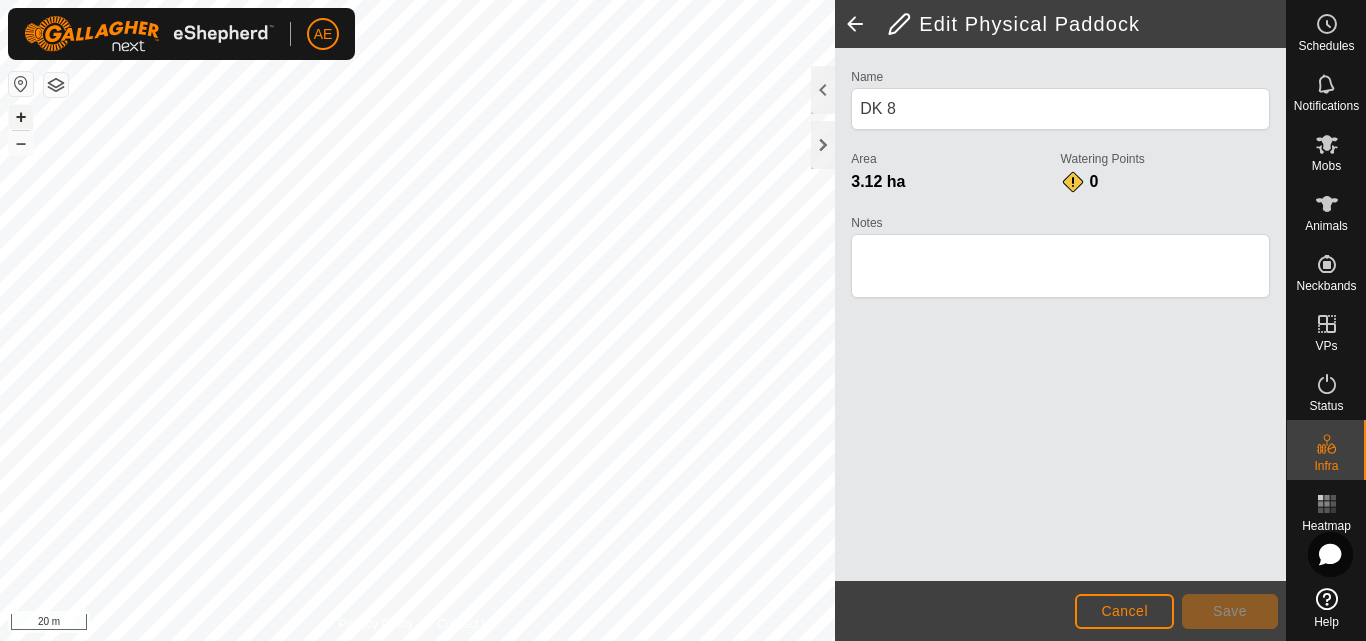 click on "+" at bounding box center [21, 117] 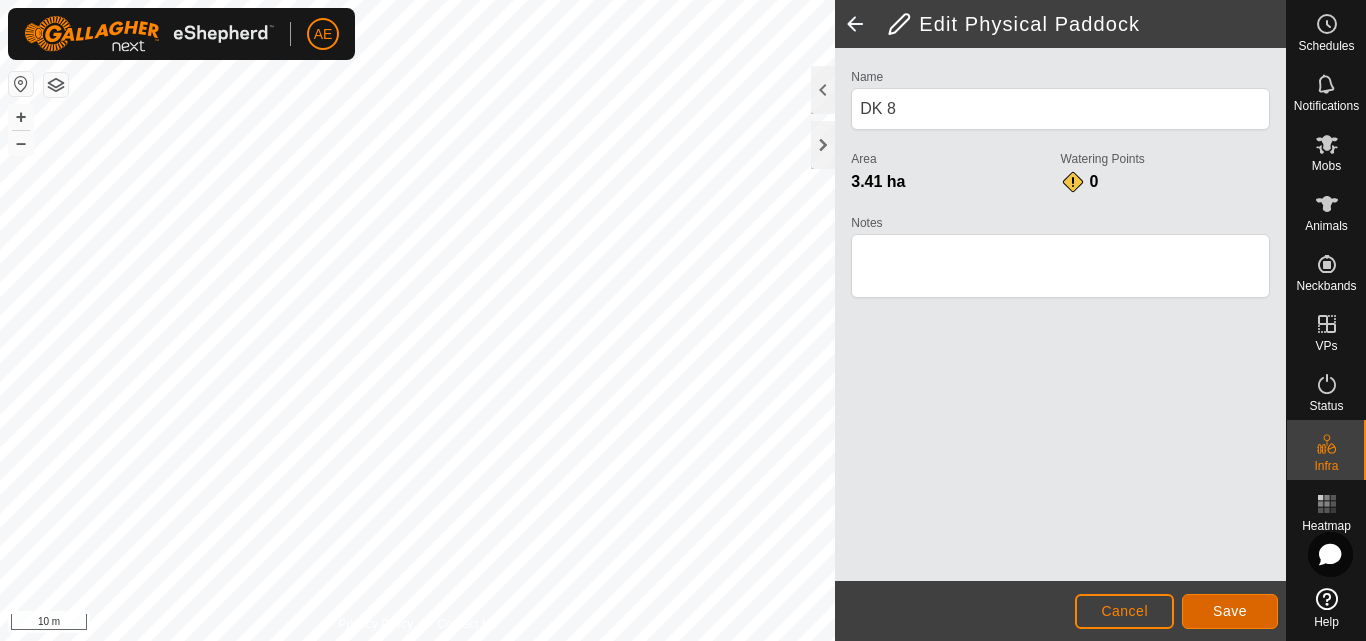 click on "Save" 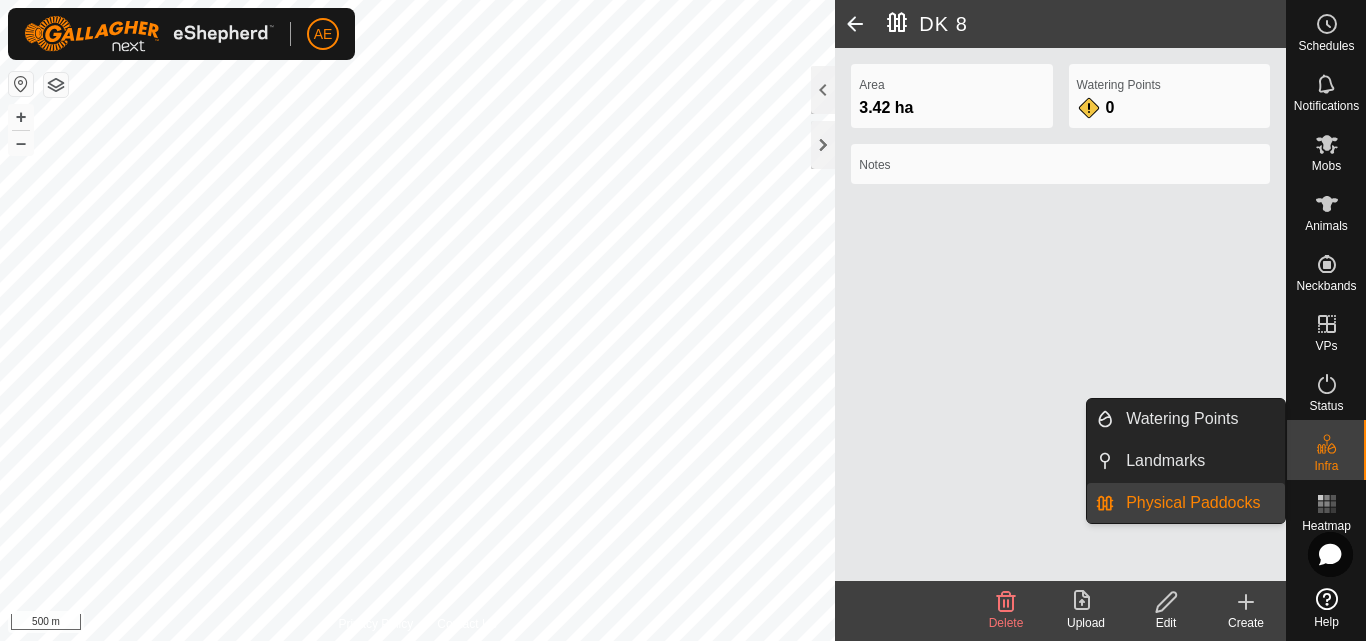 click on "Physical Paddocks" at bounding box center (1199, 503) 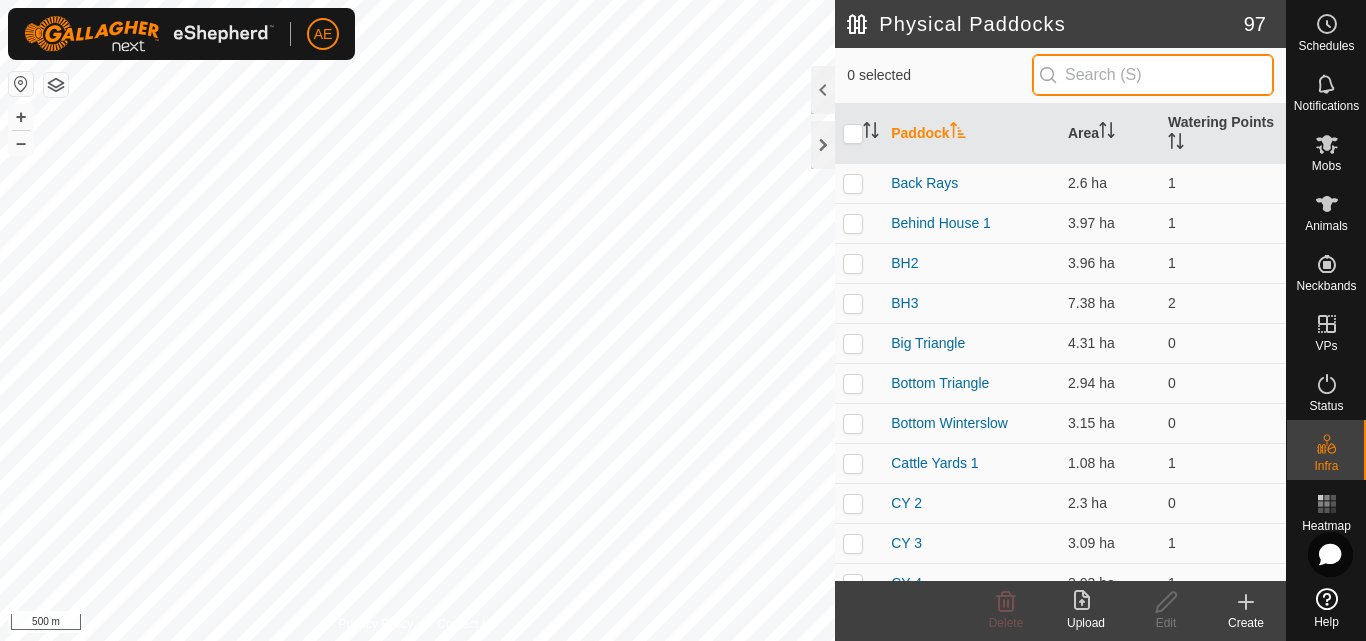 click at bounding box center [1153, 75] 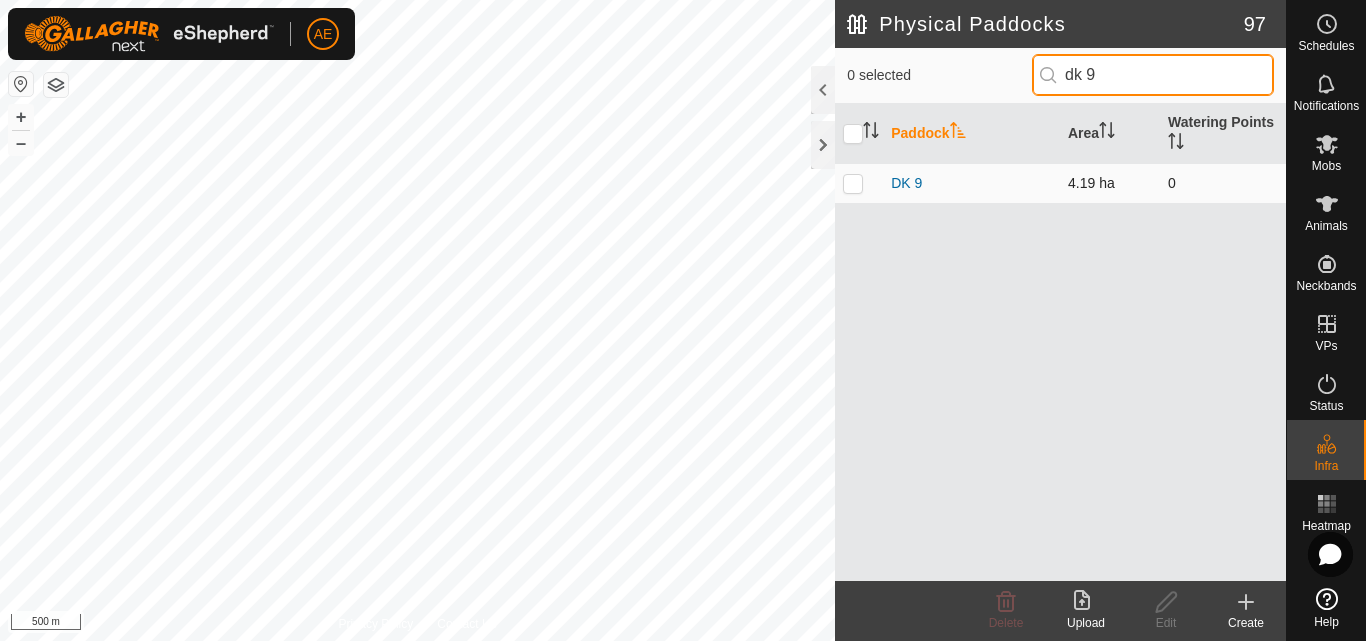 type on "dk 9" 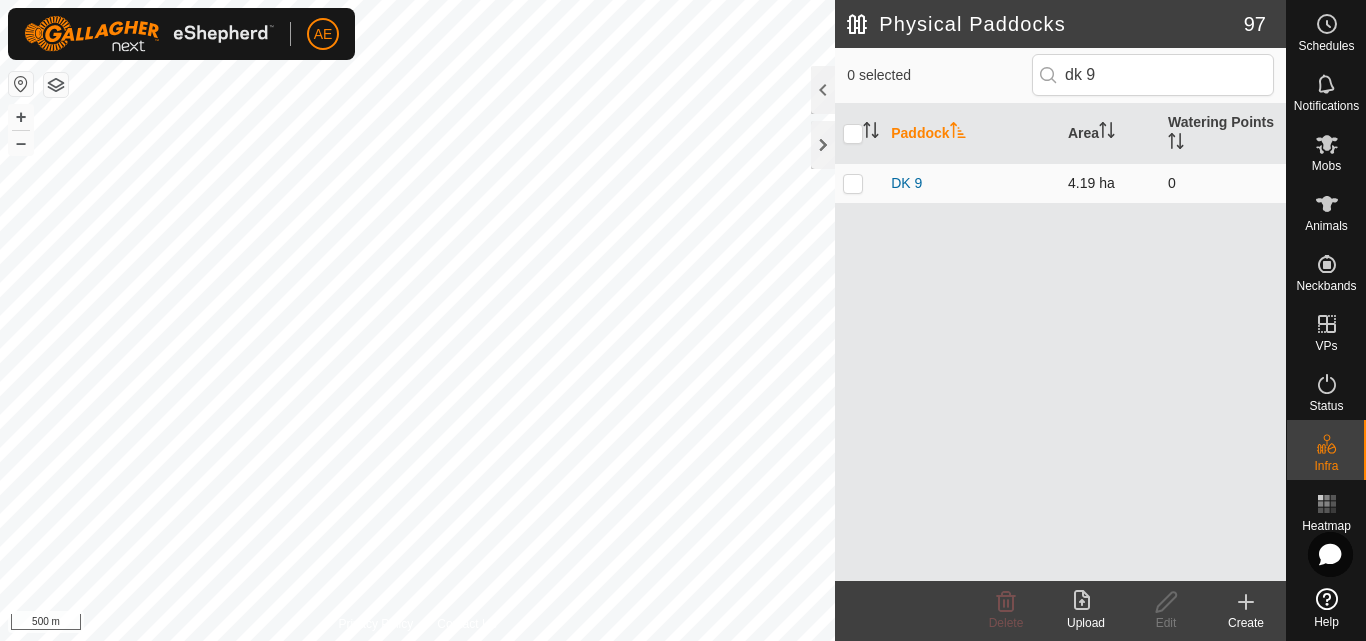 click on "DK 9" at bounding box center (971, 183) 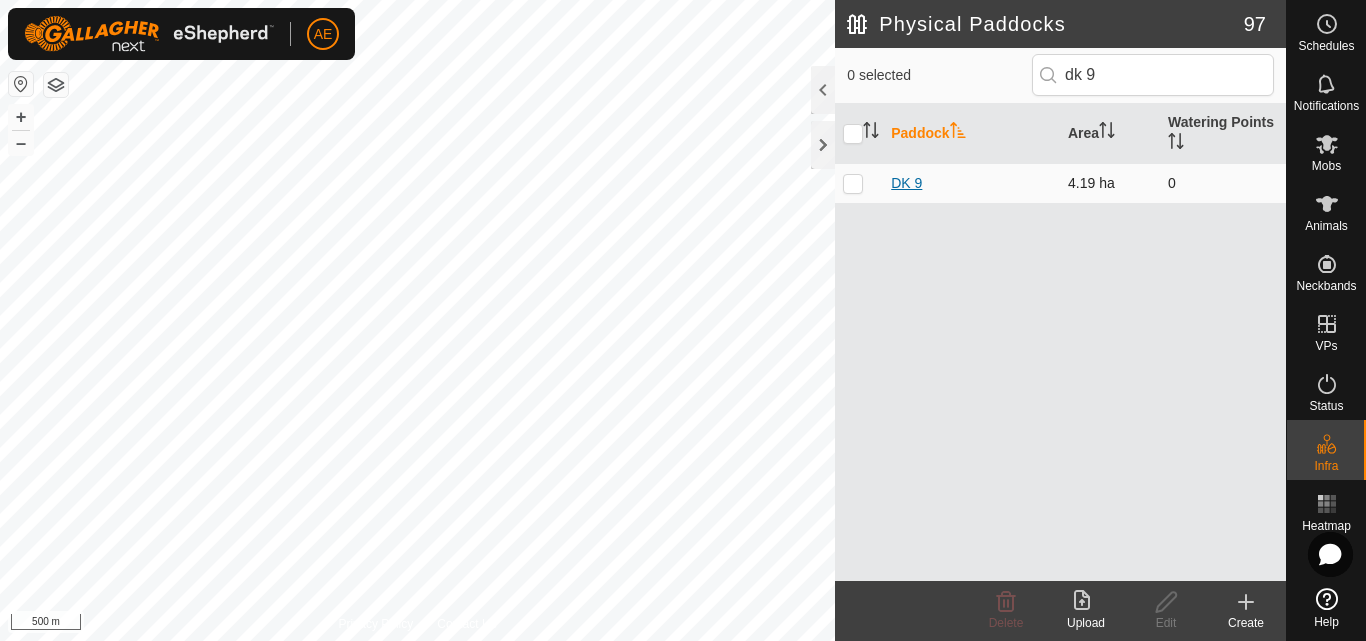 click on "DK 9" at bounding box center (906, 183) 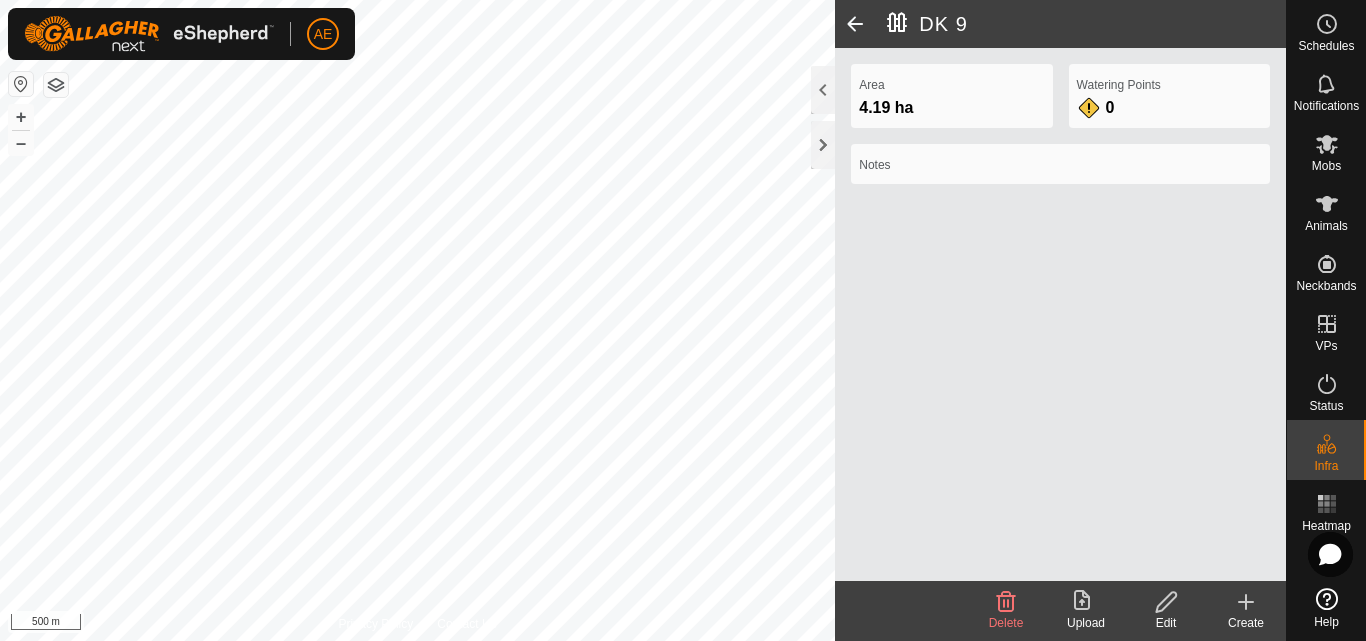 click 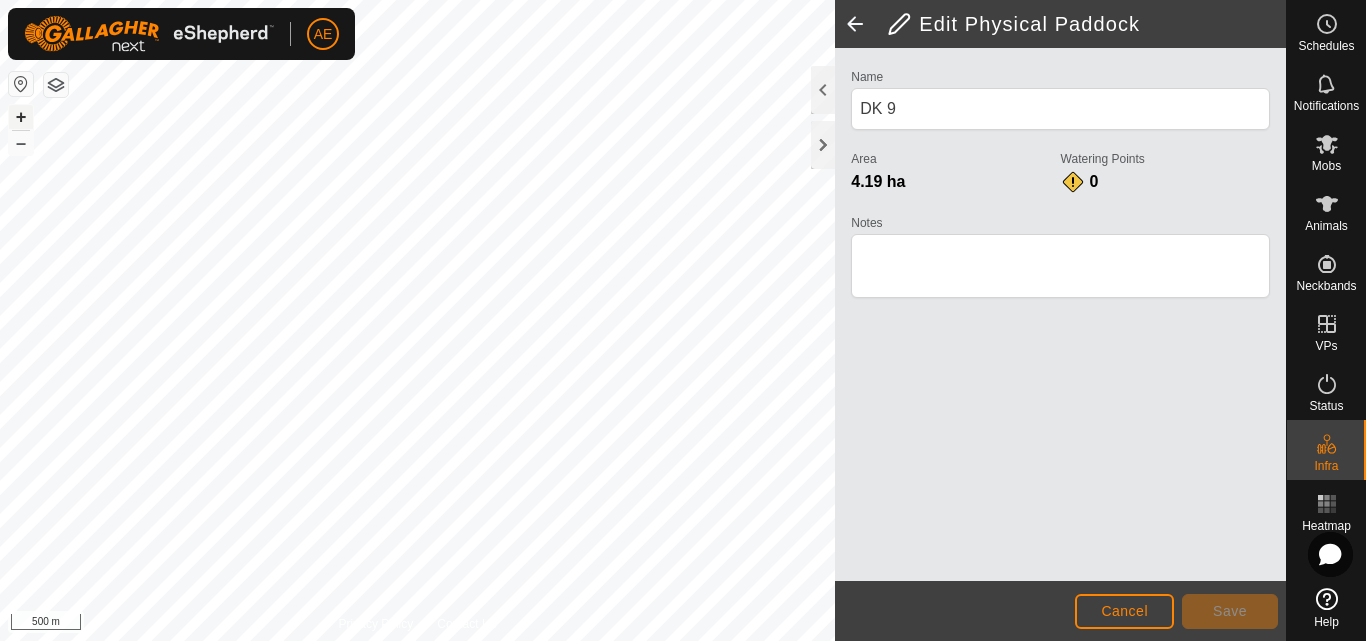 click on "+" at bounding box center [21, 117] 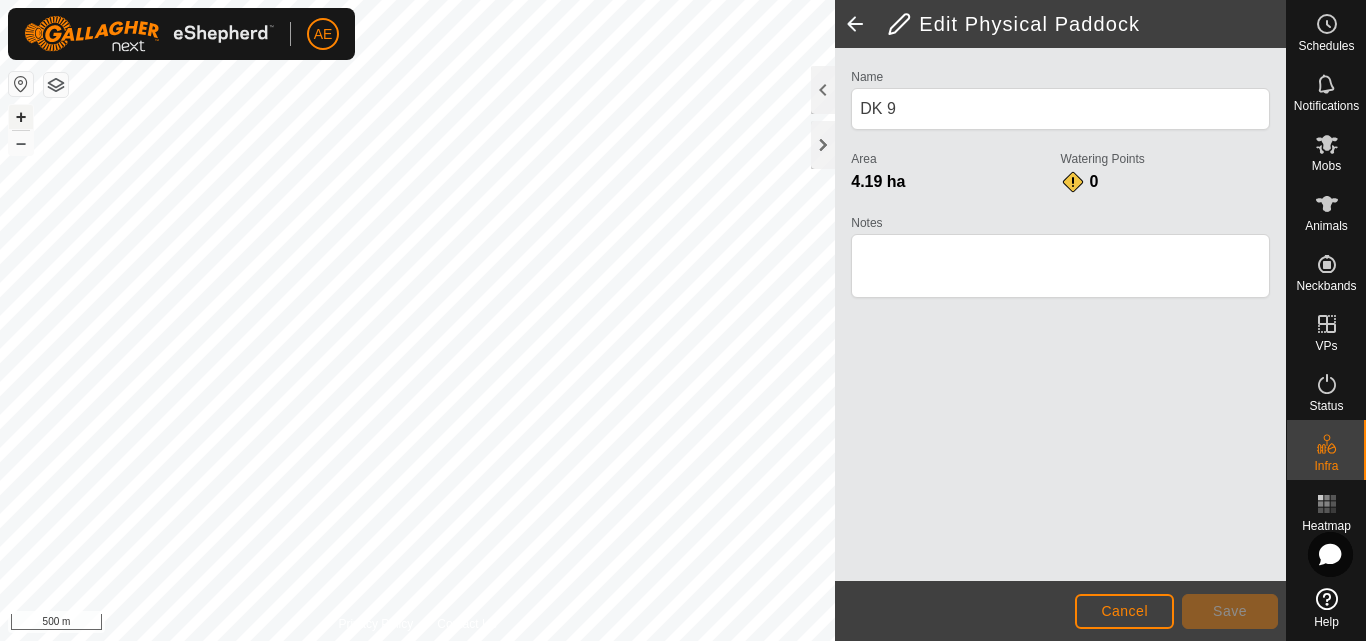 click on "+" at bounding box center (21, 117) 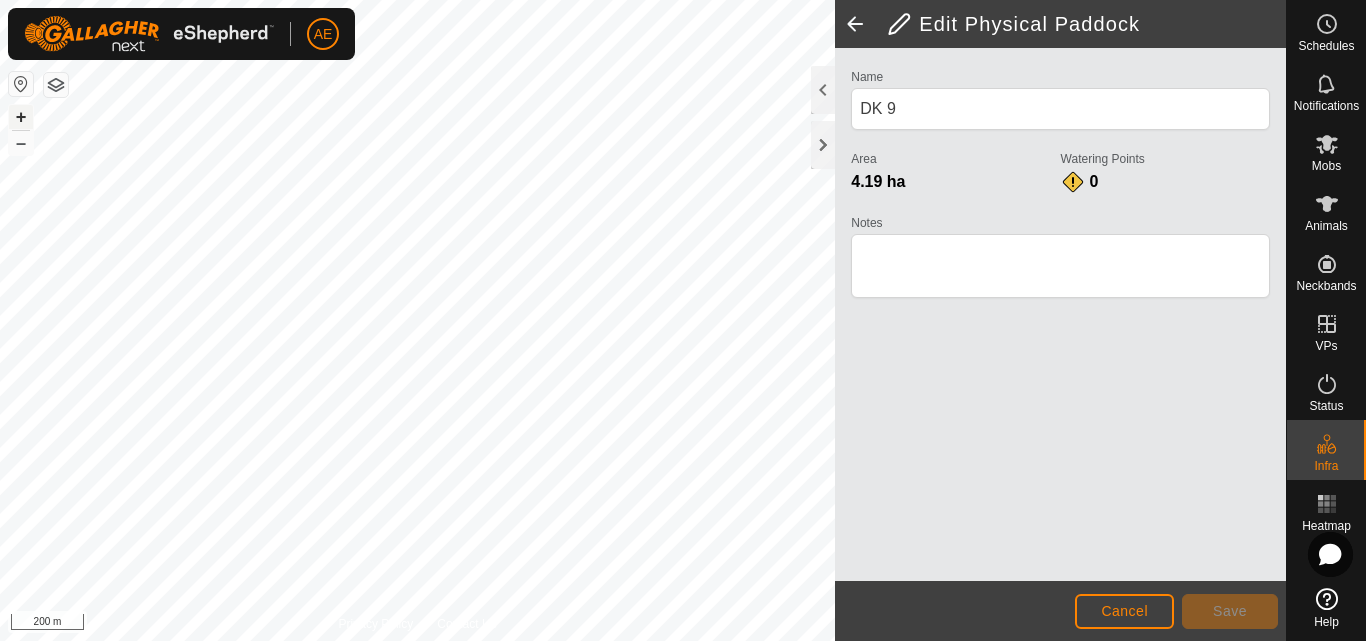 click on "+" at bounding box center (21, 117) 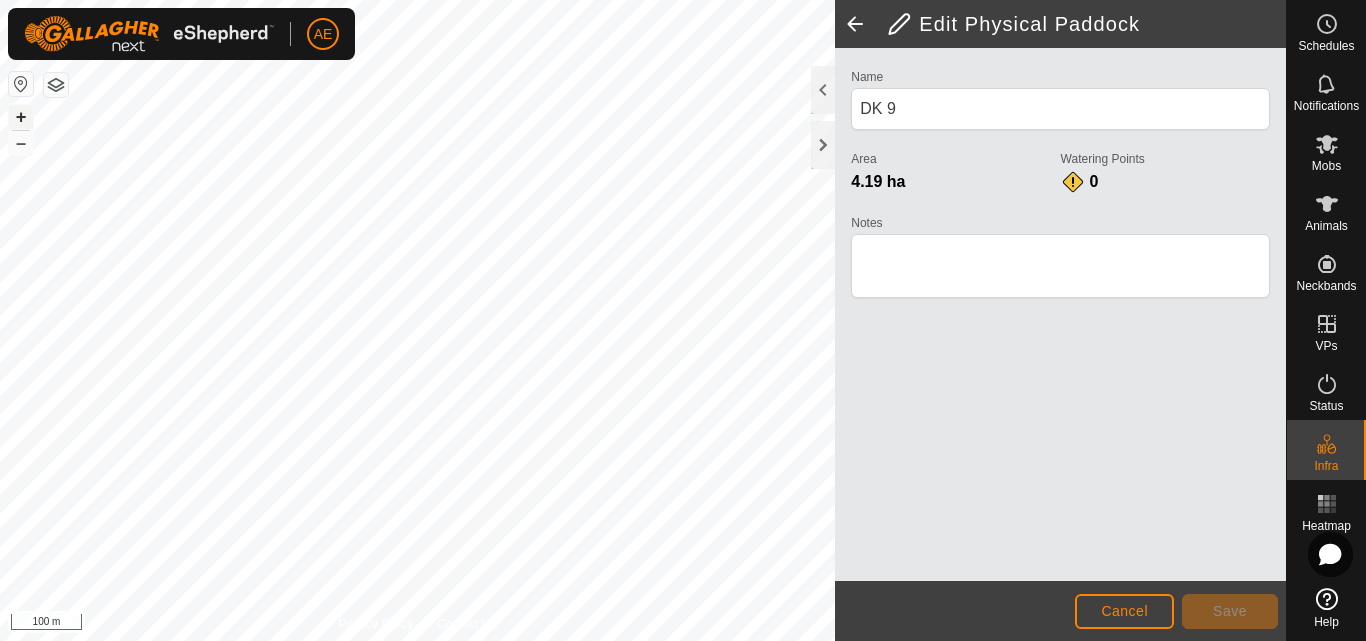 click on "+" at bounding box center (21, 117) 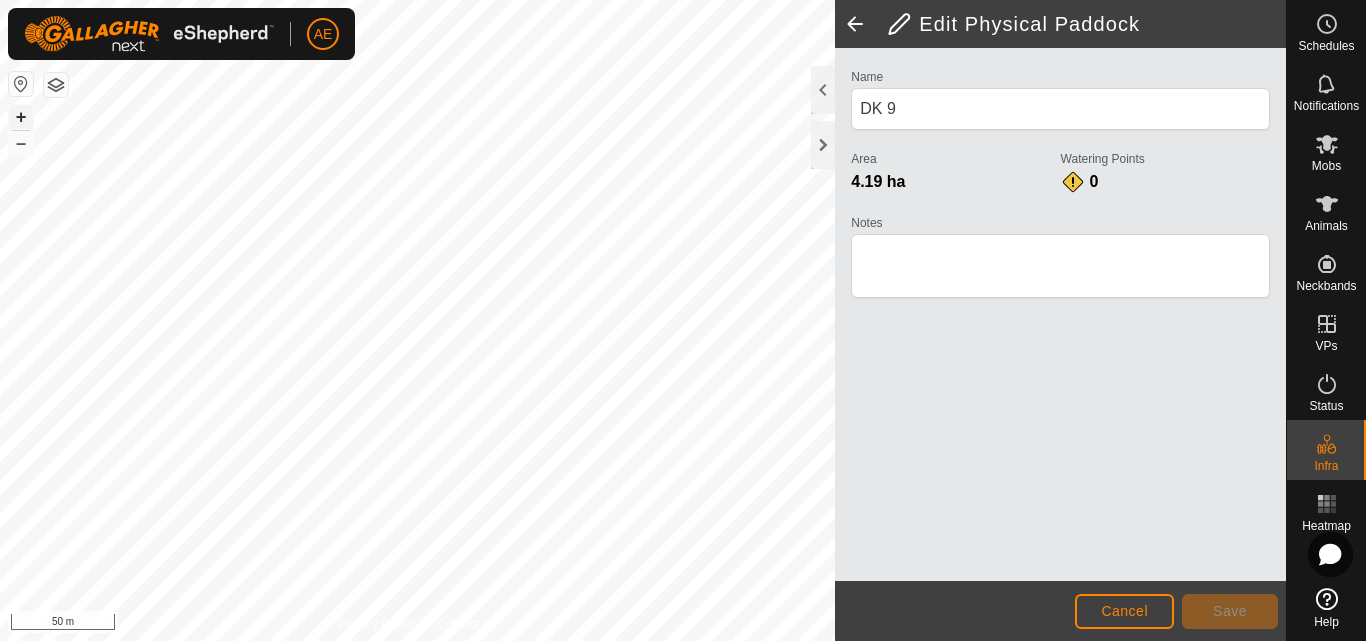 click on "+" at bounding box center [21, 117] 